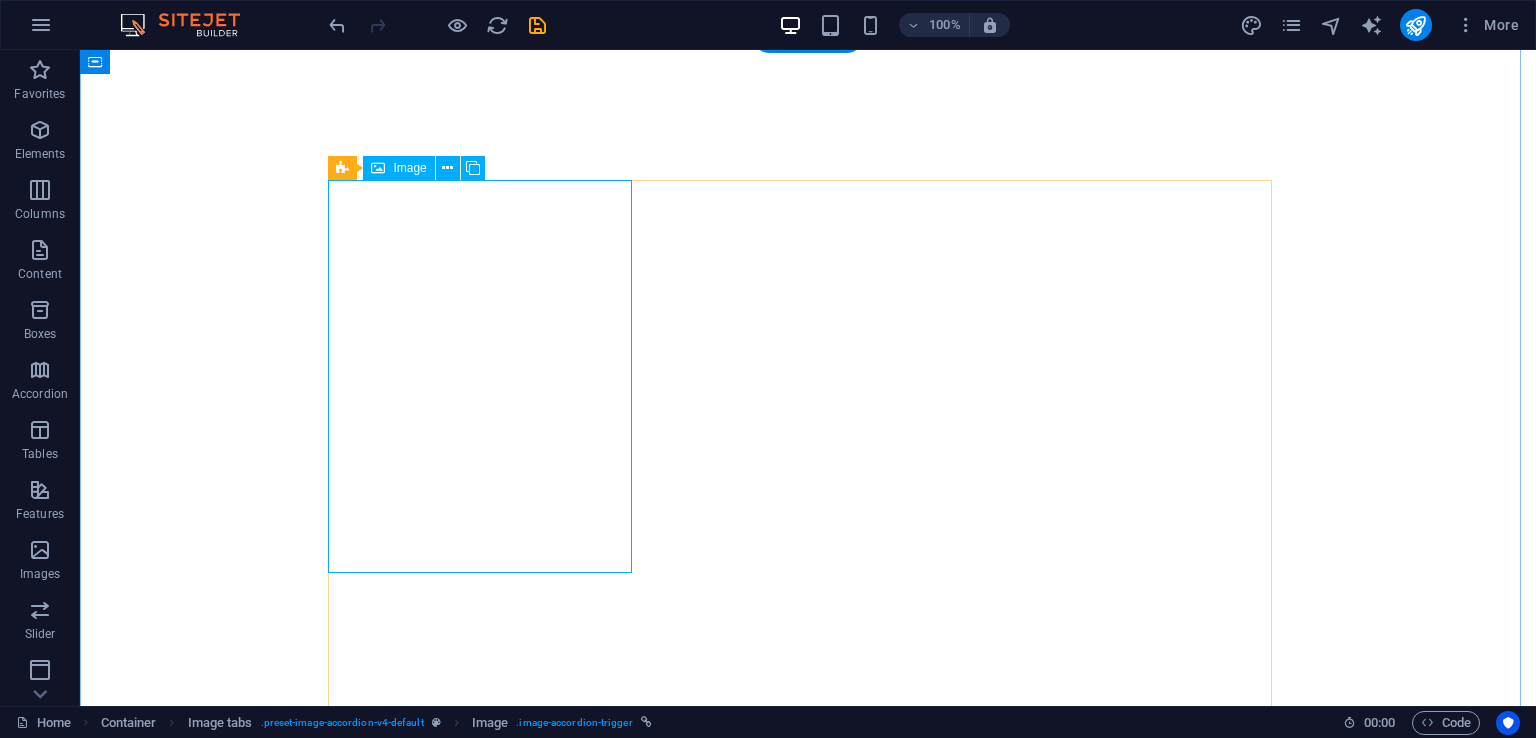 scroll, scrollTop: 0, scrollLeft: 0, axis: both 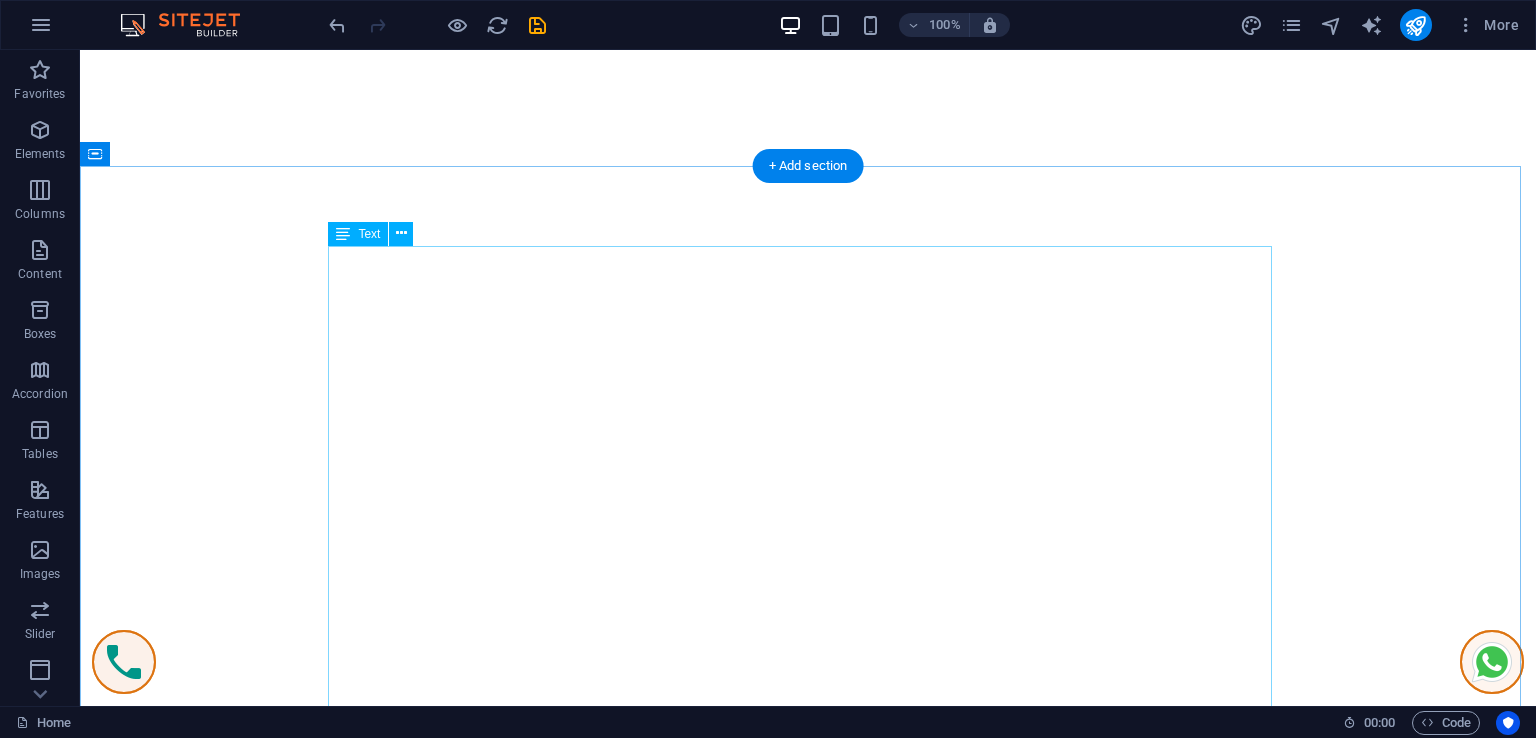 click at bounding box center [808, 18545] 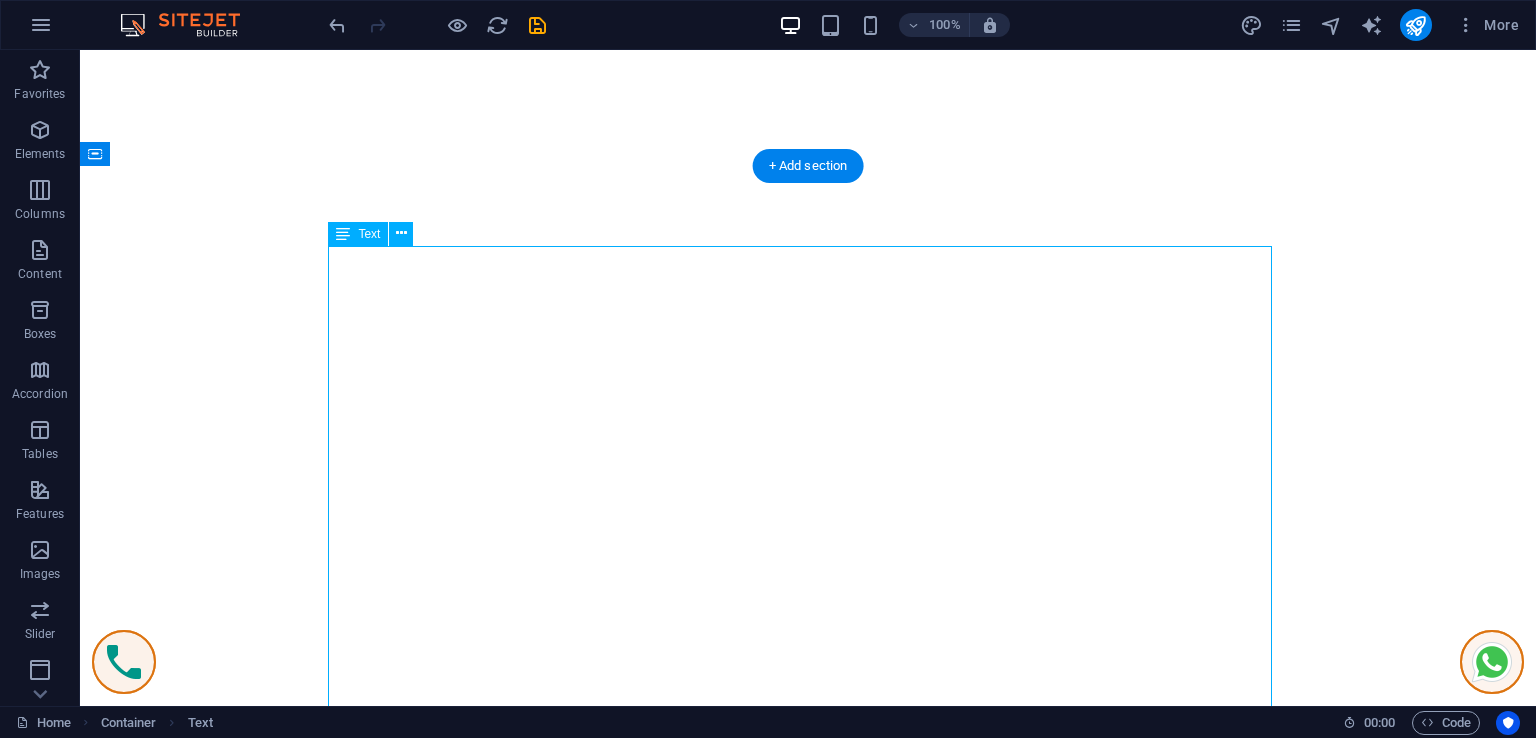 click at bounding box center [808, 18545] 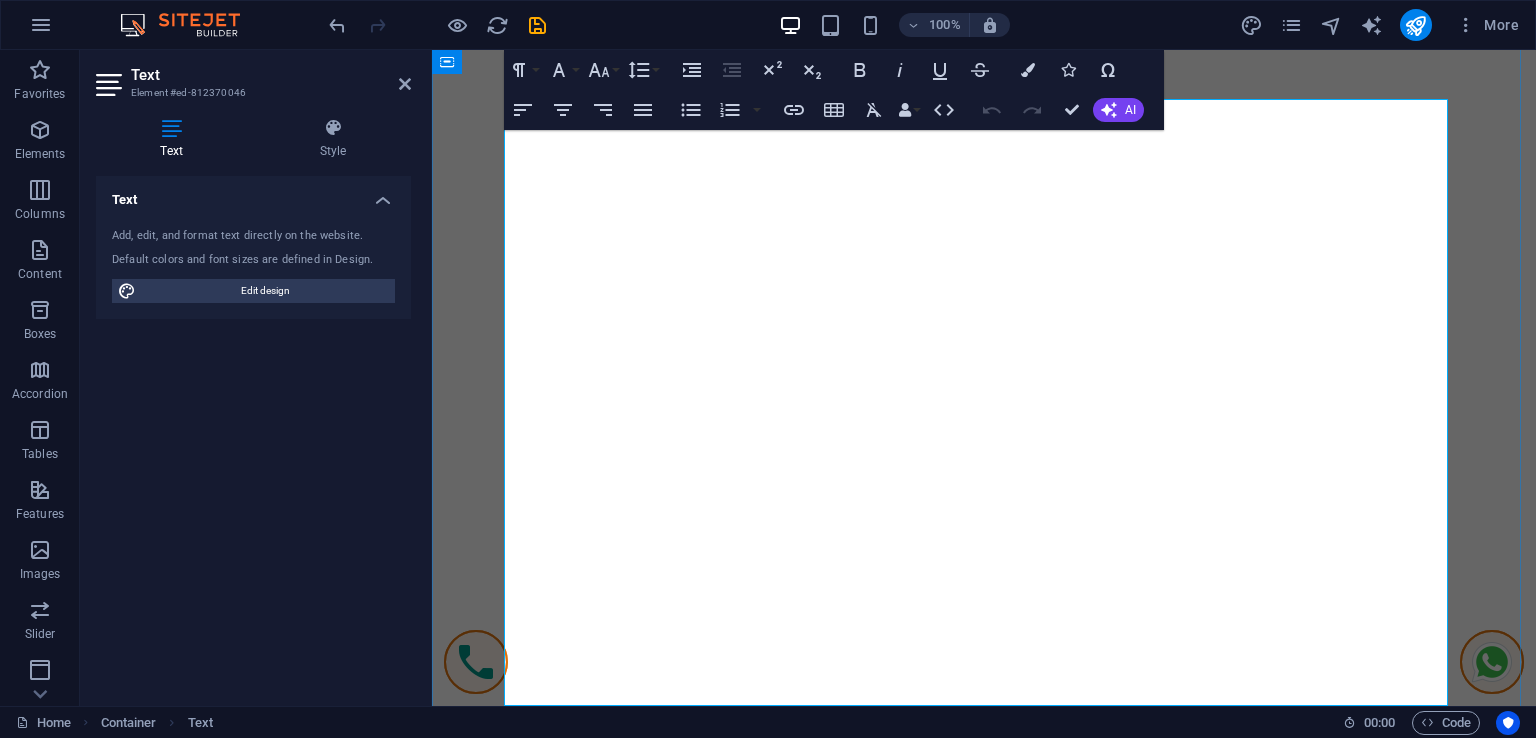 scroll, scrollTop: 13888, scrollLeft: 0, axis: vertical 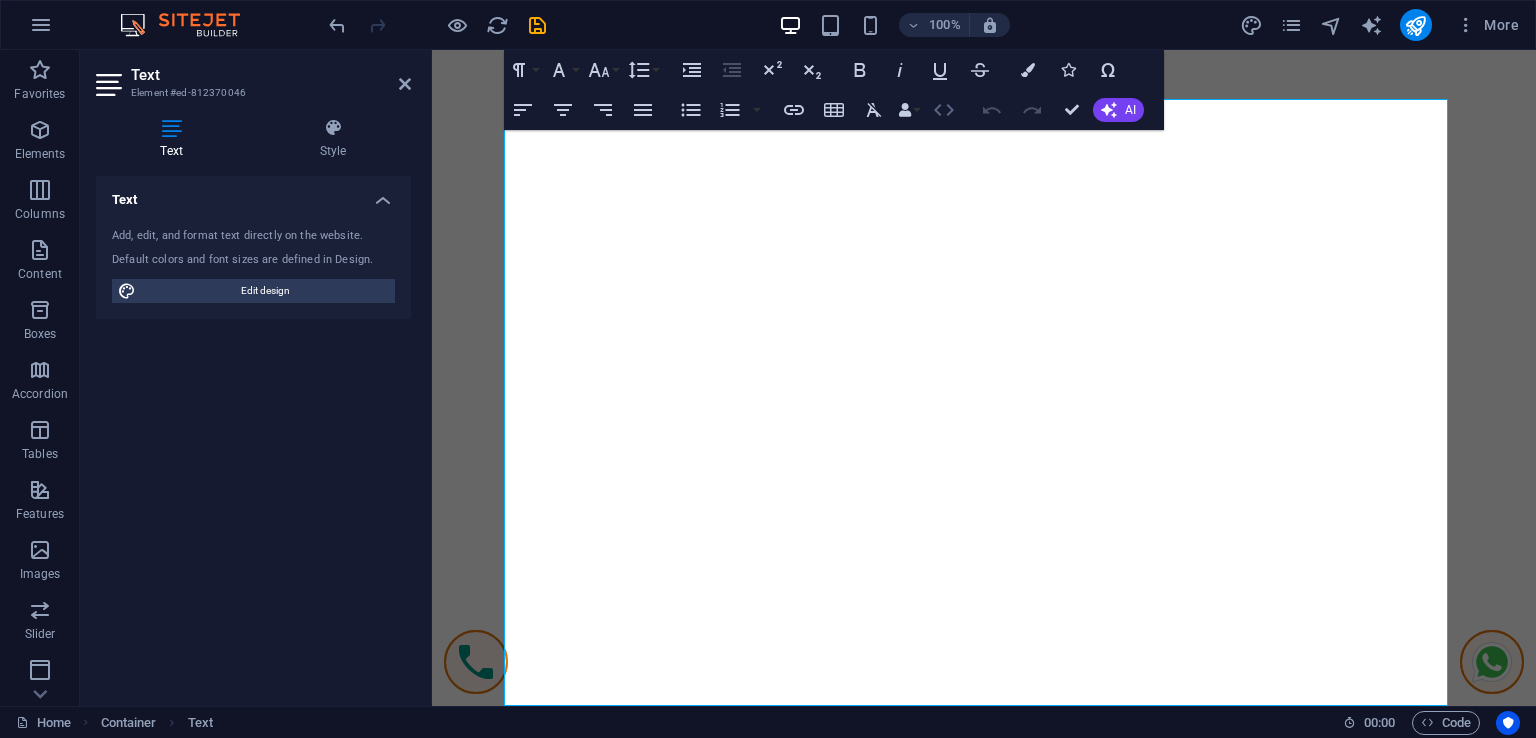 click 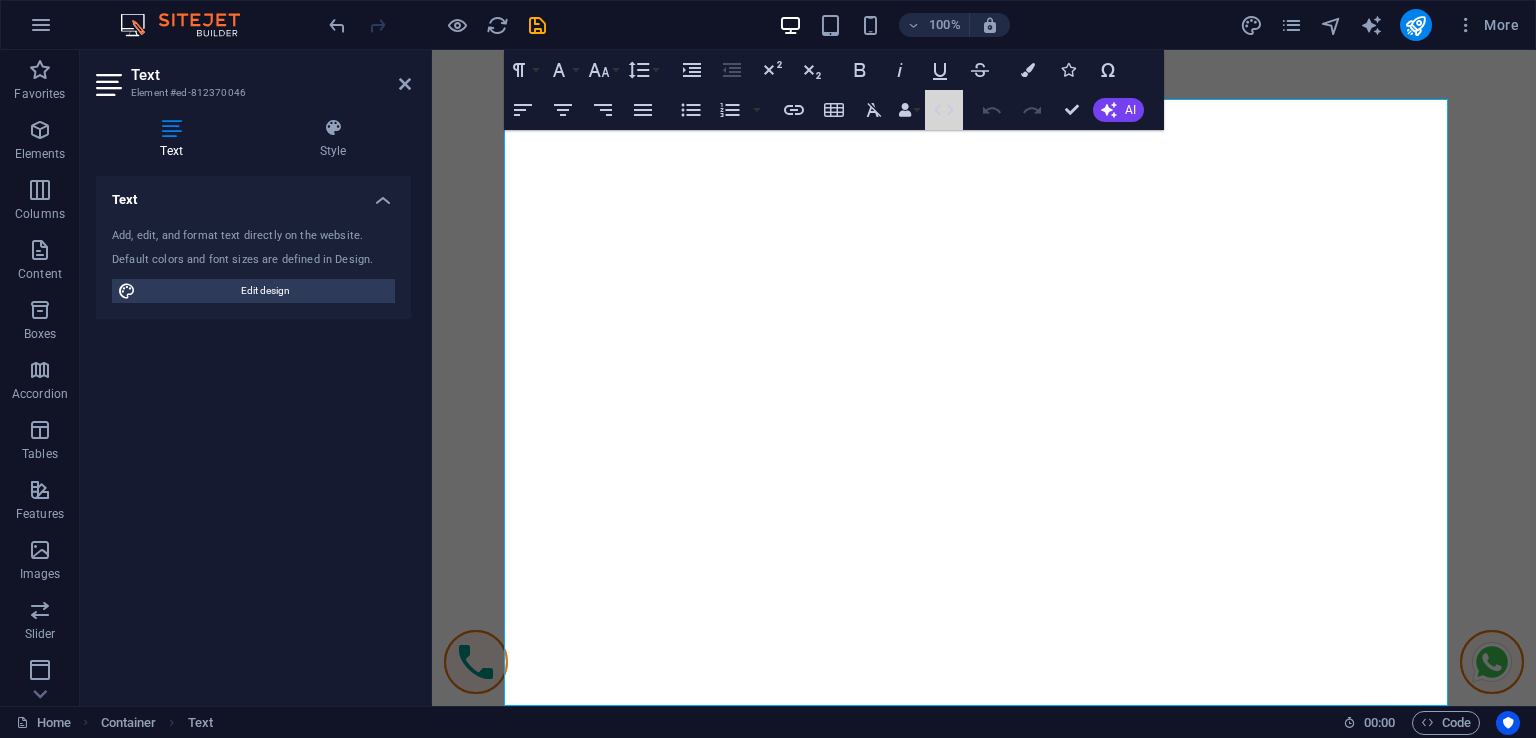 scroll, scrollTop: 13688, scrollLeft: 0, axis: vertical 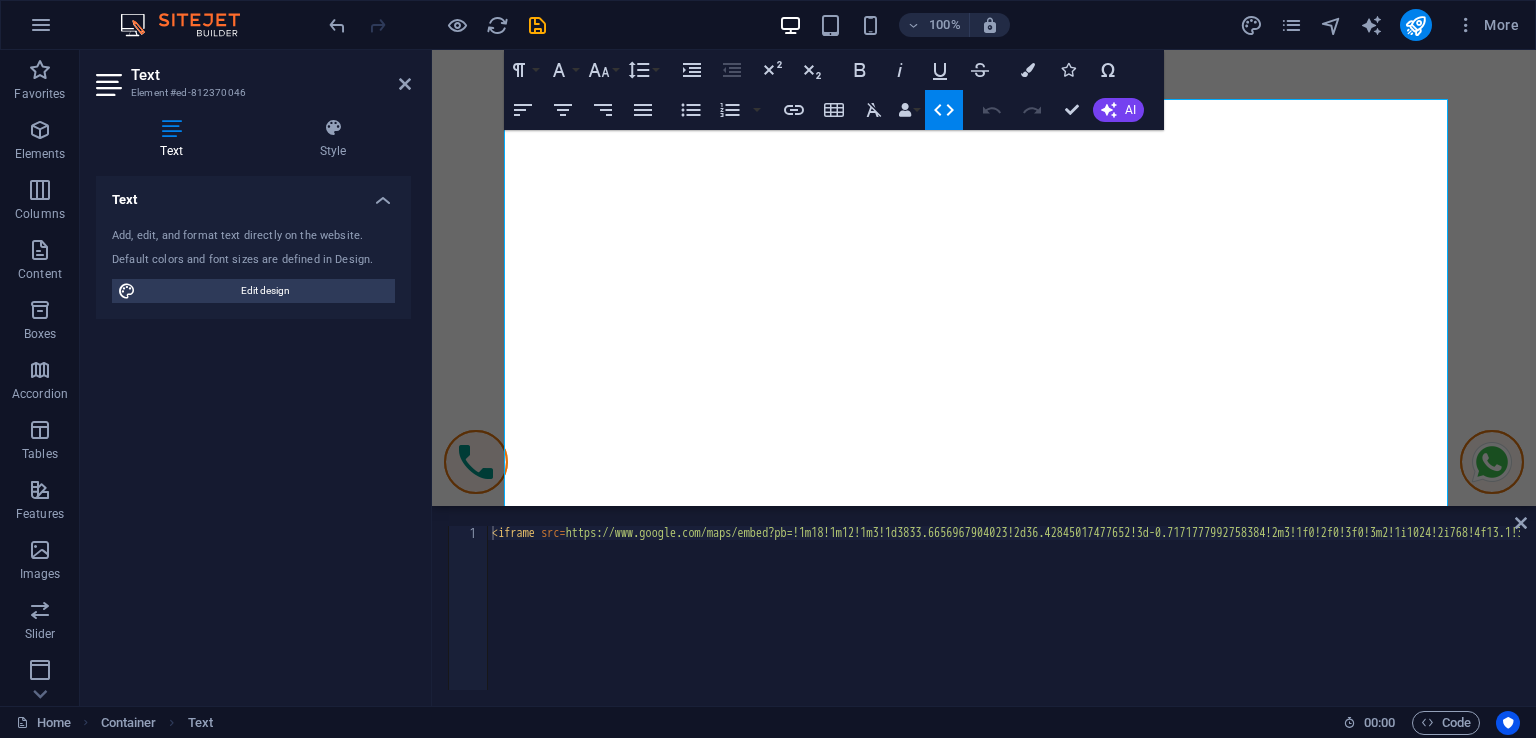 type on "<iframe src="https://www.google.com/maps/embed?pb=!1m18!1m12!1m3!1d3833.6656967904023!2d36.42845017477652!3d-0.7171777992758384!2m3!1f0!2f0!3f0!3m2!1i1024!2i768!4f13.1!3m3!1m2!1s0x182917e62c241235%3A0x8e5eb029c57242f3!2sFlamingo%20Medical%20Centre!5e1!3m2!1sen!2ske!4v1754536898822!5m2!1sen!2ske" width="800" height="600" style="border:0;" allowfullscreen=""></iframe>" 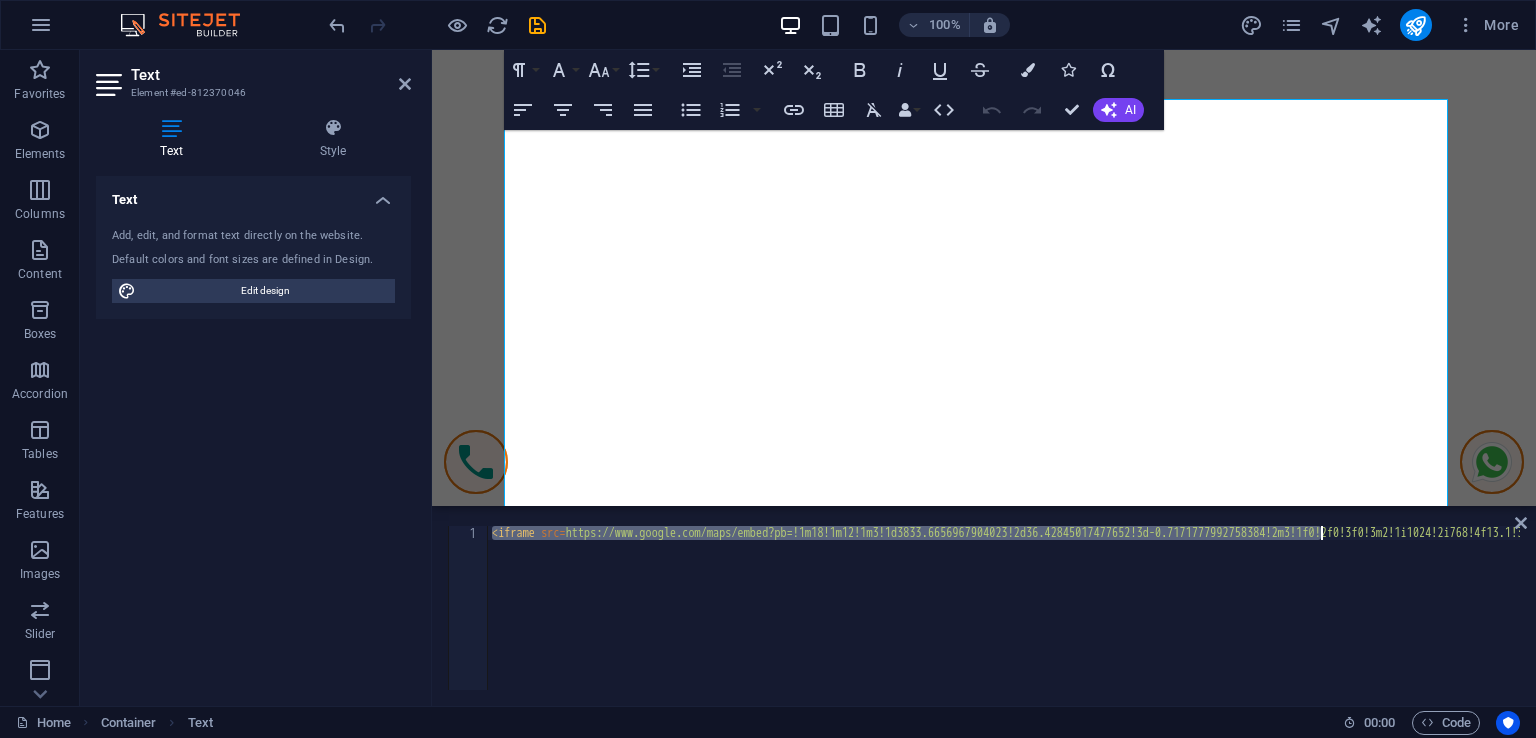 scroll, scrollTop: 0, scrollLeft: 1456, axis: horizontal 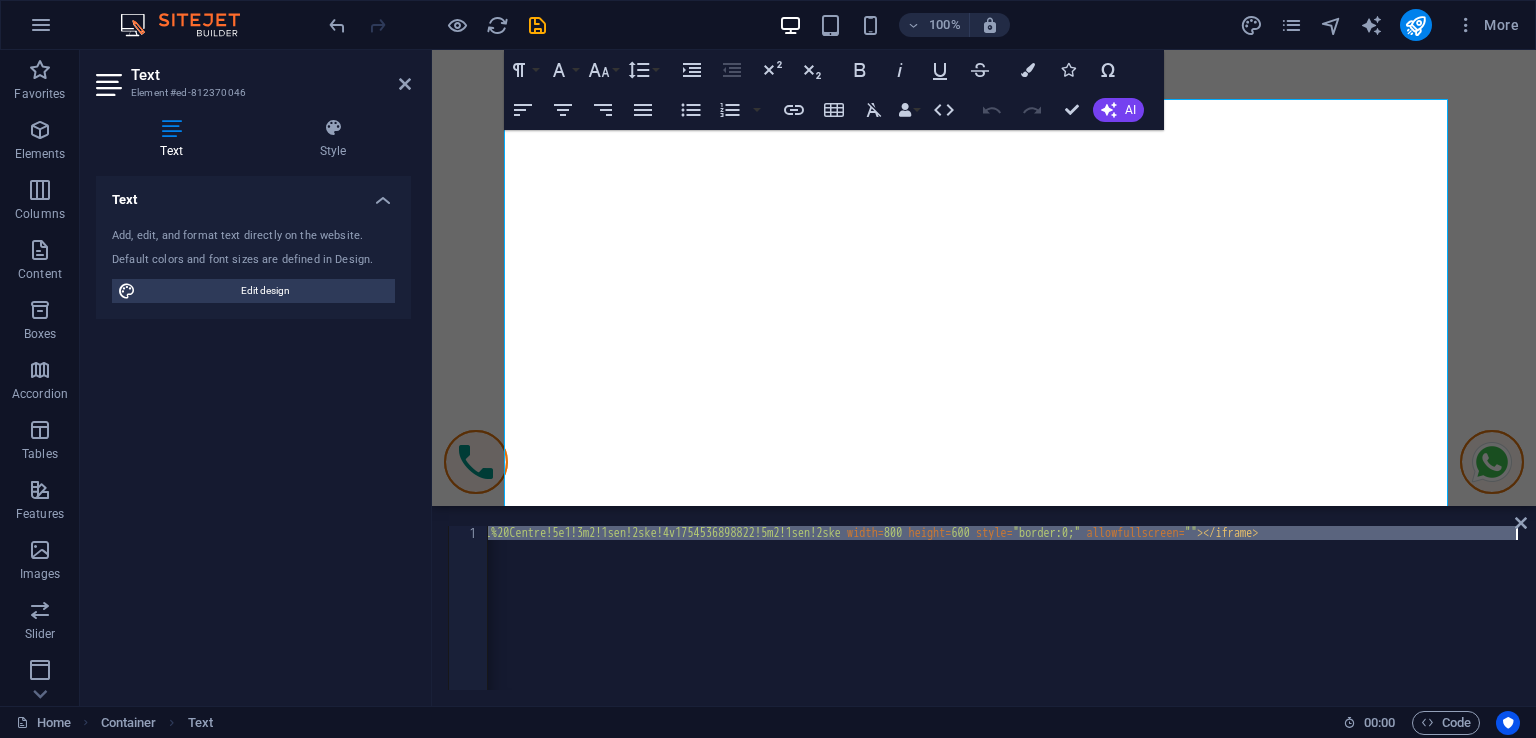 drag, startPoint x: 493, startPoint y: 529, endPoint x: 1493, endPoint y: 601, distance: 1002.5886 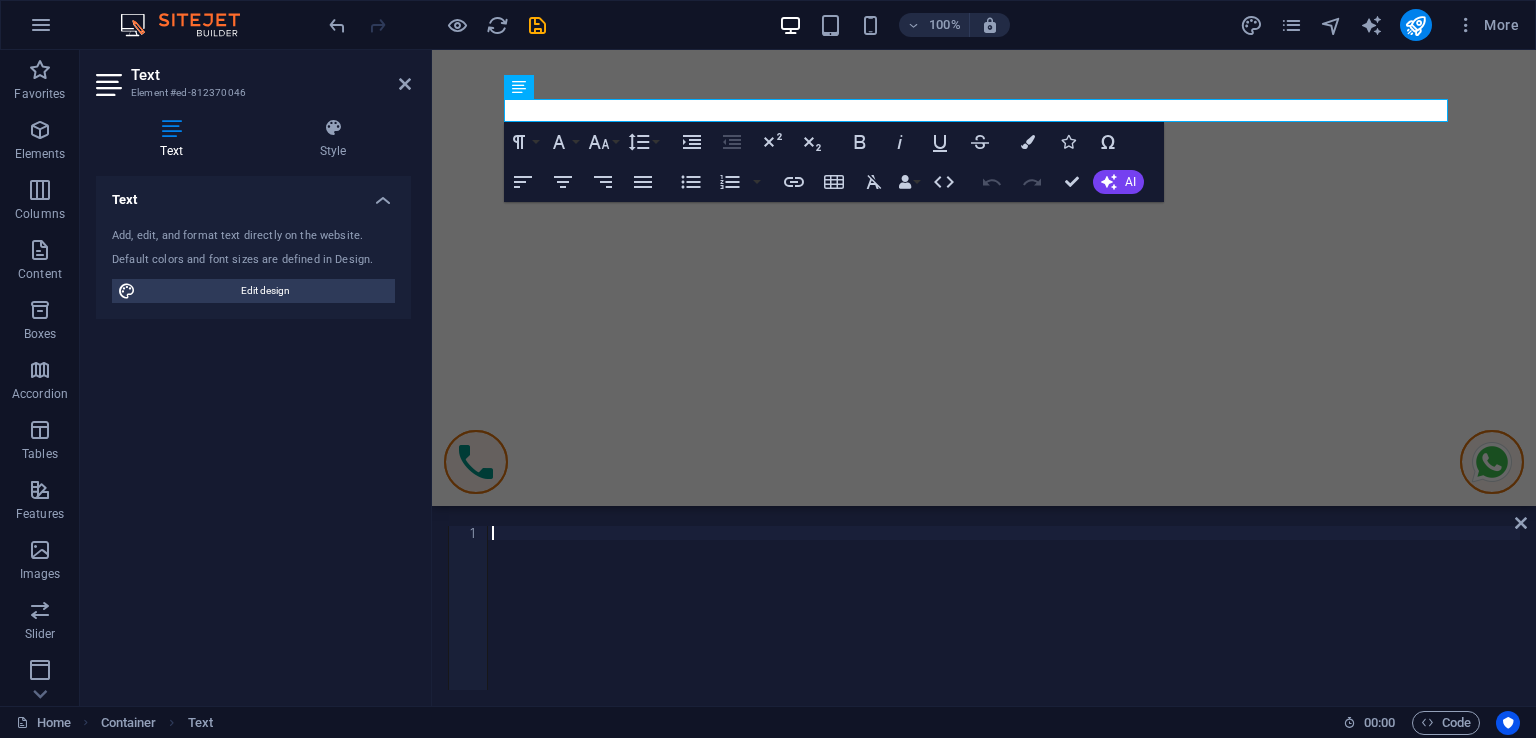 type 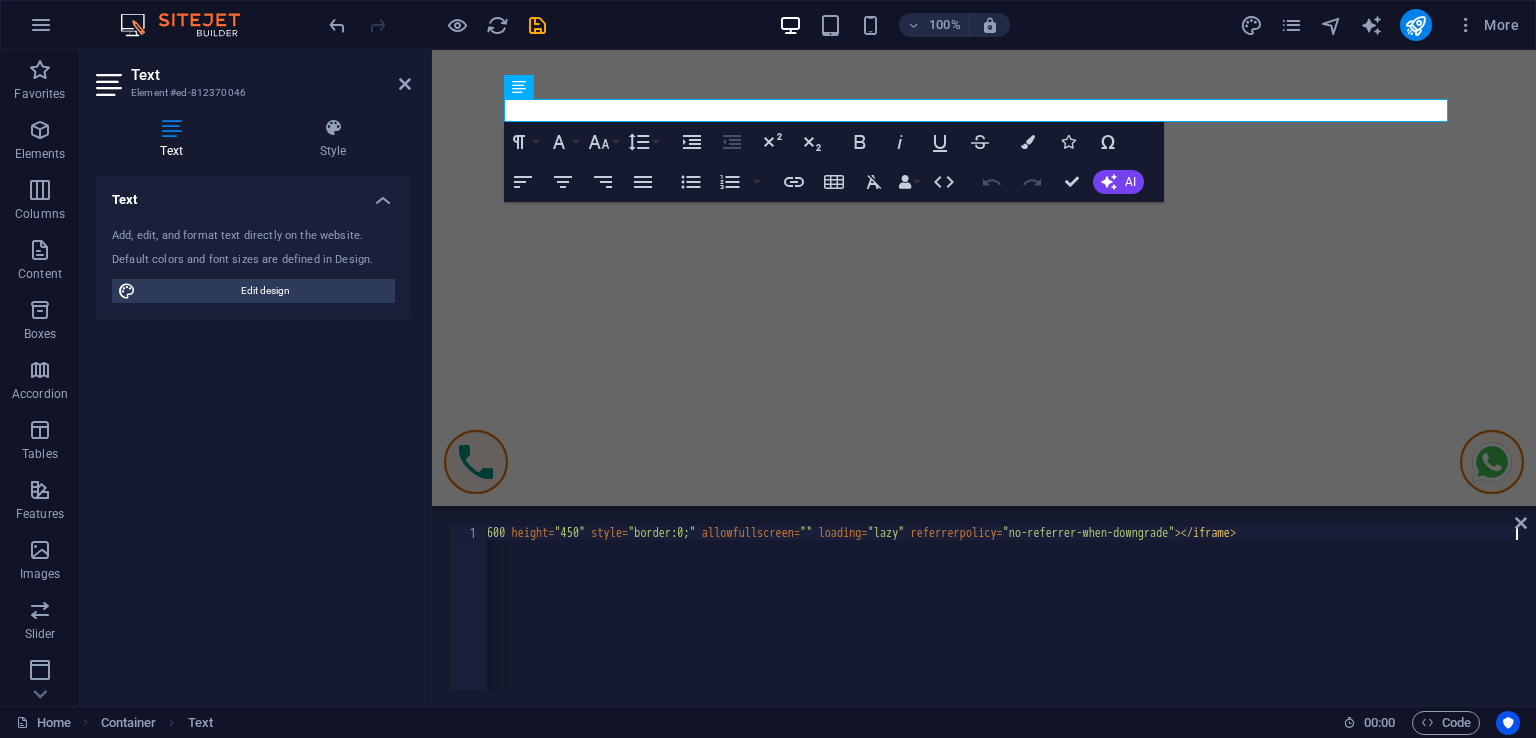 scroll, scrollTop: 0, scrollLeft: 1852, axis: horizontal 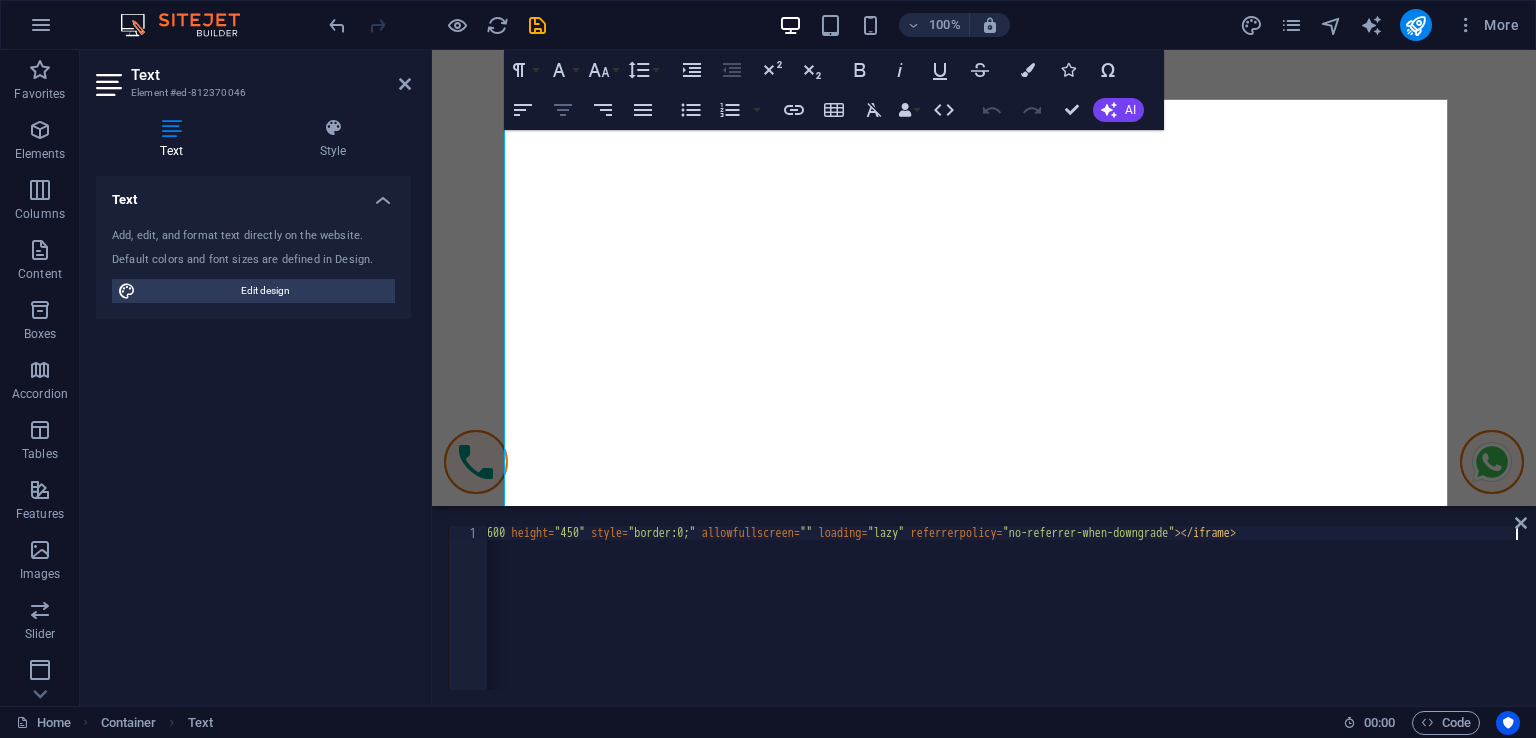 click 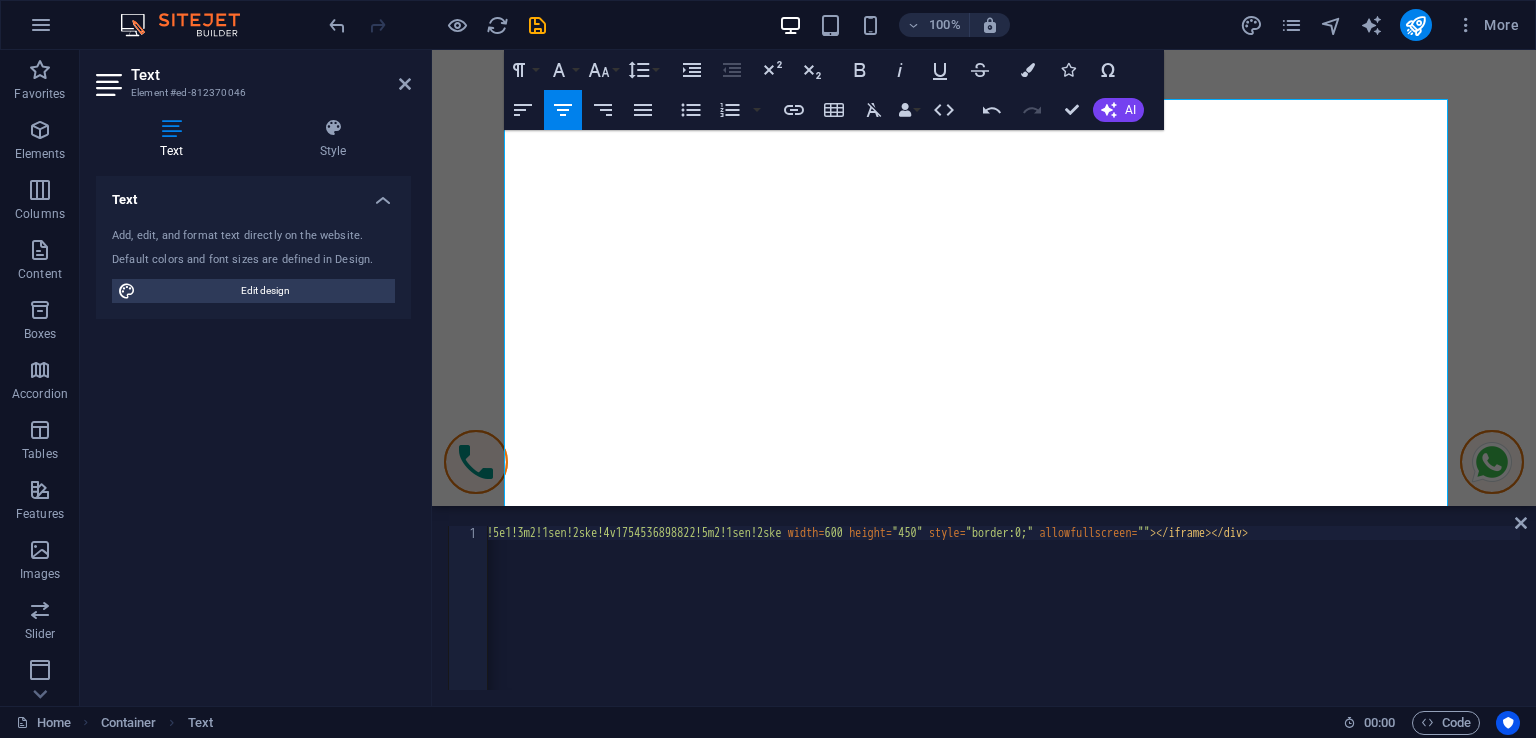 scroll, scrollTop: 0, scrollLeft: 1717, axis: horizontal 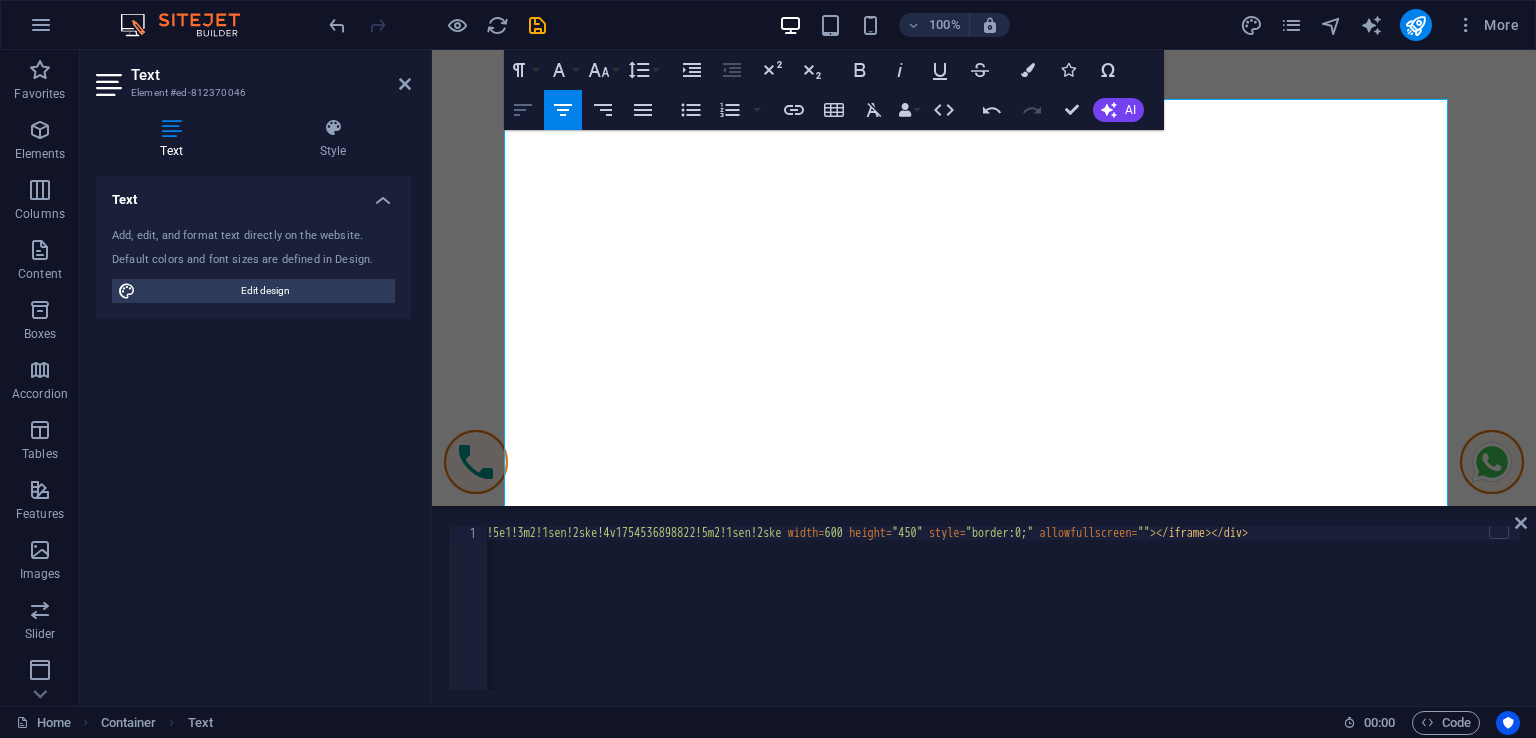 click 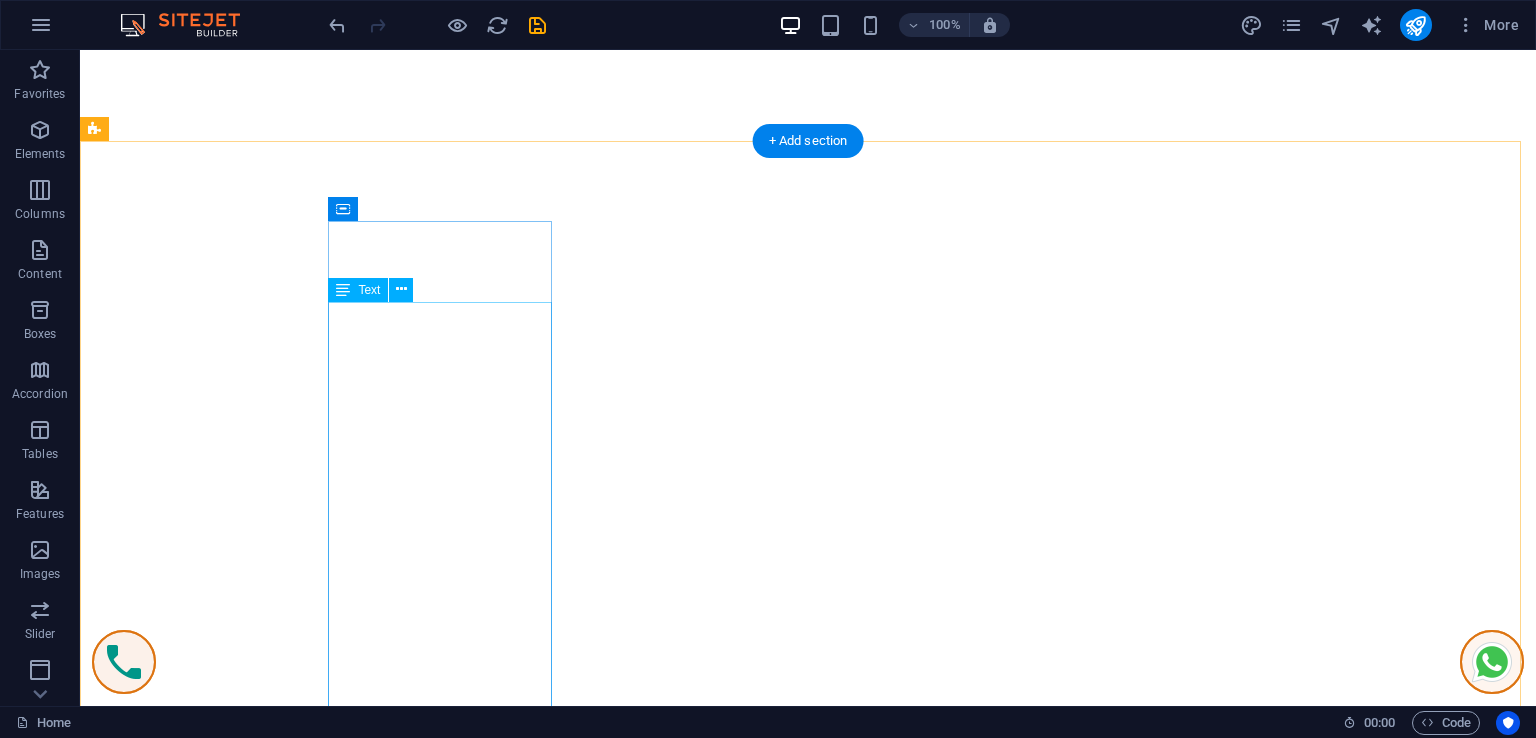 scroll, scrollTop: 15188, scrollLeft: 0, axis: vertical 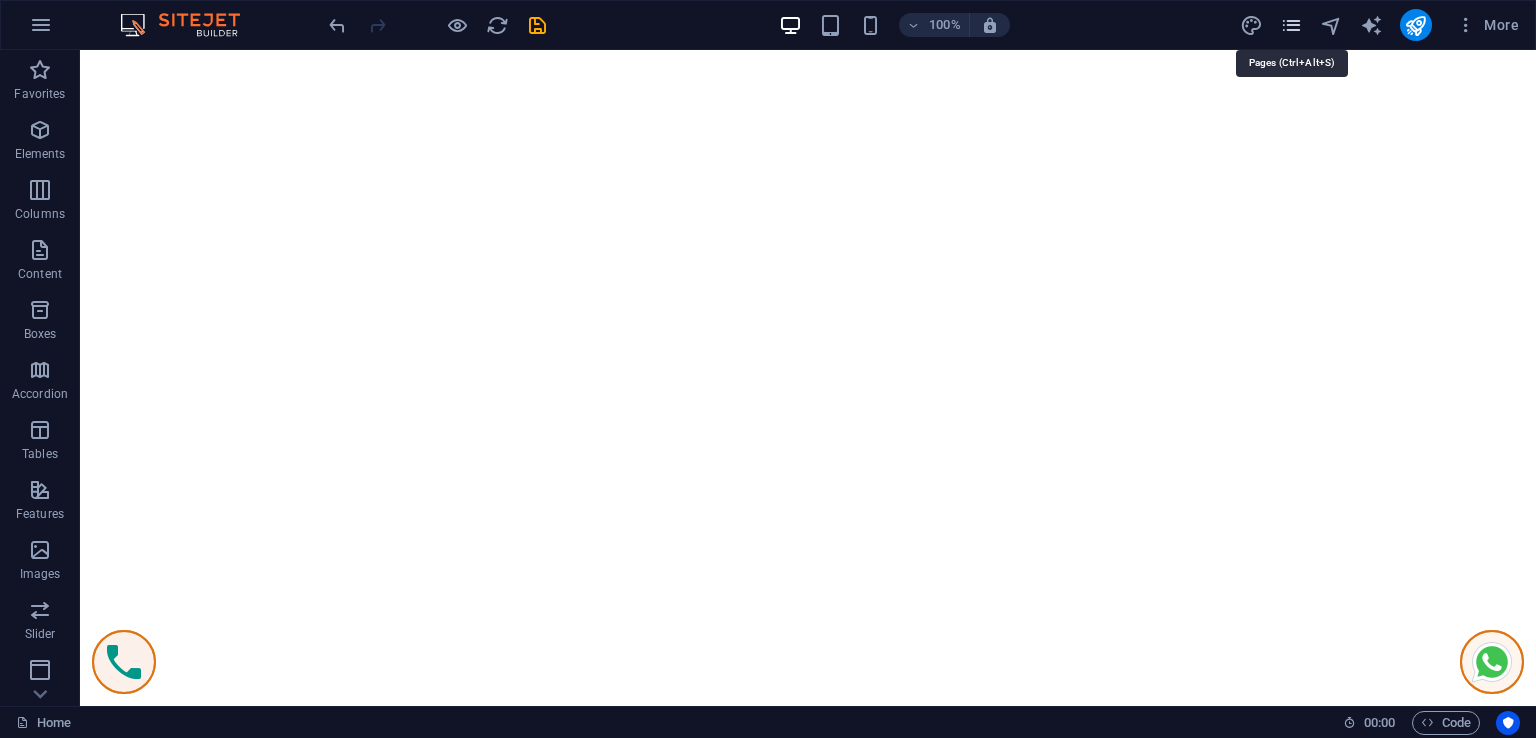 click at bounding box center (1291, 25) 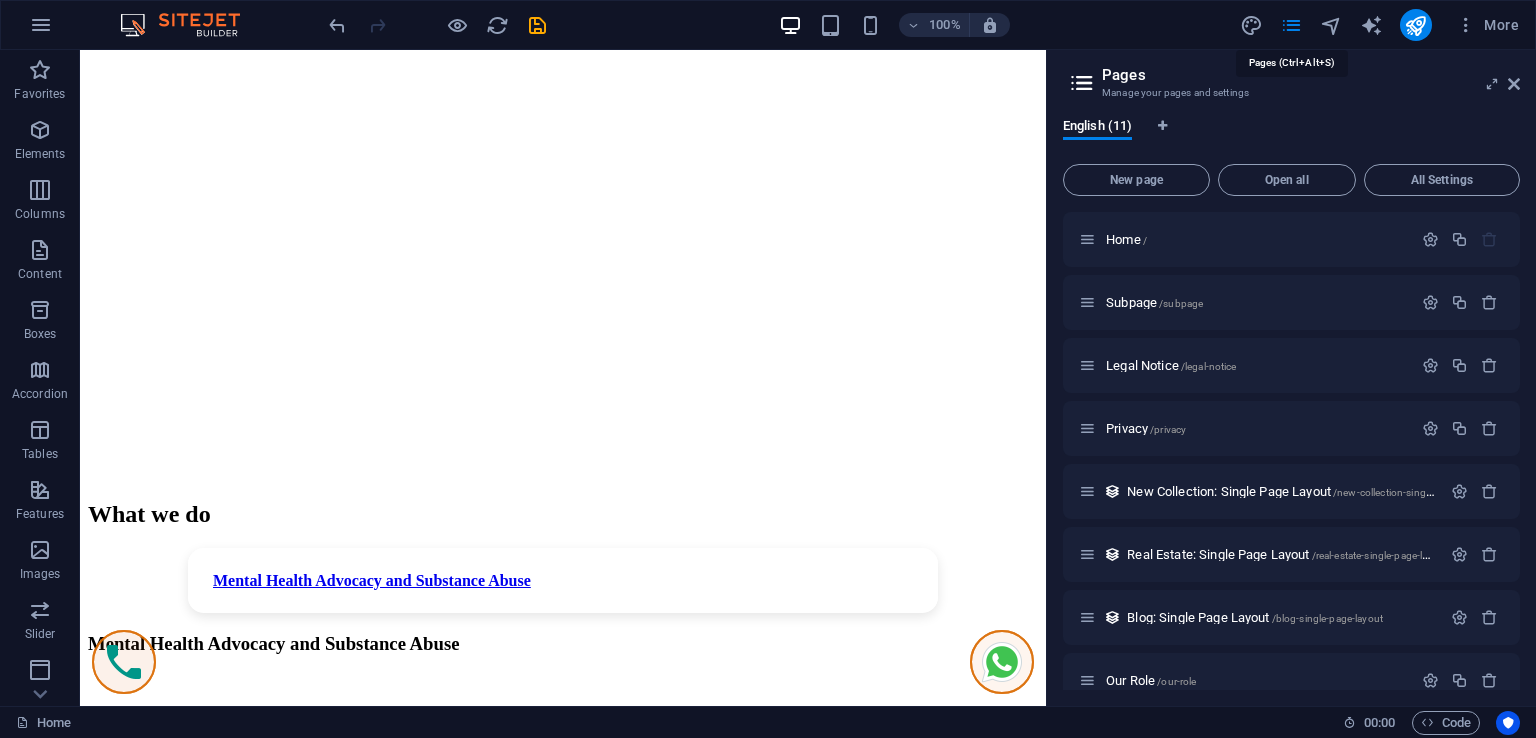scroll, scrollTop: 16103, scrollLeft: 0, axis: vertical 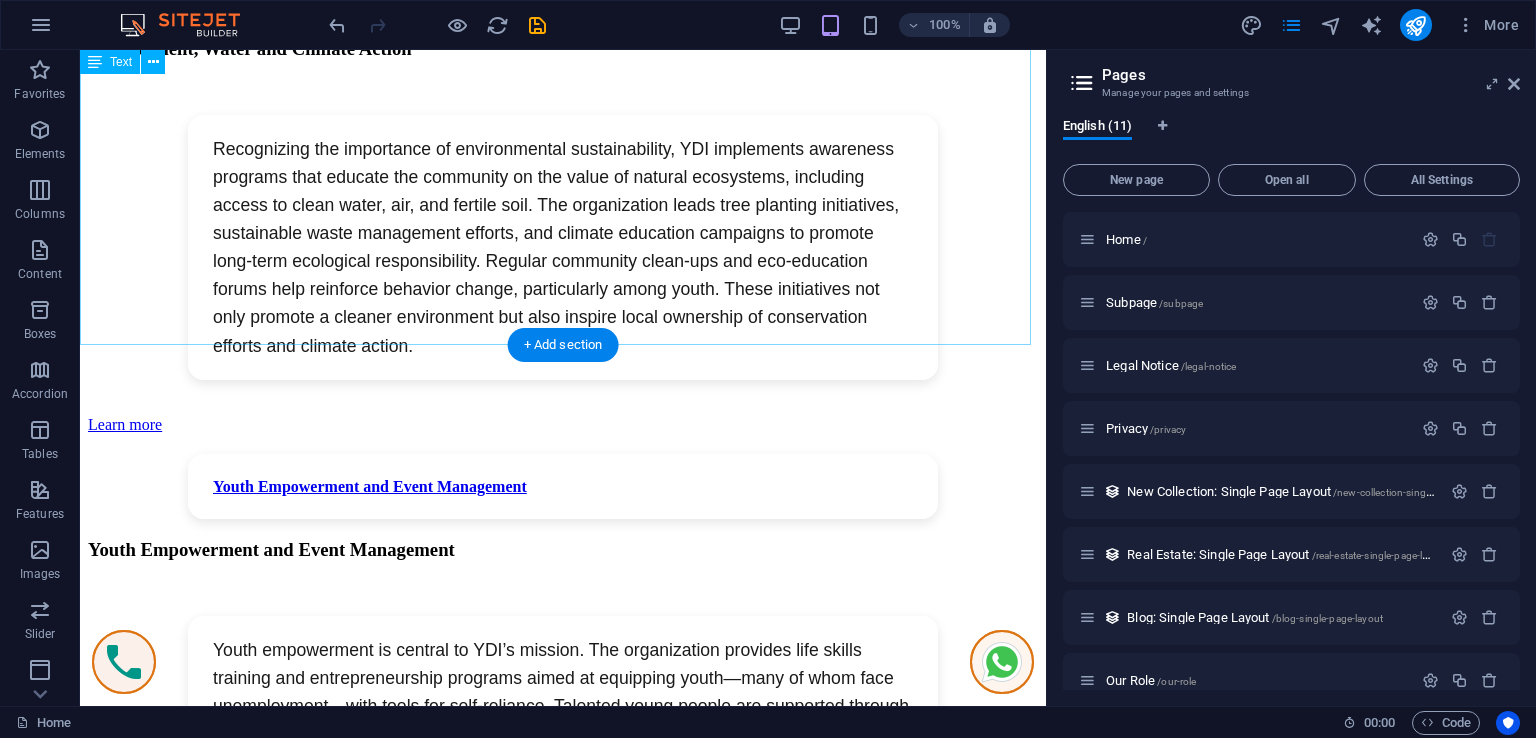 click on "Support Youth Drop-In Initiative
You can support our programs through M-PESA, Airtel Money, Equity App, or Equitel using the details below:
Paybill:
247247
Copy
Account Number:
0200185194975
Copy
Account Name:
Youth Dropping in Initiative
Donate Now" at bounding box center [563, 15199] 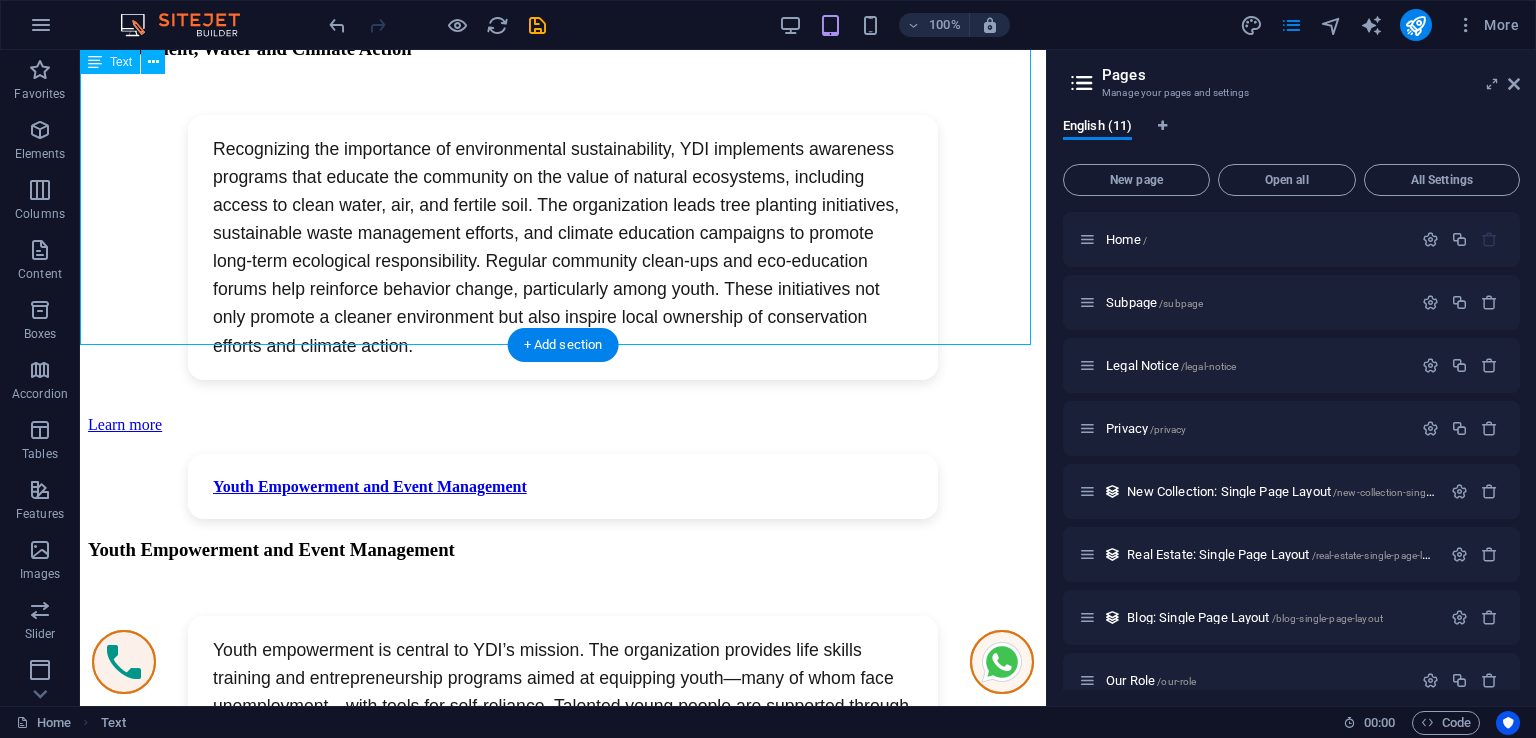 click on "Support Youth Drop-In Initiative
You can support our programs through M-PESA, Airtel Money, Equity App, or Equitel using the details below:
Paybill:
247247
Copy
Account Number:
0200185194975
Copy
Account Name:
Youth Dropping in Initiative
Donate Now" at bounding box center [563, 15199] 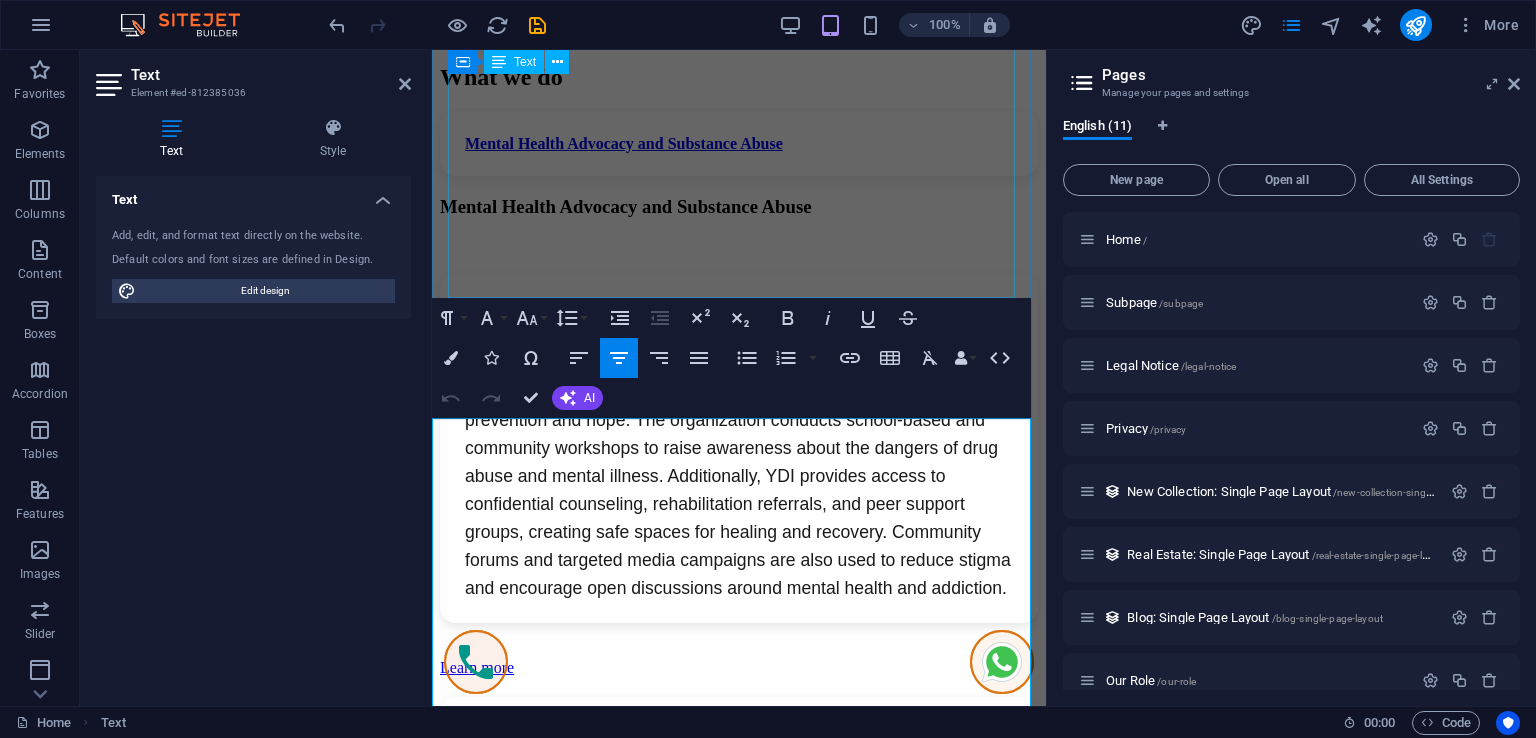 scroll, scrollTop: 16605, scrollLeft: 0, axis: vertical 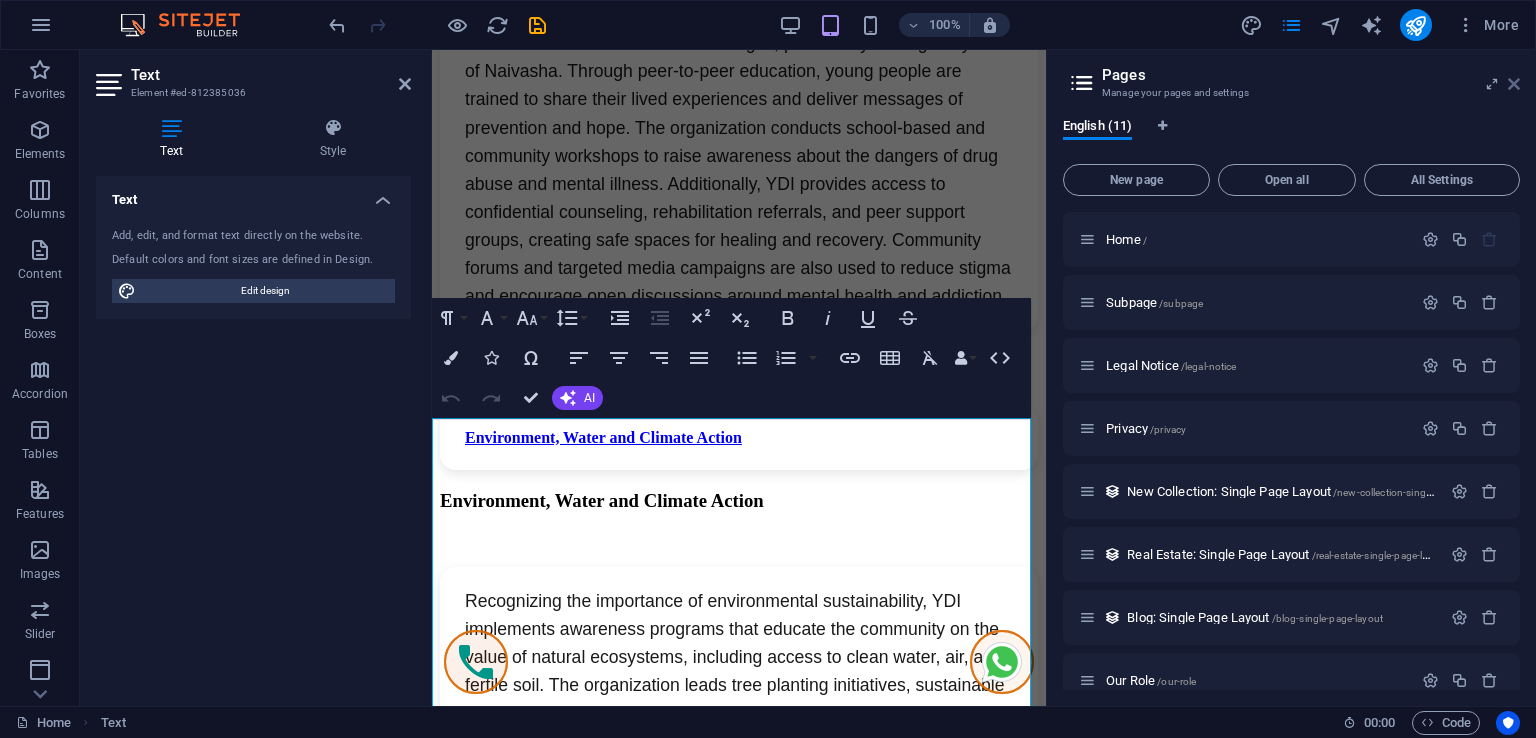 drag, startPoint x: 1512, startPoint y: 84, endPoint x: 679, endPoint y: 109, distance: 833.37506 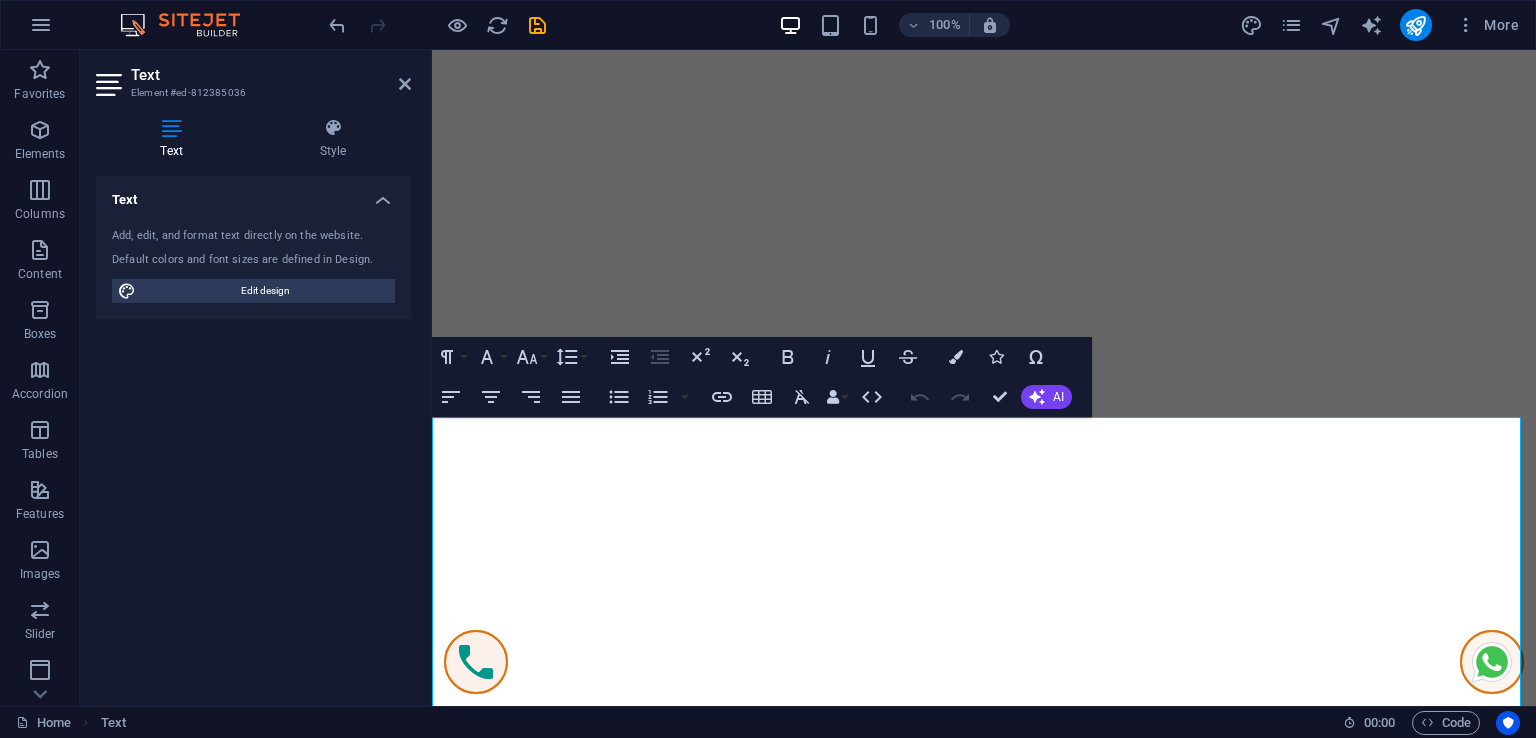 scroll, scrollTop: 14880, scrollLeft: 0, axis: vertical 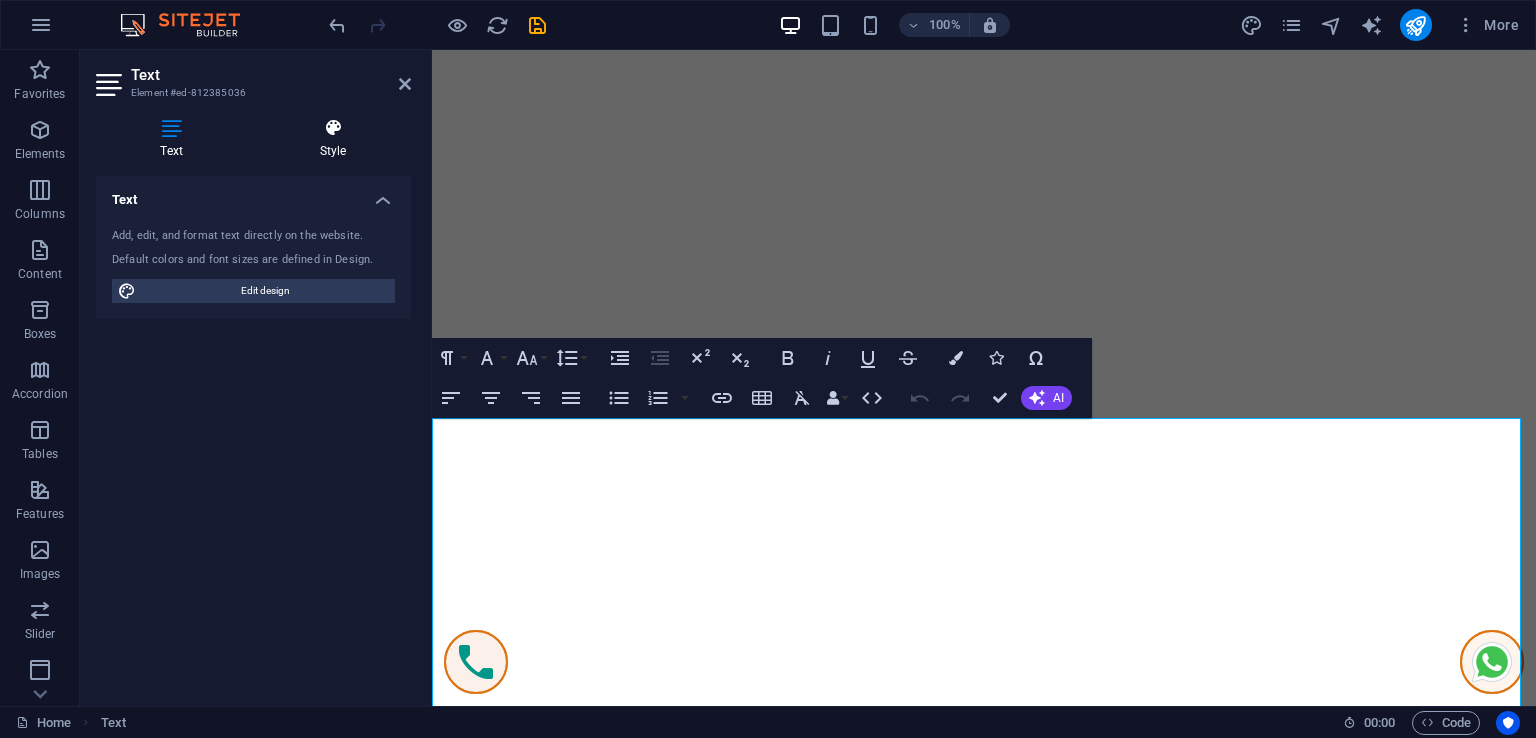 click on "Style" at bounding box center (333, 139) 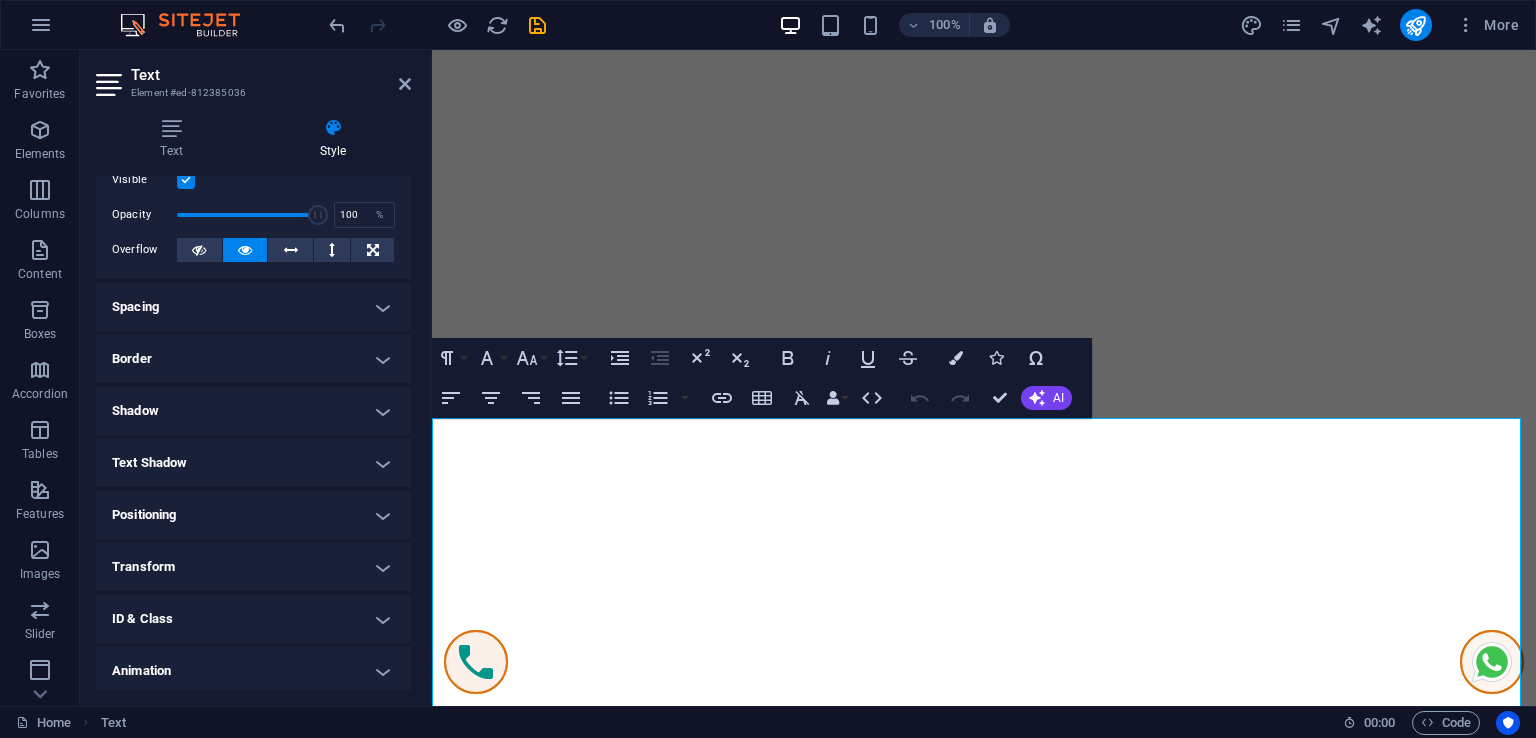 scroll, scrollTop: 116, scrollLeft: 0, axis: vertical 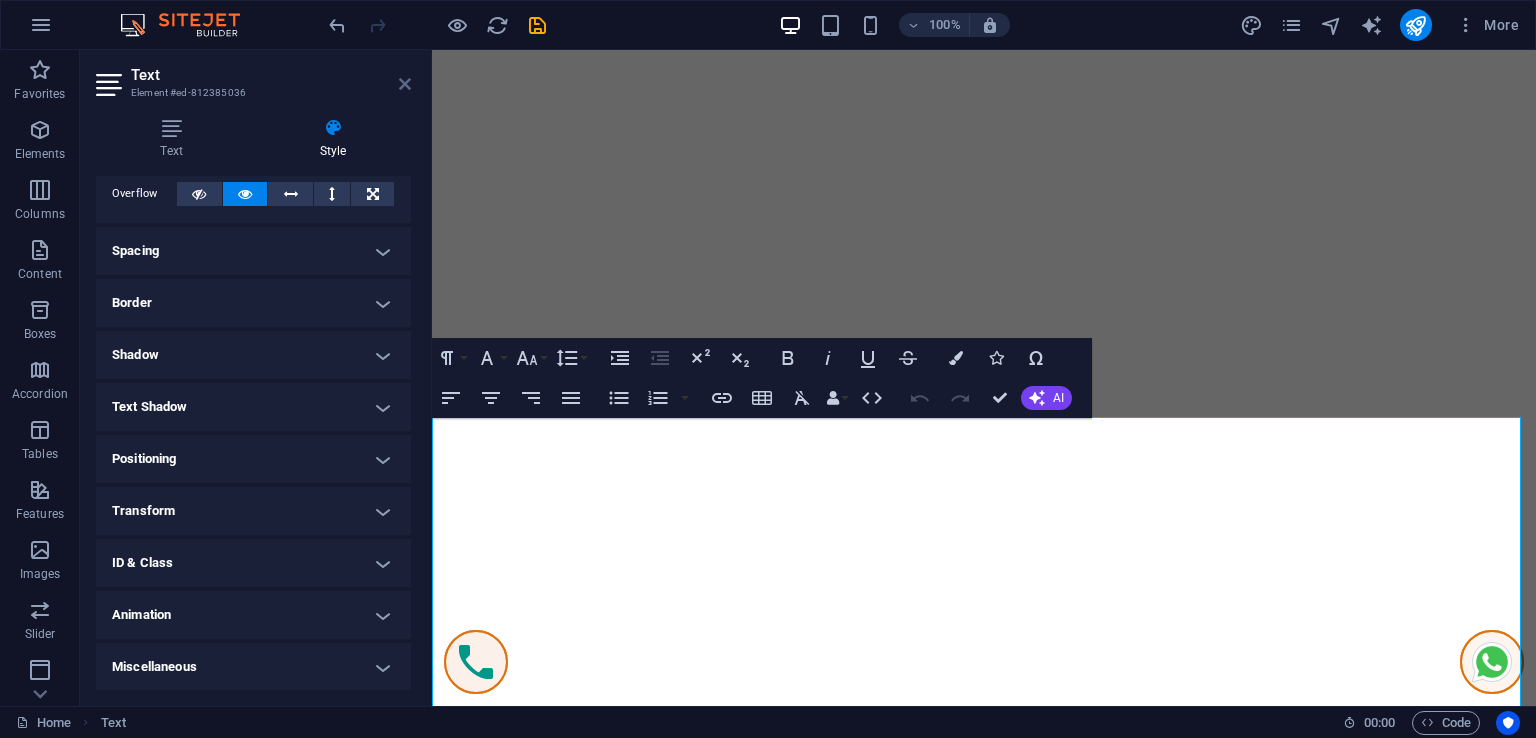 click at bounding box center [405, 84] 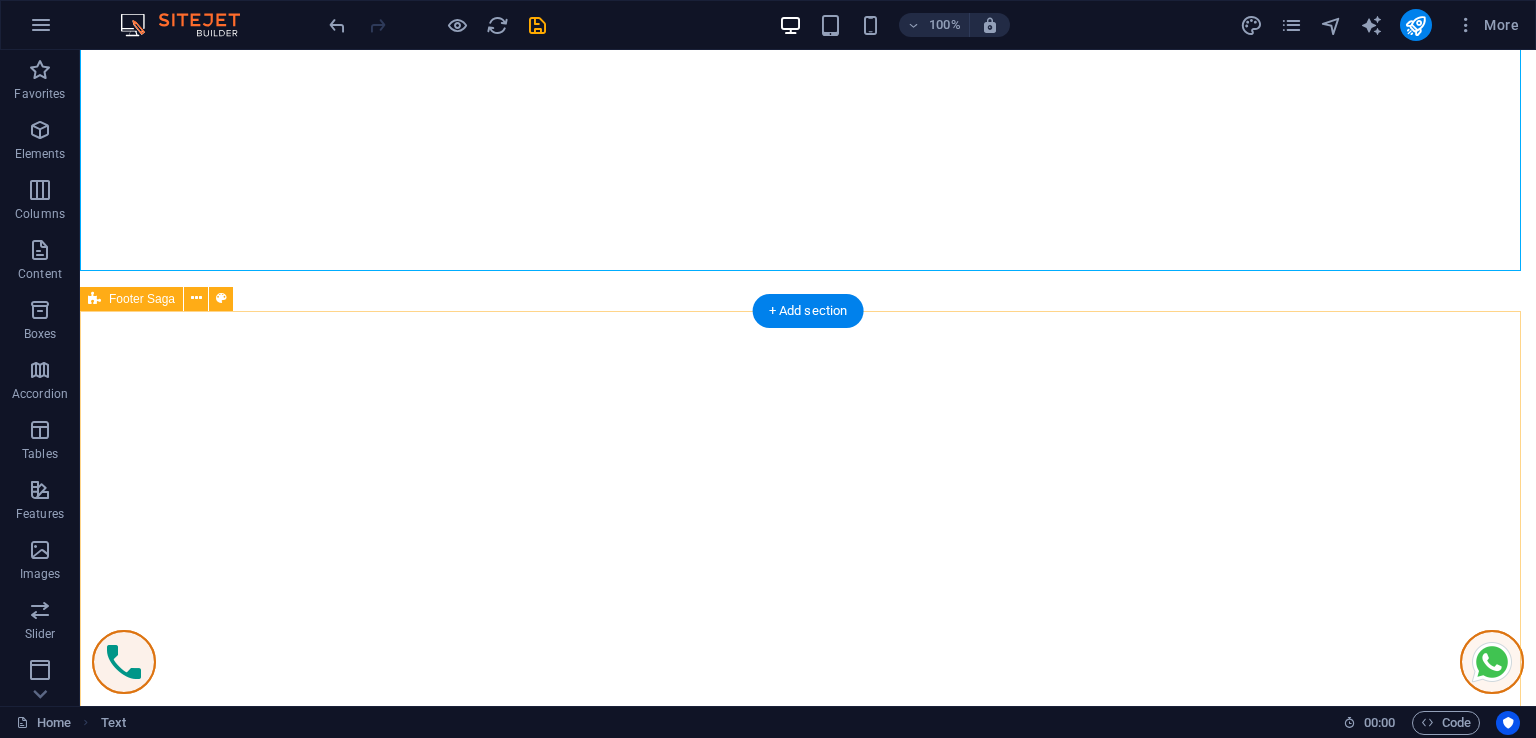 scroll, scrollTop: 15420, scrollLeft: 0, axis: vertical 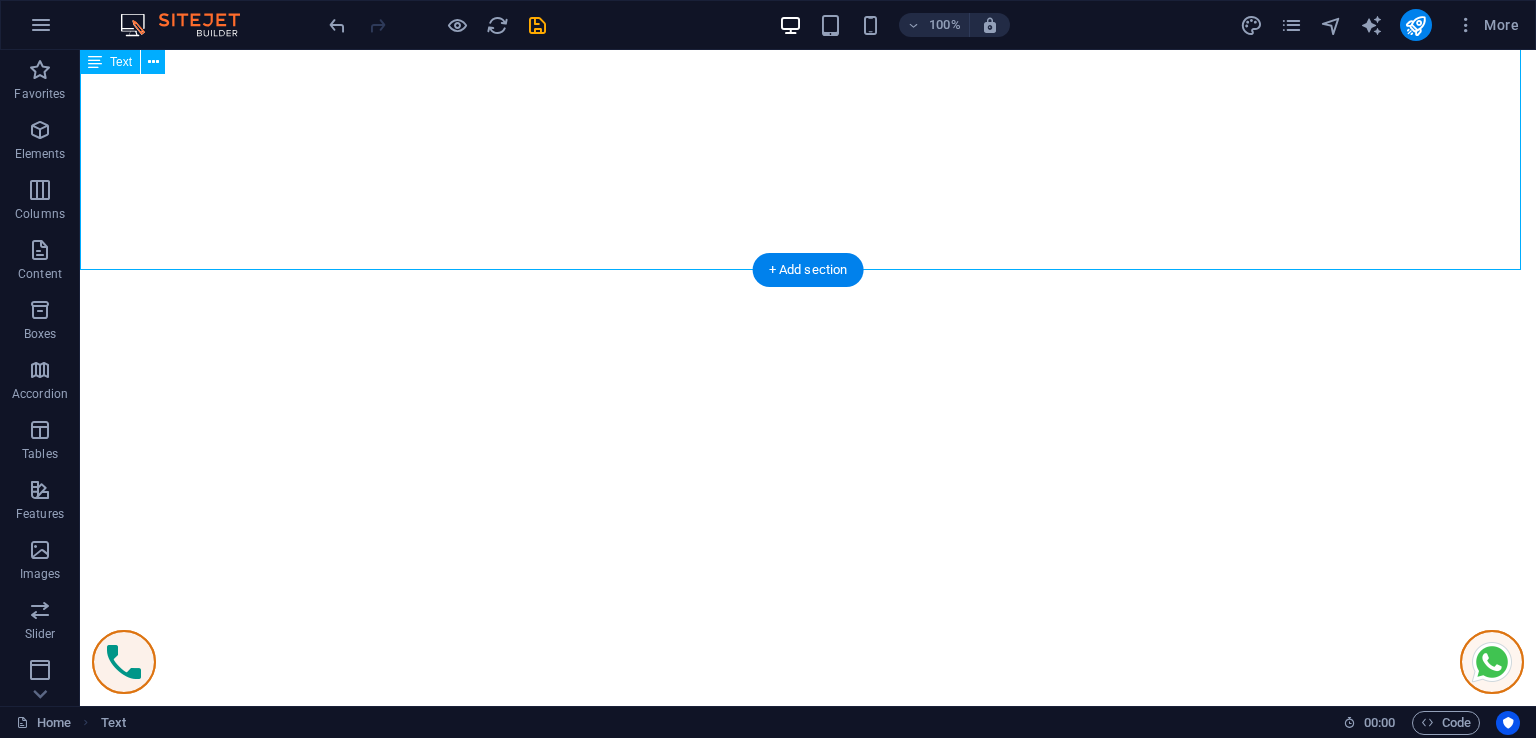 click on "Support Youth Drop-In Initiative
You can support our programs through M-PESA, Airtel Money, Equity App, or Equitel using the details below:
Paybill:
247247
Copy
Account Number:
0200185194975
Copy
Account Name:
Youth Dropping in Initiative
Donate Now" at bounding box center [808, 17909] 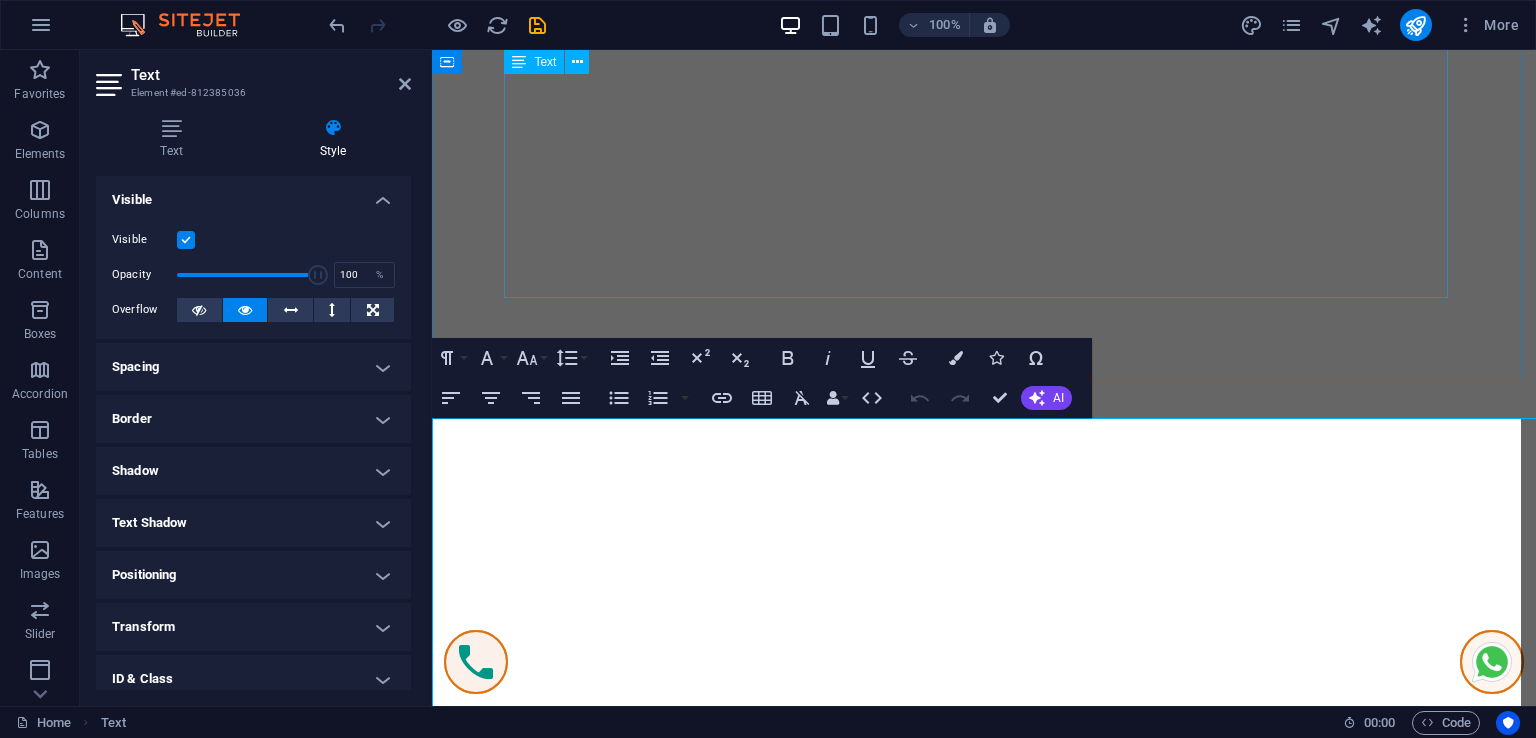 scroll, scrollTop: 14819, scrollLeft: 0, axis: vertical 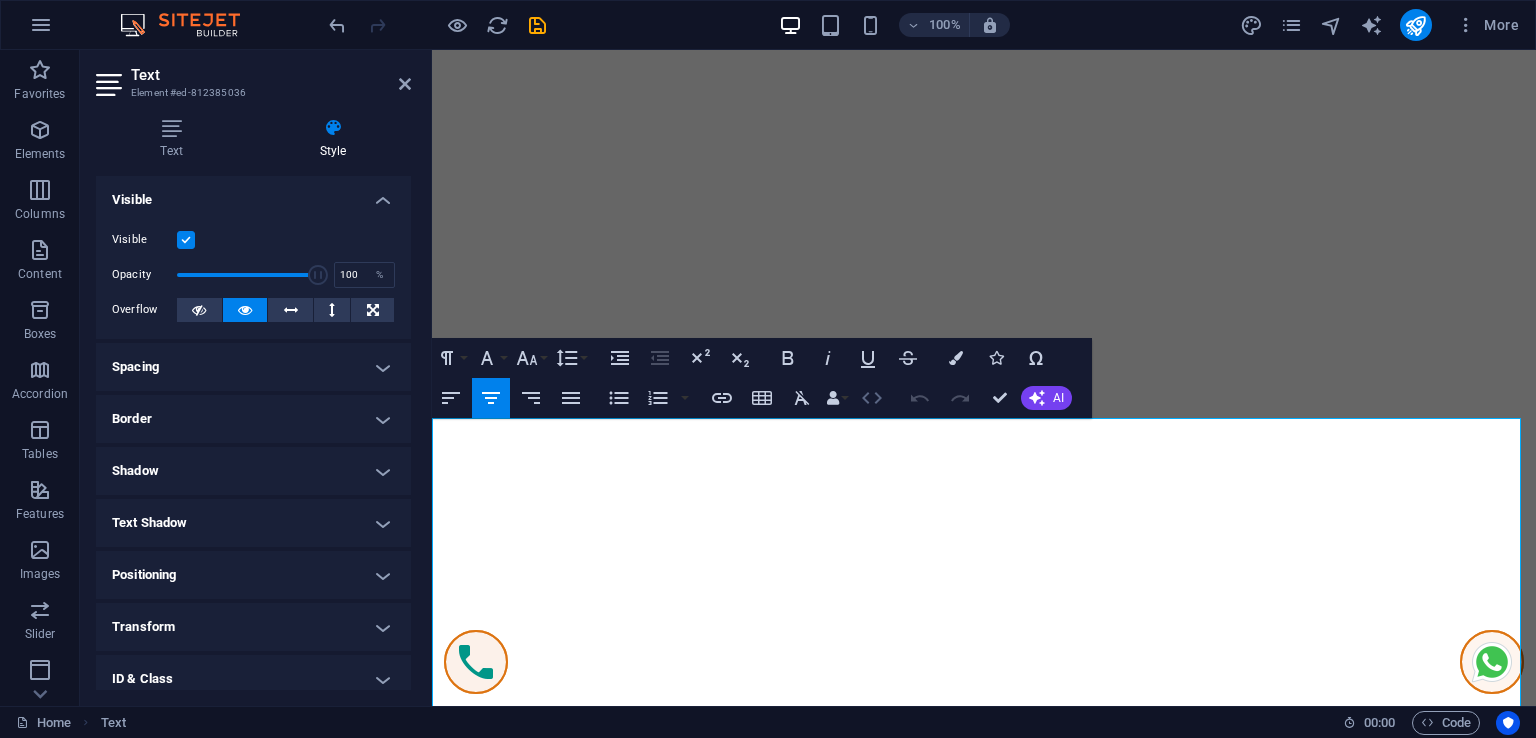 click 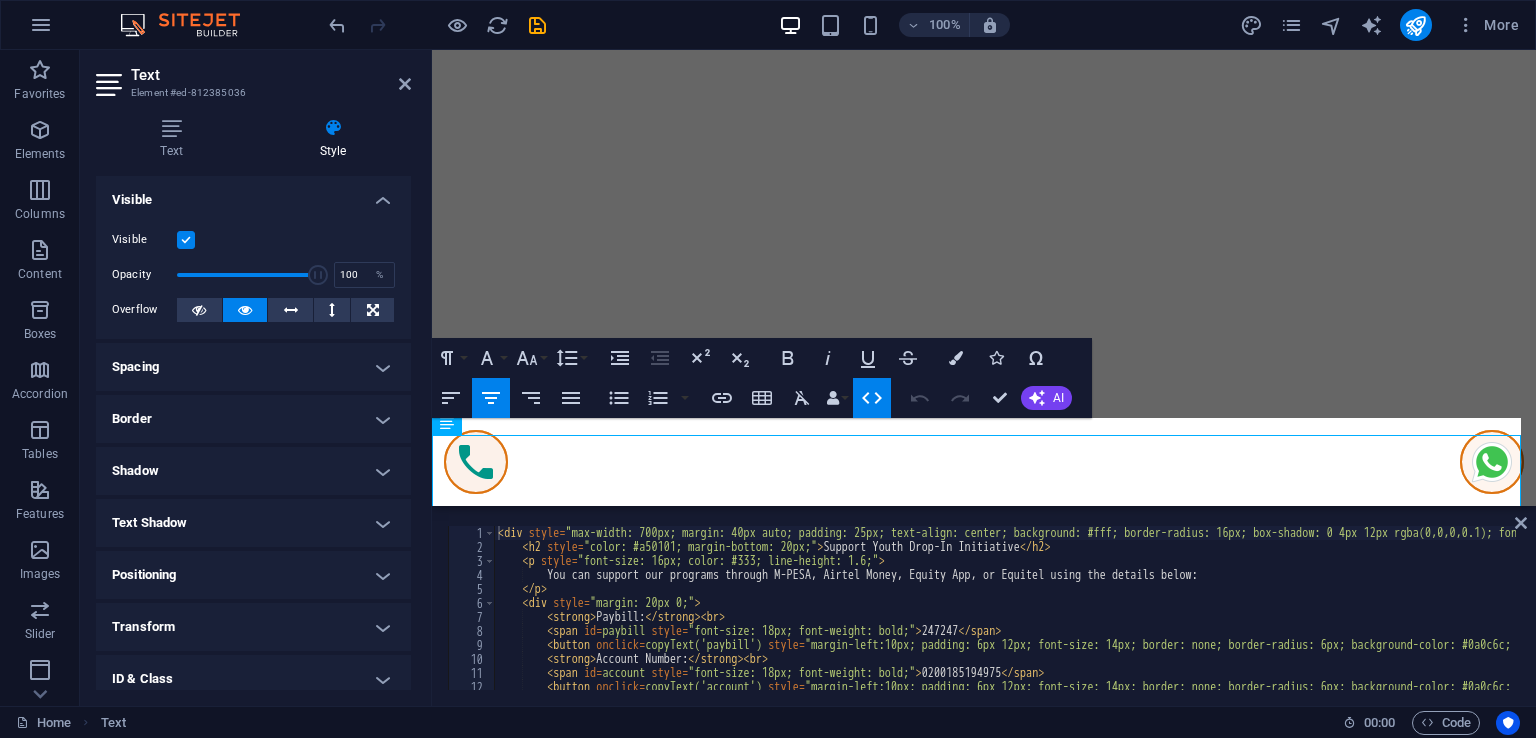 scroll, scrollTop: 14647, scrollLeft: 0, axis: vertical 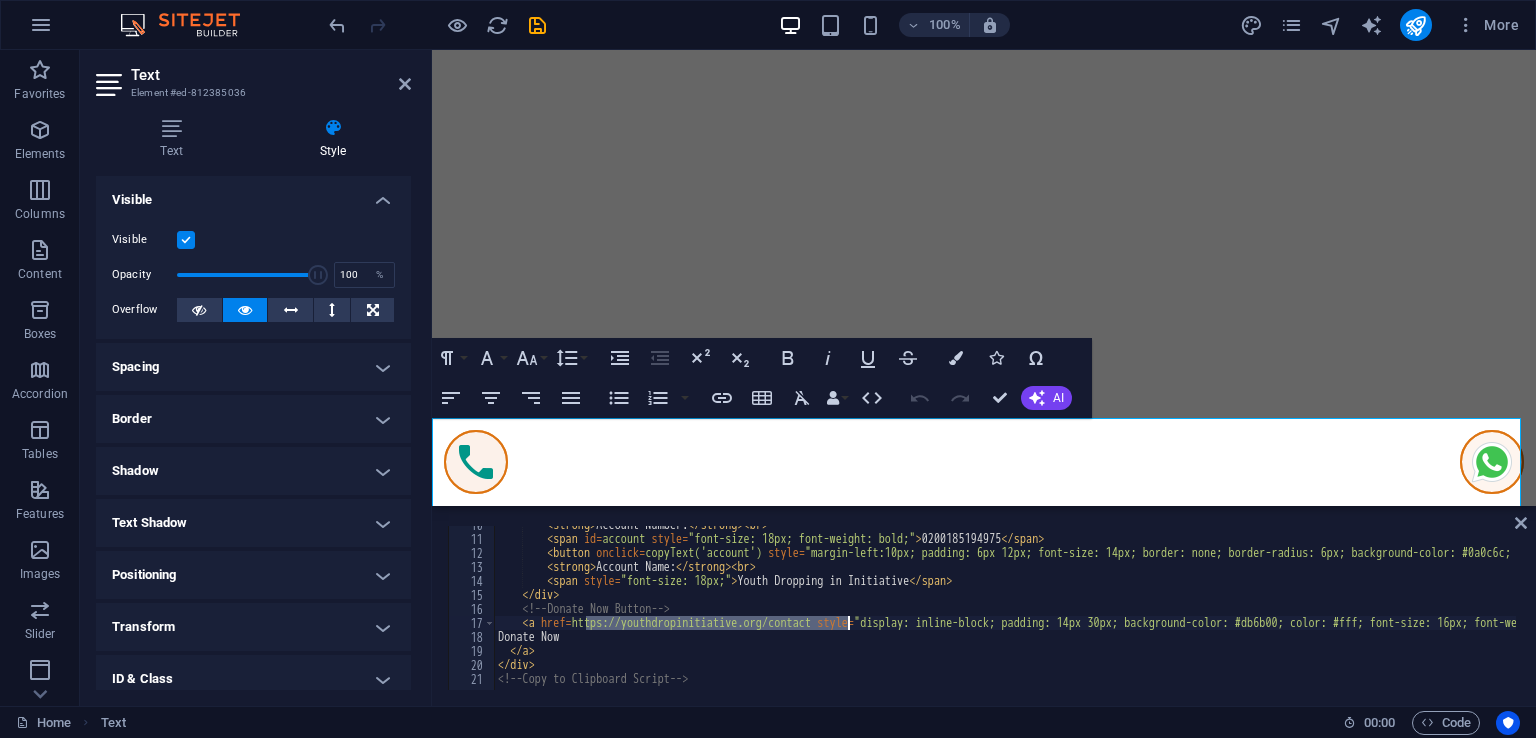 drag, startPoint x: 586, startPoint y: 622, endPoint x: 847, endPoint y: 624, distance: 261.00766 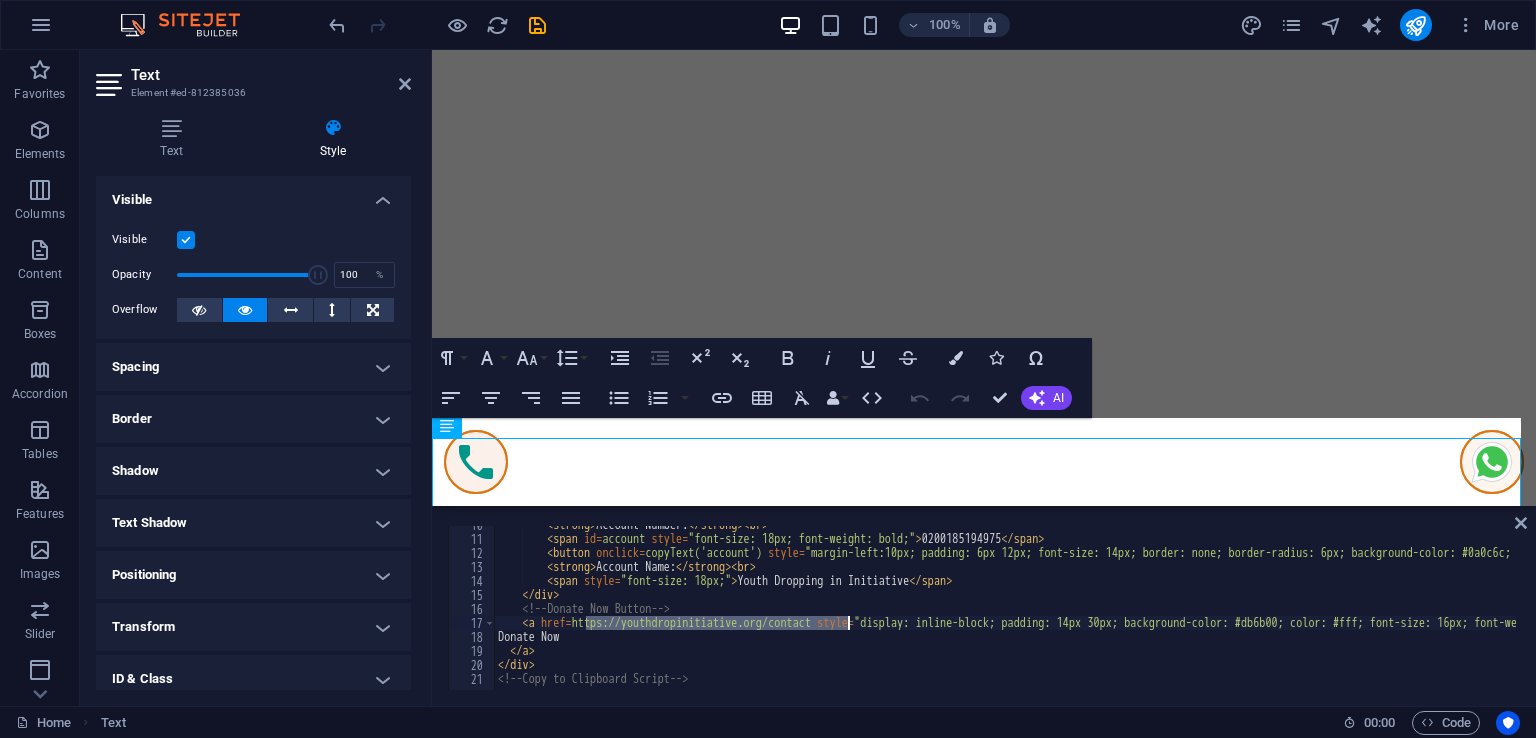 paste on "suppor" 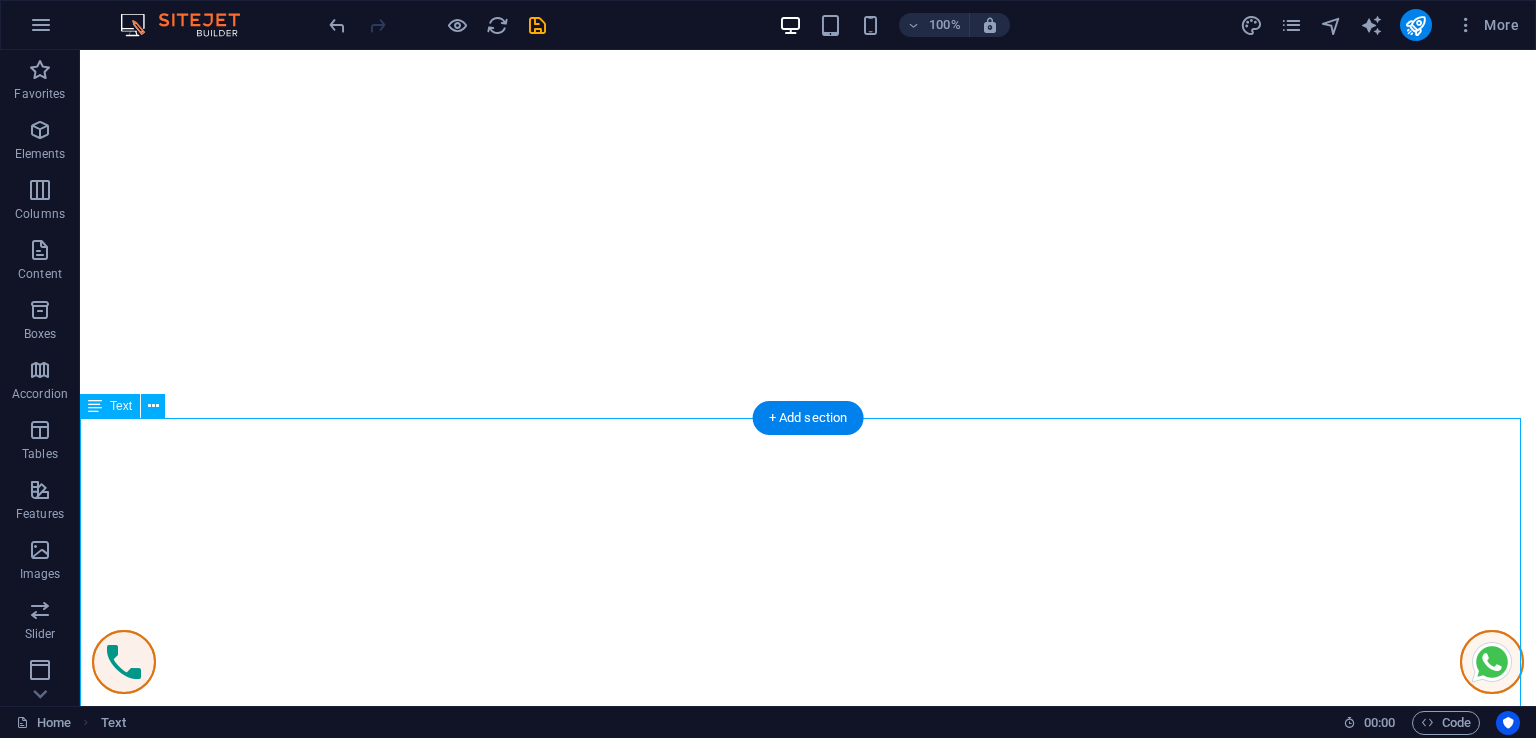 scroll, scrollTop: 15280, scrollLeft: 0, axis: vertical 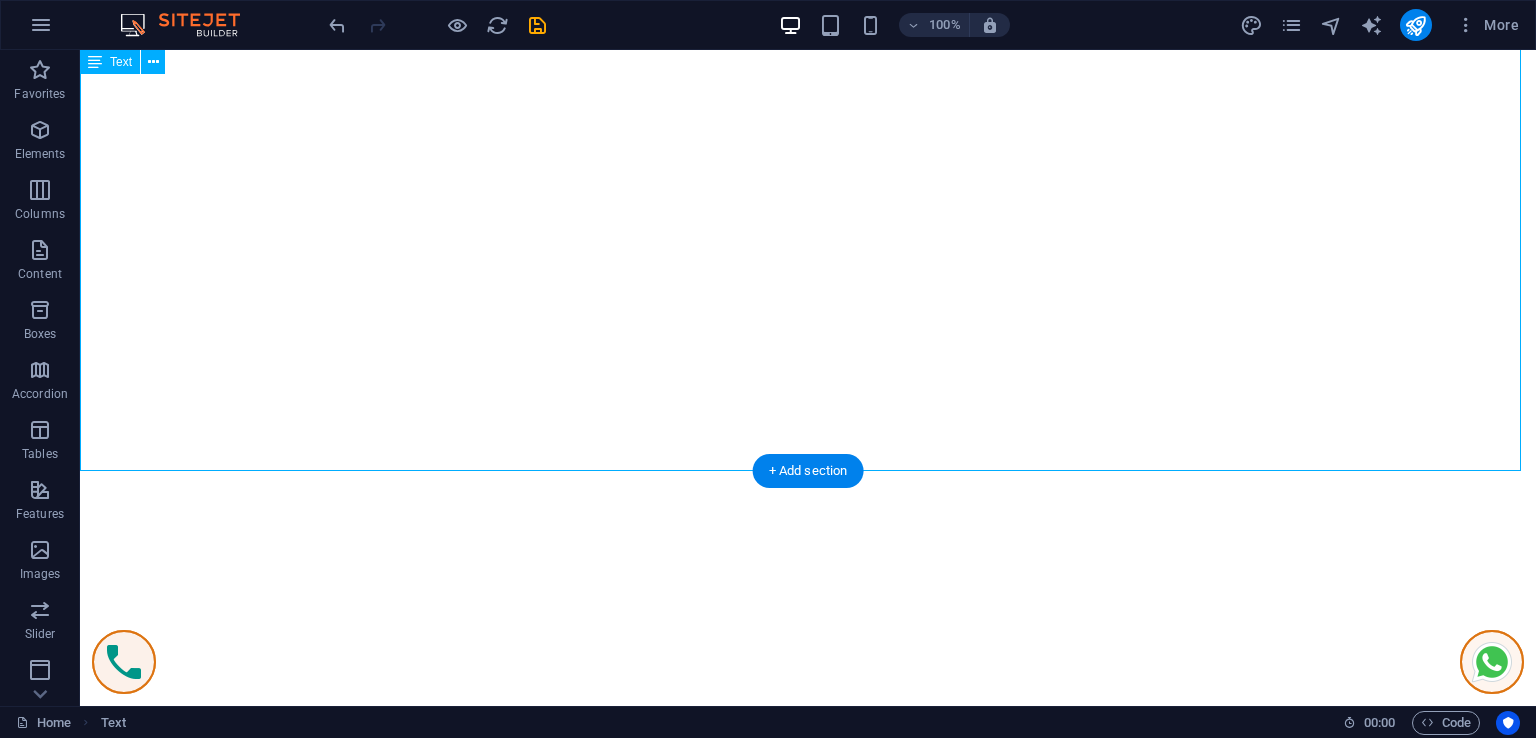click on "Support Youth Drop-In Initiative
You can support our programs through M-PESA, Airtel Money, Equity App, or Equitel using the details below:
Paybill:
247247
Copy
Account Number:
0200185194975
Copy
Account Name:
Youth Dropping in Initiative
Donate Now" at bounding box center [808, 17953] 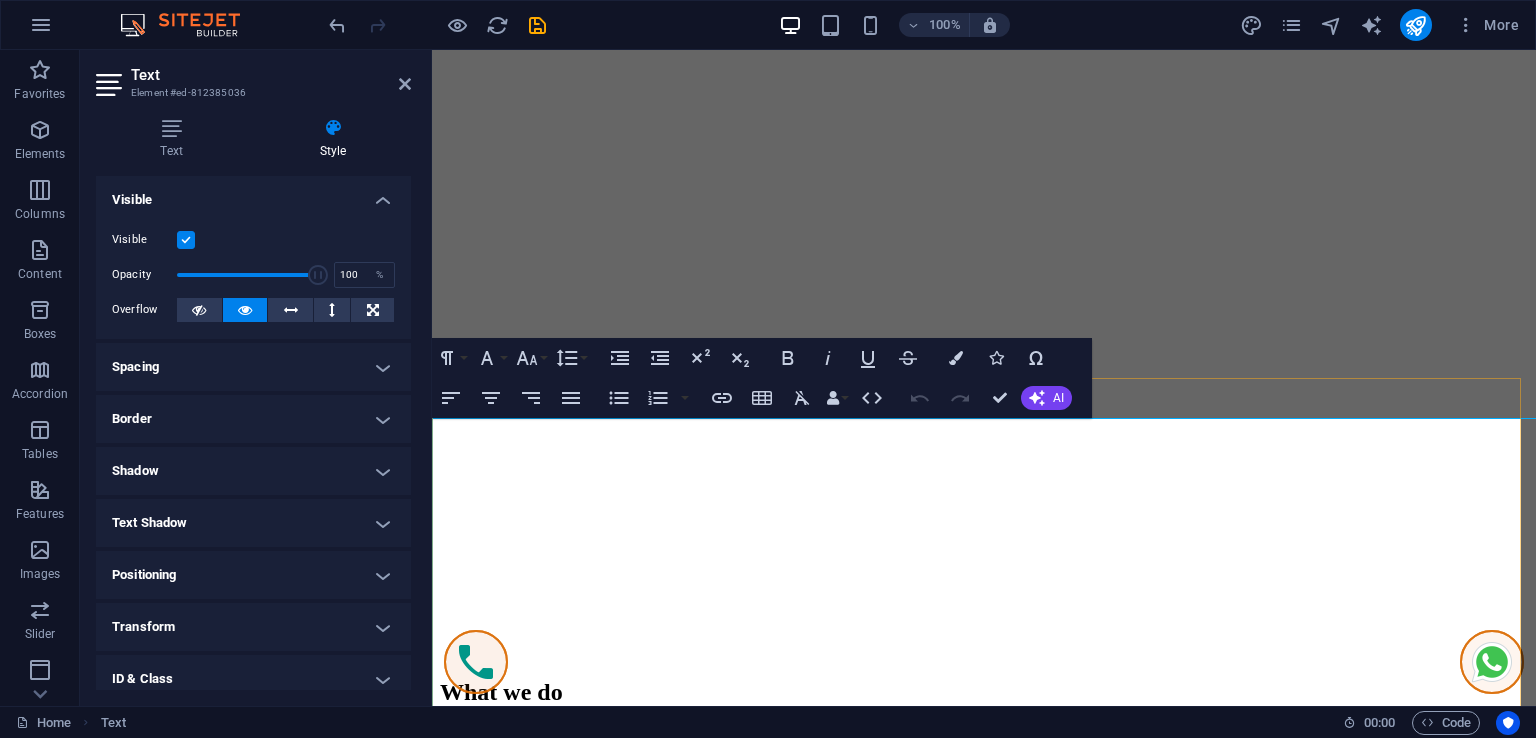 click on "Home About Services our role Contact WELCOME TO Youth Drop- In Initiative (YDI) WHO ARE WE ?
Youth Drop- In Initiative (YDI) is a community-based organization (CBO) based in Naivasha, along South Lake Road. It was established to address the growing challenges facing youth in the region, including drugs and substance abuse, mental health issues, gender-based violence (GBV), female genital mutilation (FGM), and the prevalence of HIV and AIDS, environmental and Climate change, widows /widower and the Vulnerable family. YDI works to empower the youth, promote community awareness, and foster sustainable solutions to these pressing issues.
Discover More Donations You can support our programs through M-PESA, Airtel Money, Equity App, or Equitel using the details below:
Donate Our Role Whether you're seeking support, looking to volunteer, interested in partnering with us, or simply want to learn more about the Youth ... Learn more  Events
Events Our Team Leaders [FIRST] [LAST] - CEO Sammy more" at bounding box center (984, 2934) 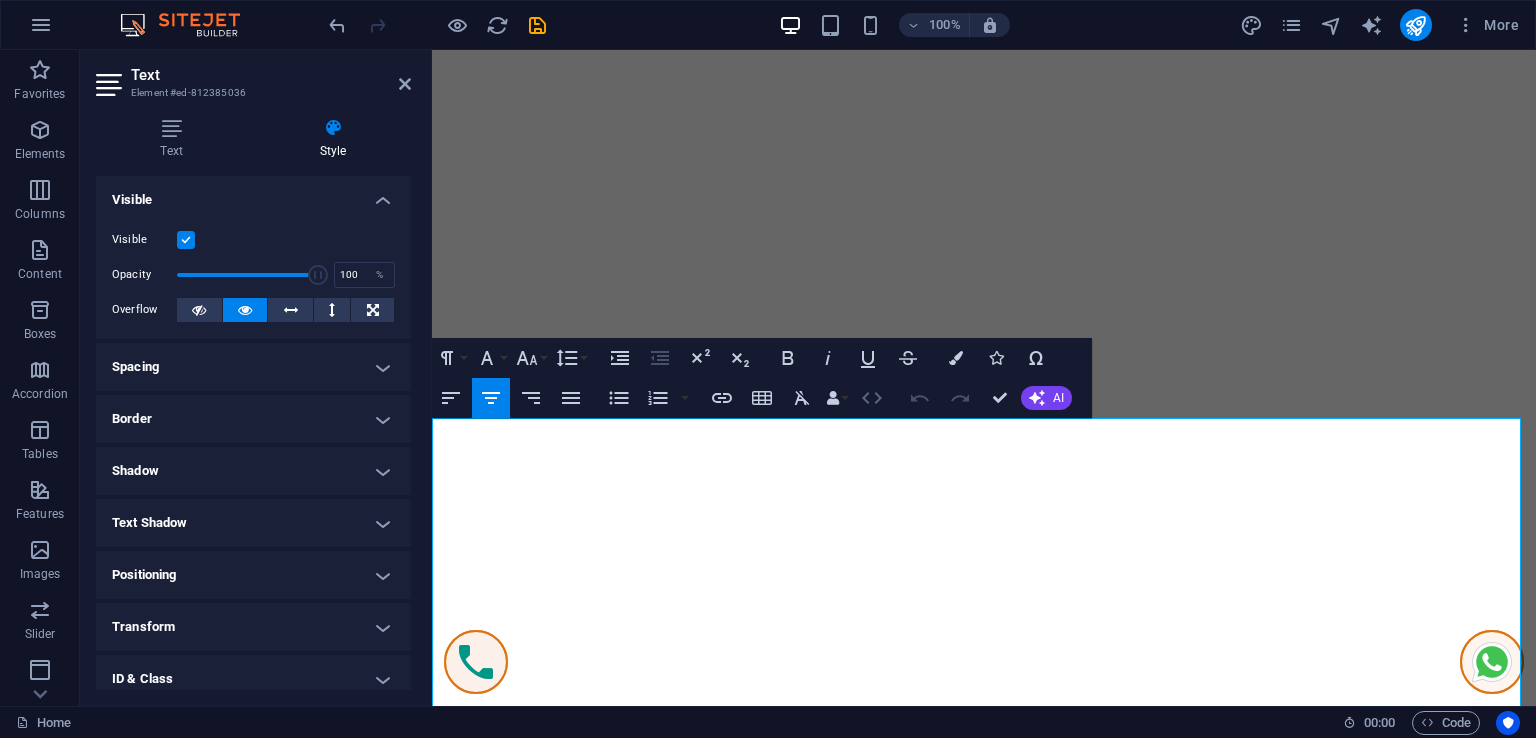 click 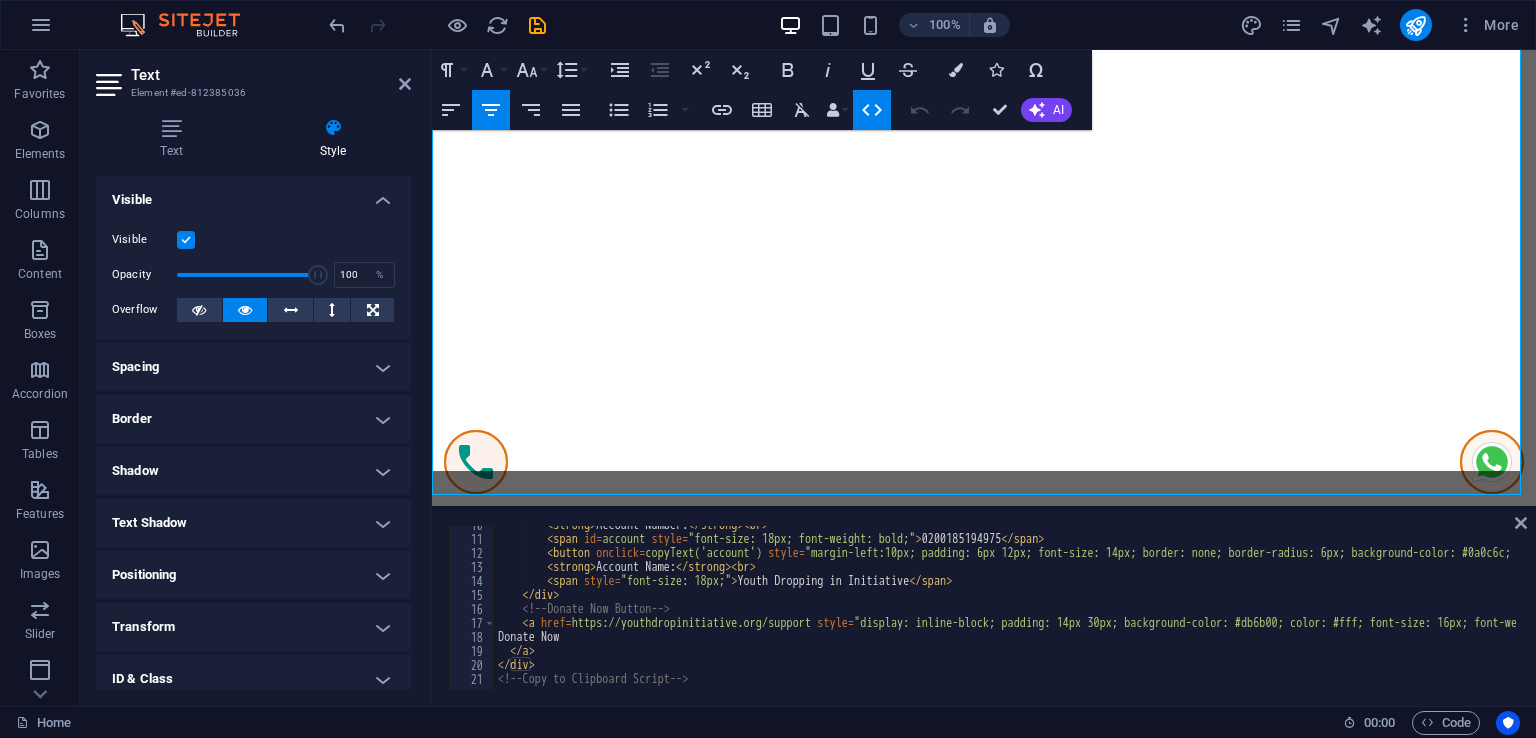 scroll, scrollTop: 15054, scrollLeft: 0, axis: vertical 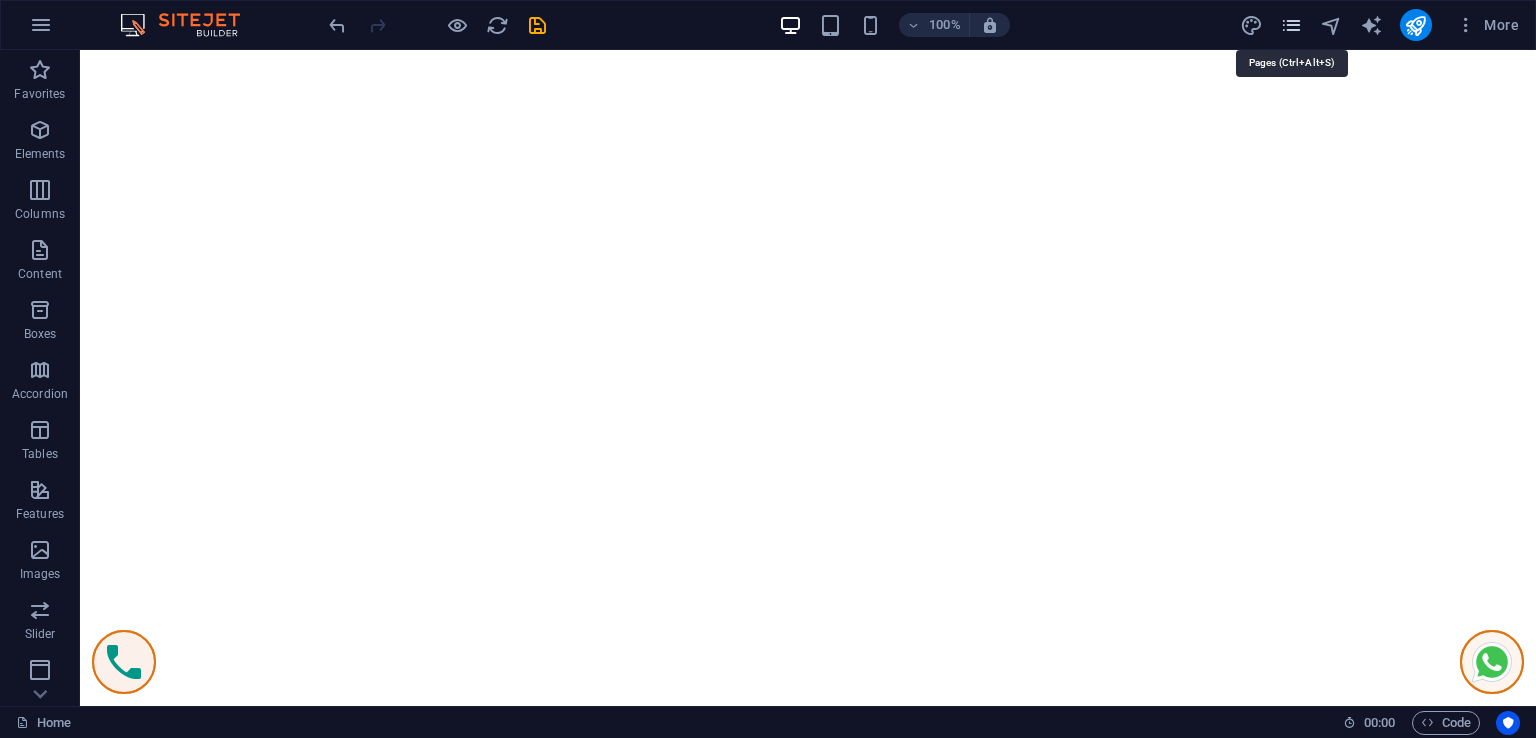 click at bounding box center (1291, 25) 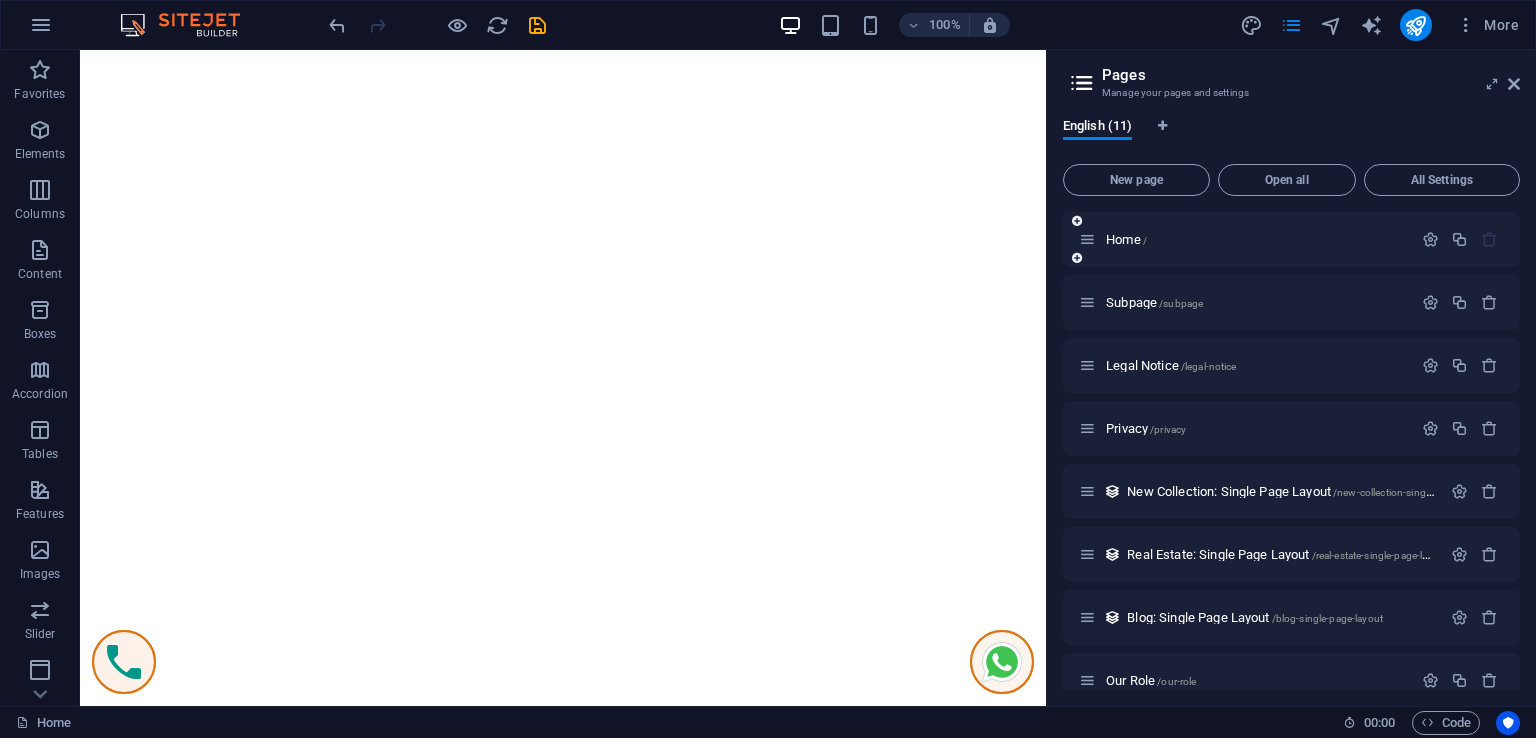 scroll, scrollTop: 15233, scrollLeft: 0, axis: vertical 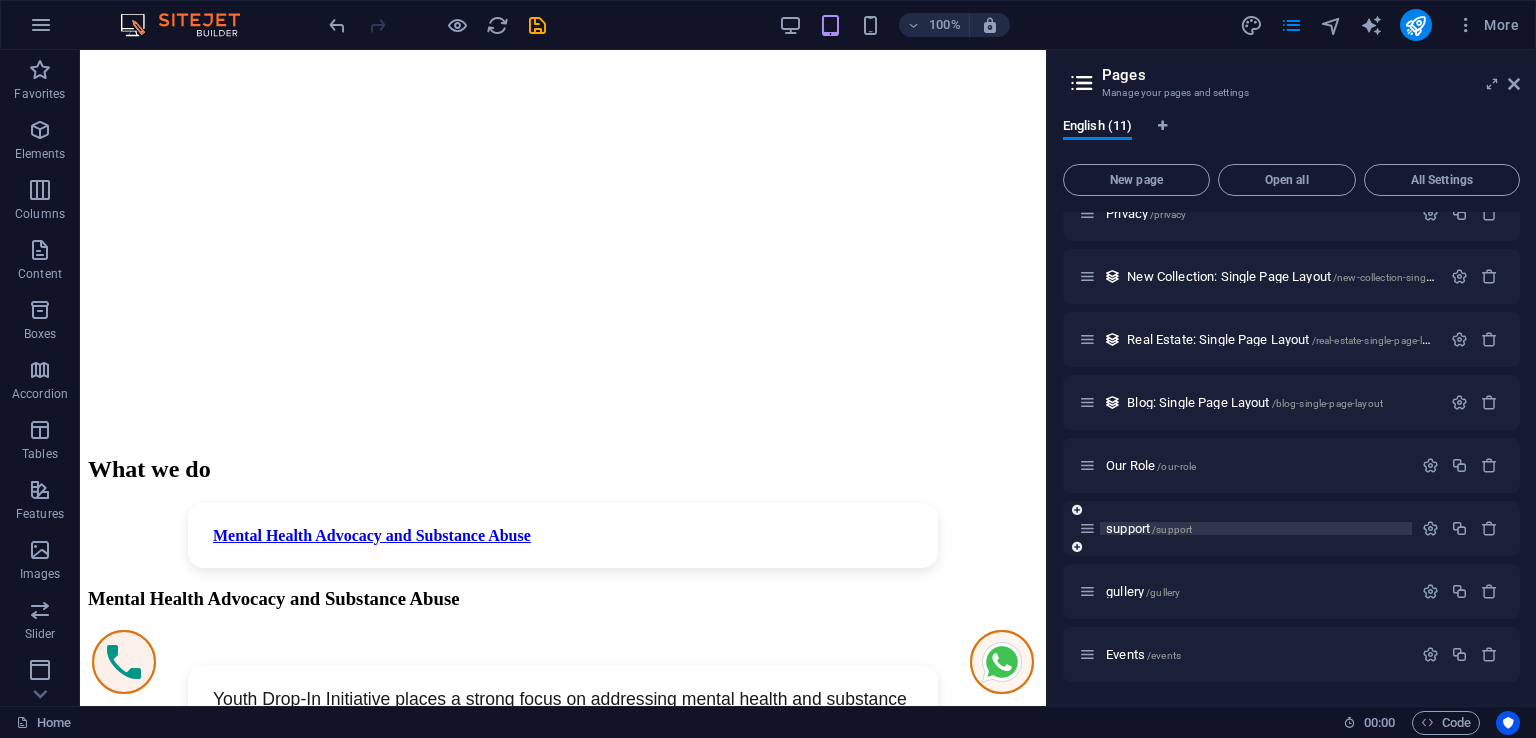 click on "/support" at bounding box center (1172, 529) 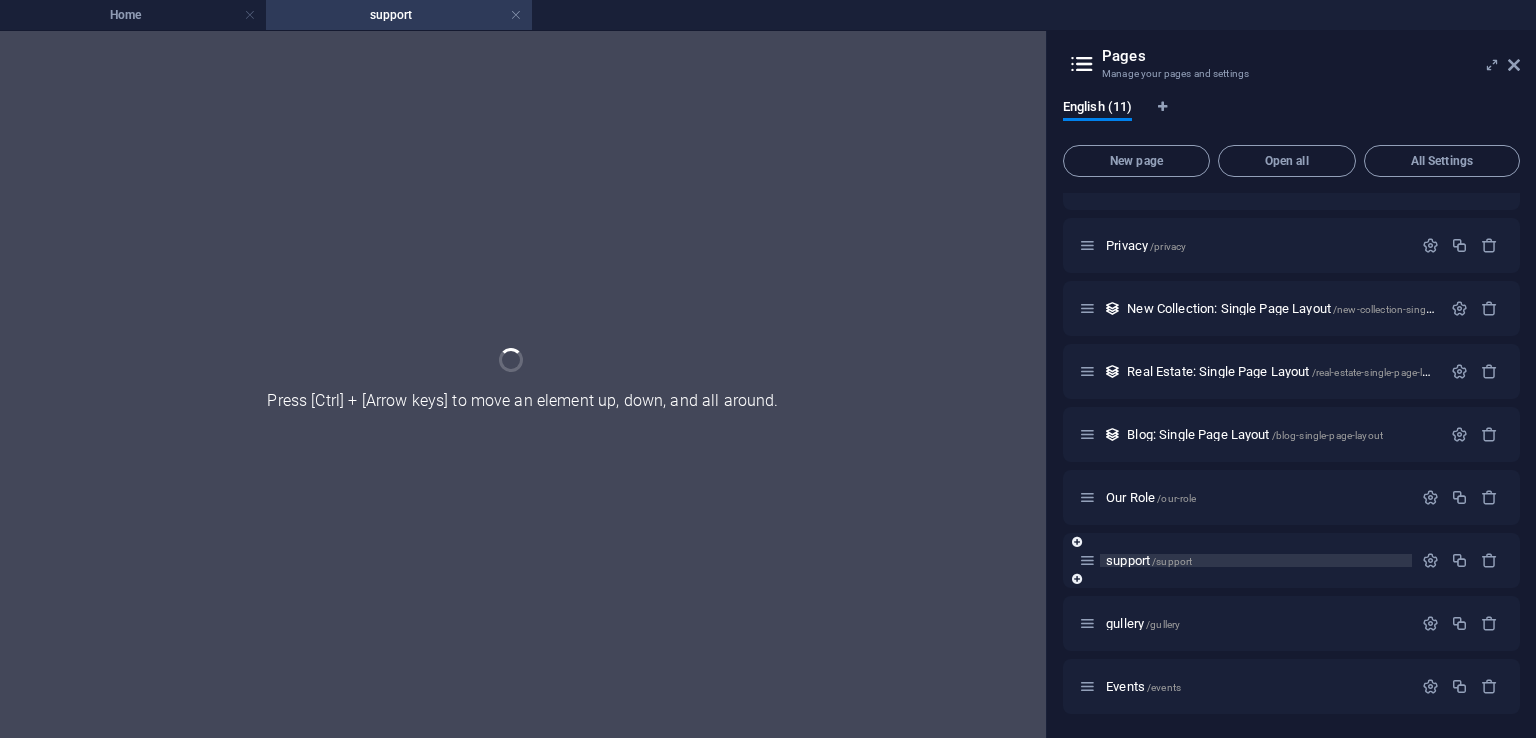 scroll, scrollTop: 164, scrollLeft: 0, axis: vertical 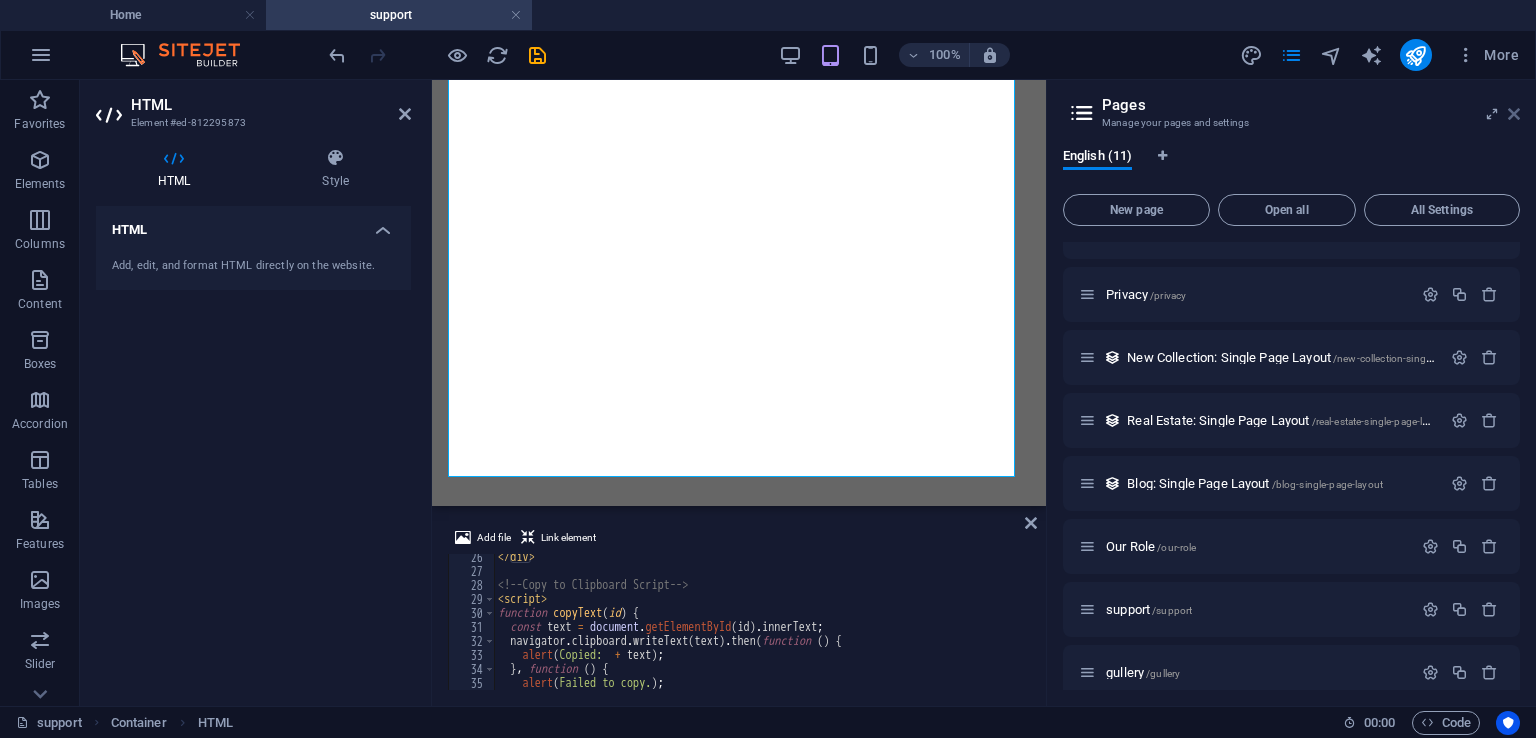 click at bounding box center [1514, 114] 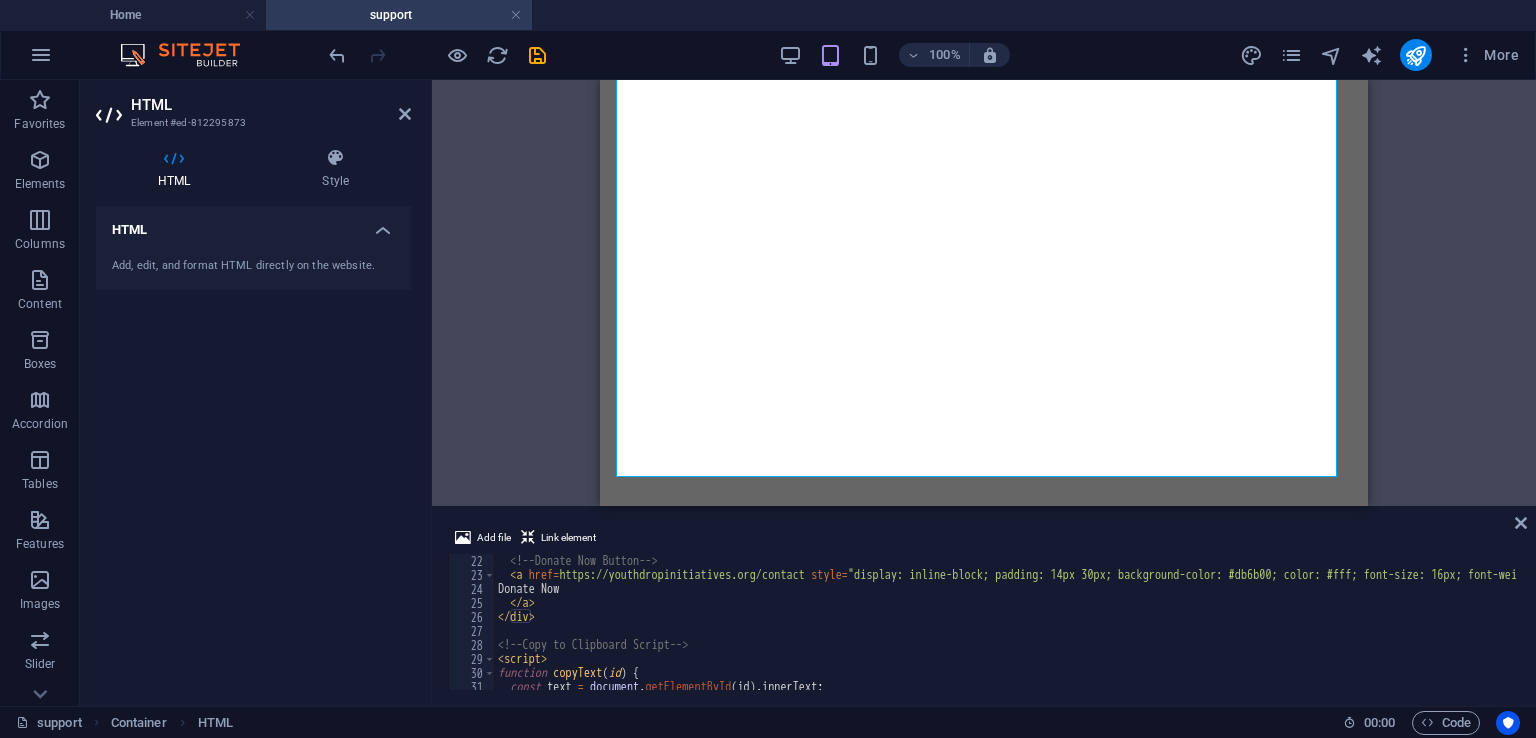 scroll, scrollTop: 294, scrollLeft: 0, axis: vertical 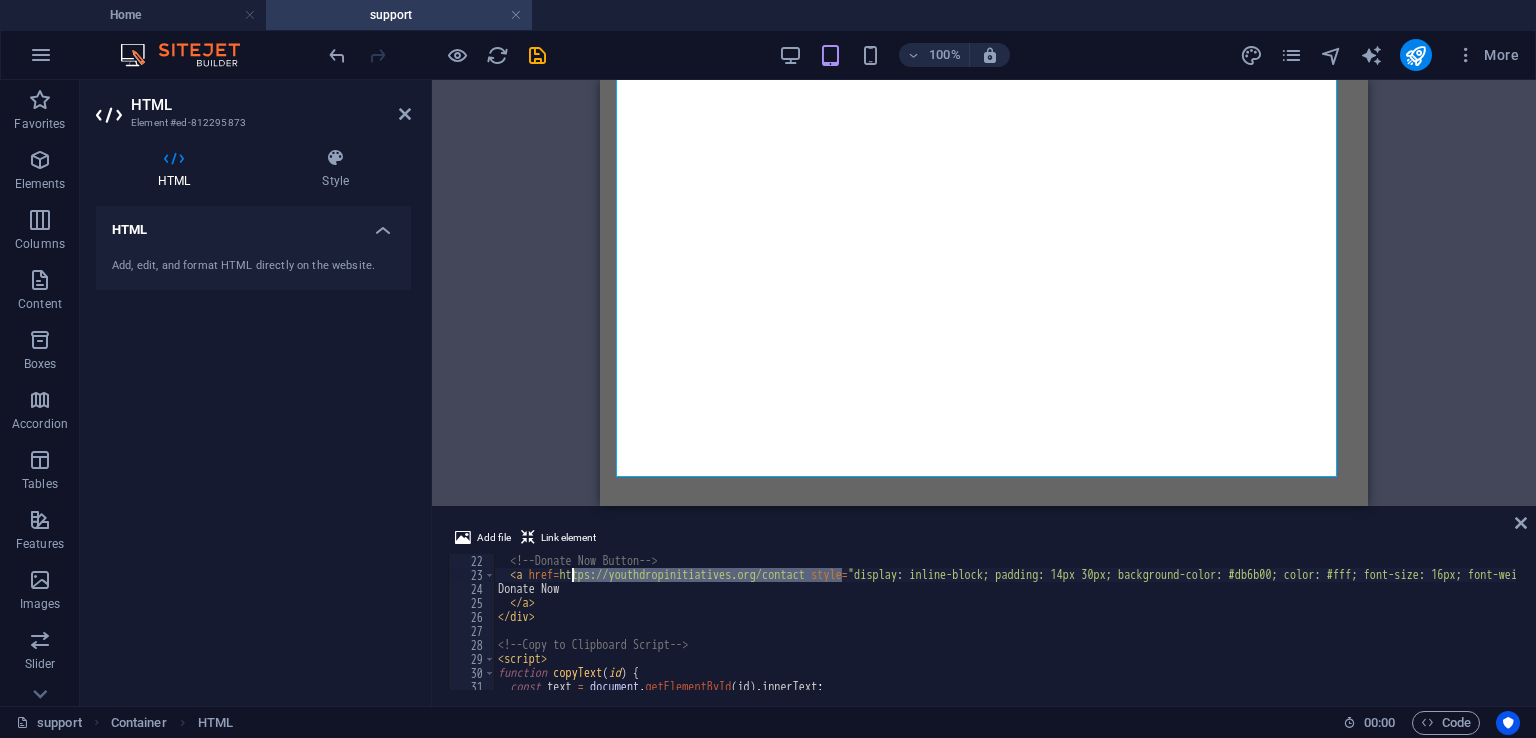 drag, startPoint x: 839, startPoint y: 571, endPoint x: 571, endPoint y: 570, distance: 268.00186 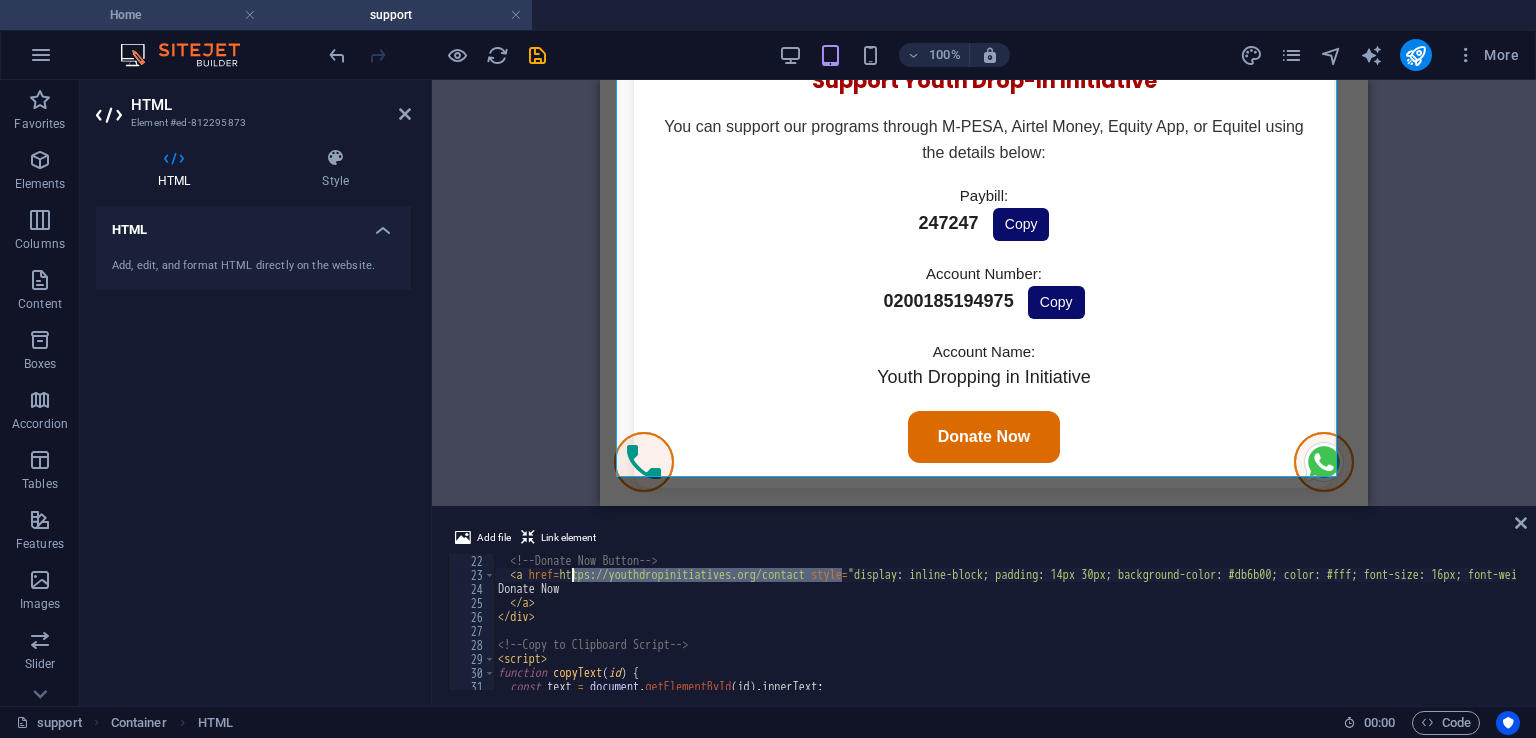 scroll, scrollTop: 837, scrollLeft: 0, axis: vertical 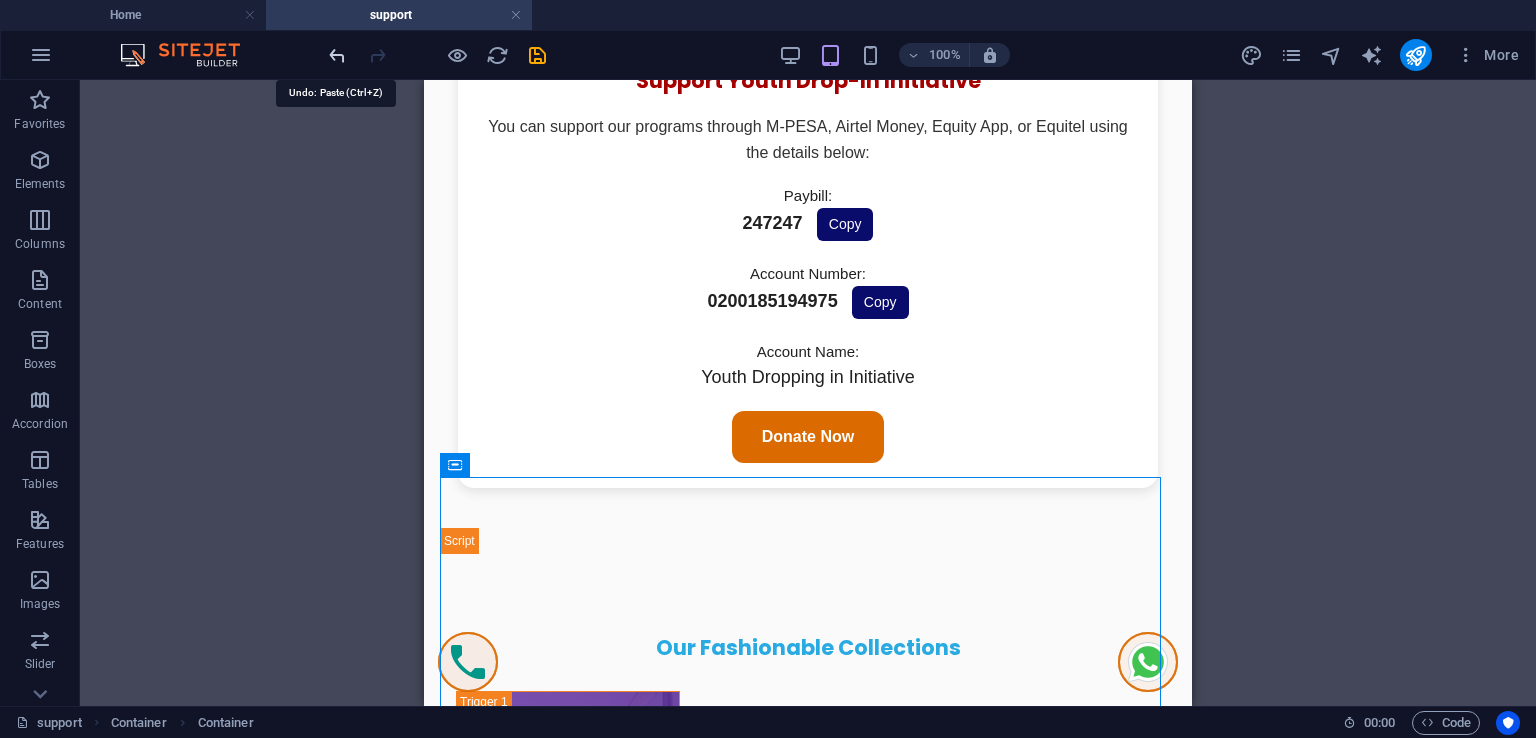 click at bounding box center (337, 55) 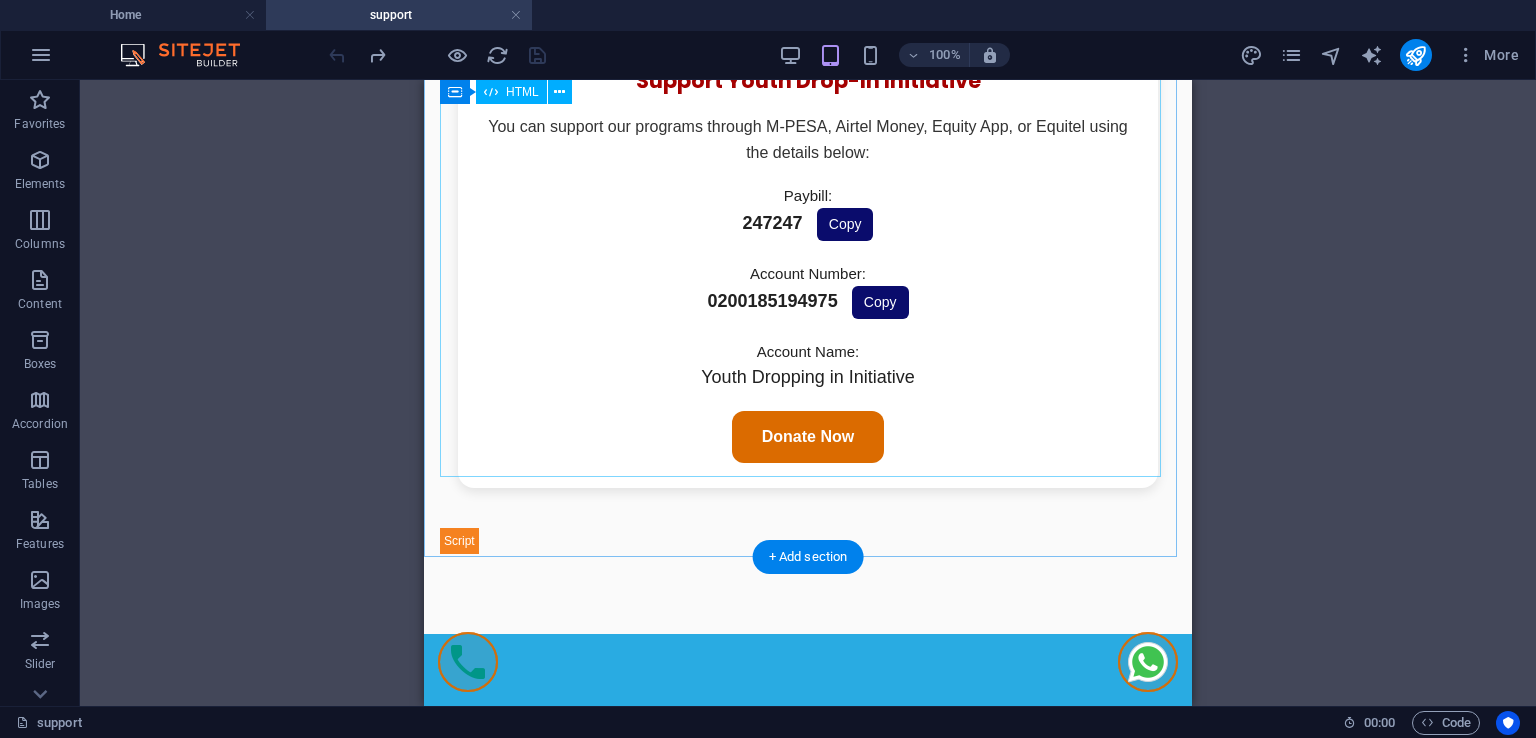 click on "Support Youth Drop-In Initiative
You can support our programs through M-PESA, Airtel Money, Equity App, or Equitel using the details below:
Paybill:
247247
Copy
Account Number:
0200185194975
Copy
Account Name:
Youth Dropping in Initiative
Donate Now" at bounding box center [808, 298] 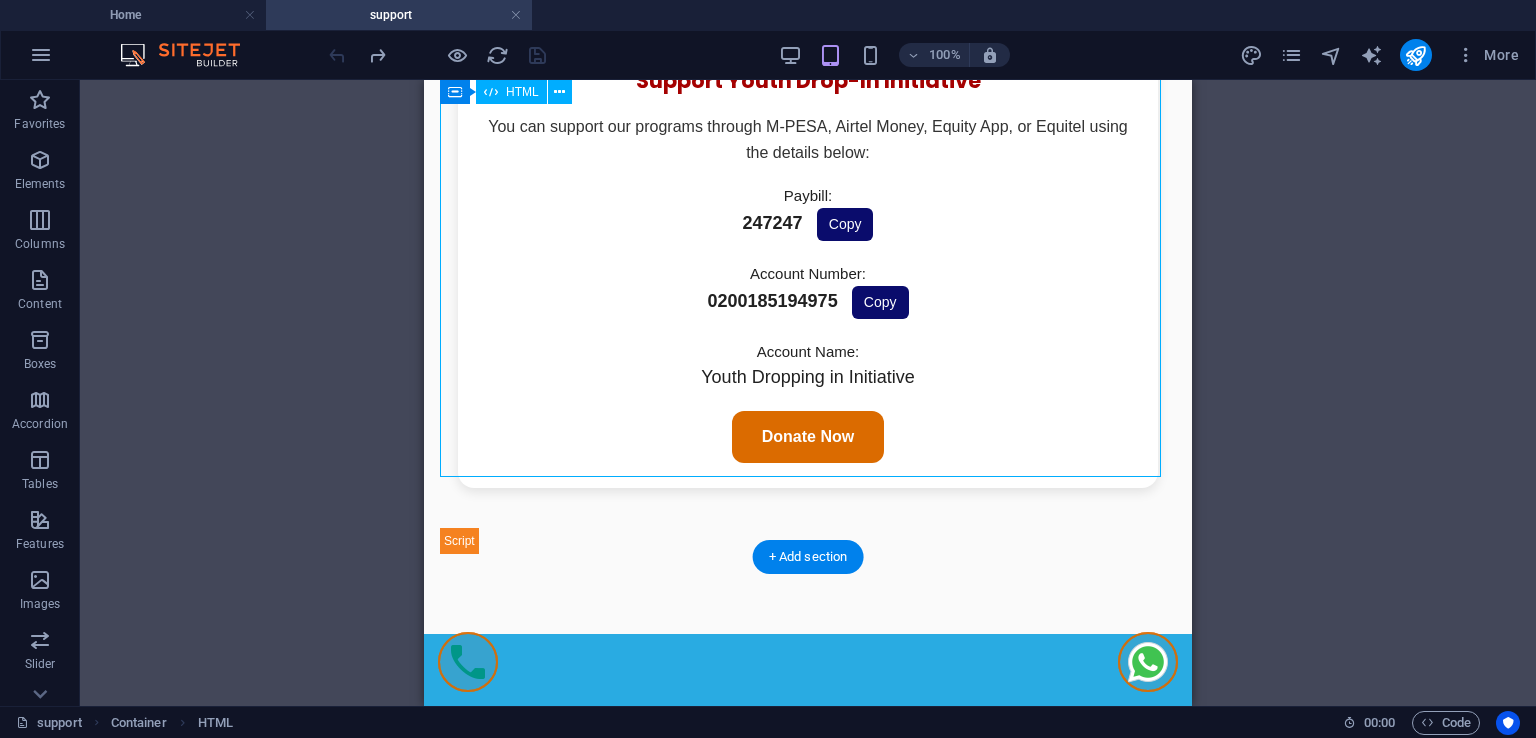 click on "Support Youth Drop-In Initiative
You can support our programs through M-PESA, Airtel Money, Equity App, or Equitel using the details below:
Paybill:
247247
Copy
Account Number:
0200185194975
Copy
Account Name:
Youth Dropping in Initiative
Donate Now" at bounding box center [808, 298] 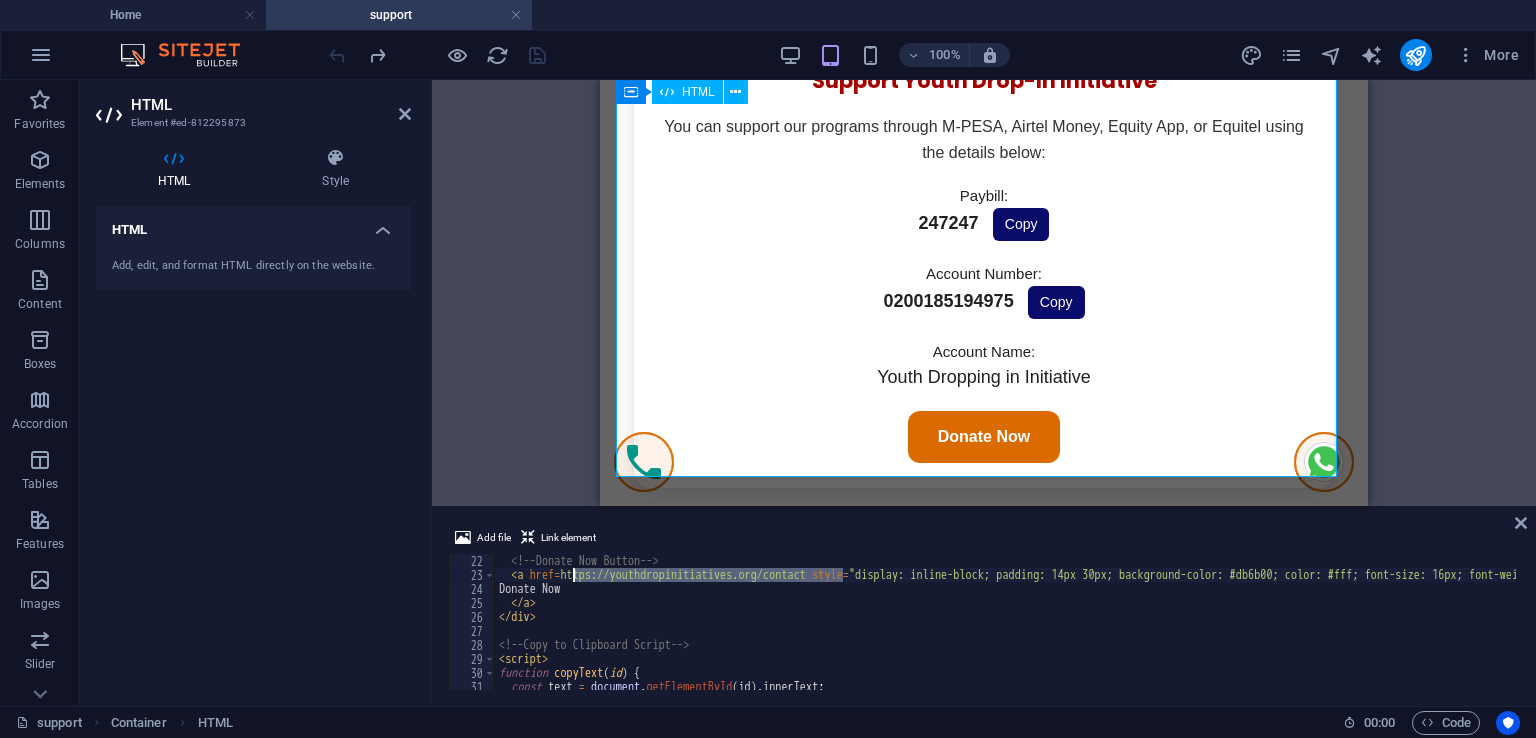 scroll, scrollTop: 294, scrollLeft: 0, axis: vertical 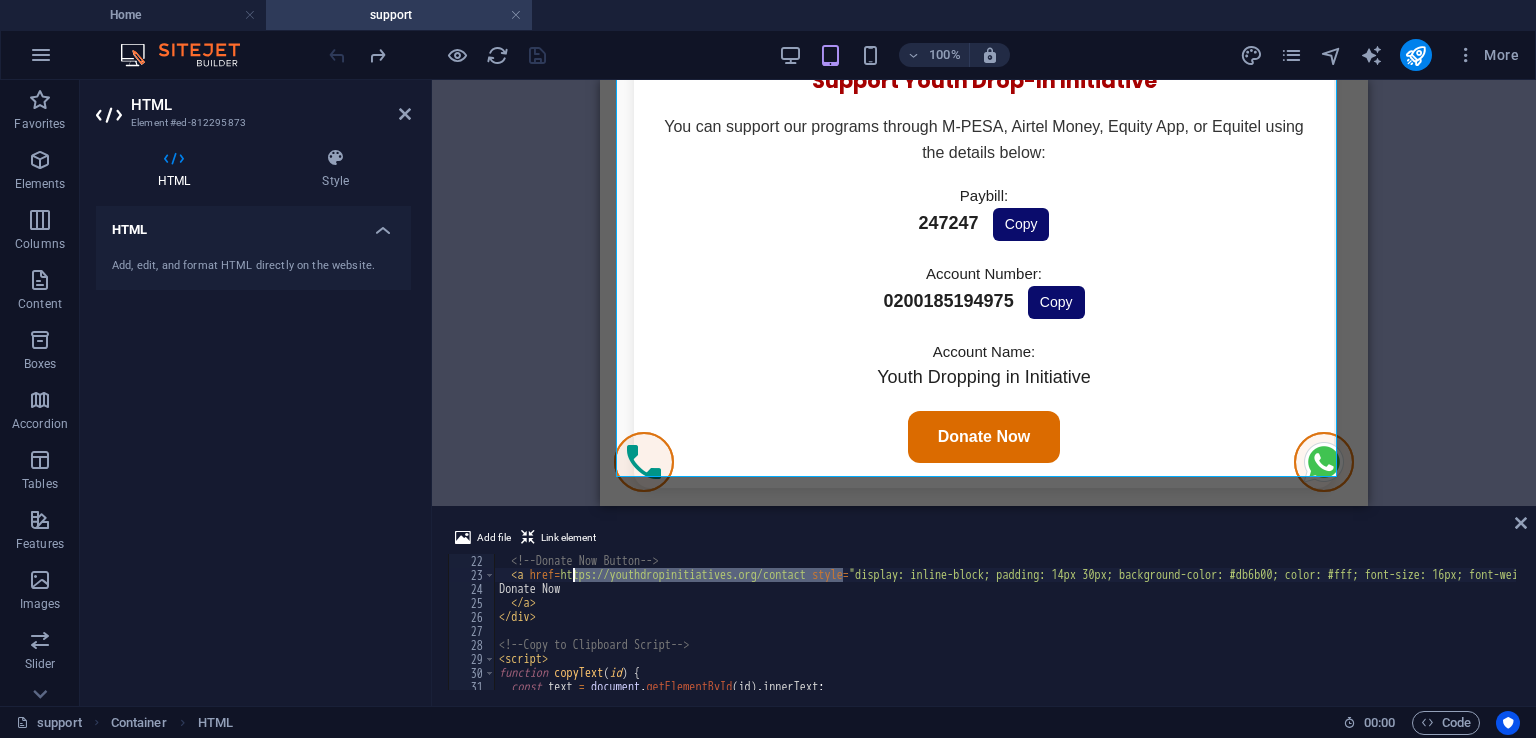 click on "Donate Now Button Copy to Clipboard Script function copyText(id) { const text = document.getElementById(id).innerText; navigator.clipboard.writeText(text).then(function() {" at bounding box center [1371, 634] 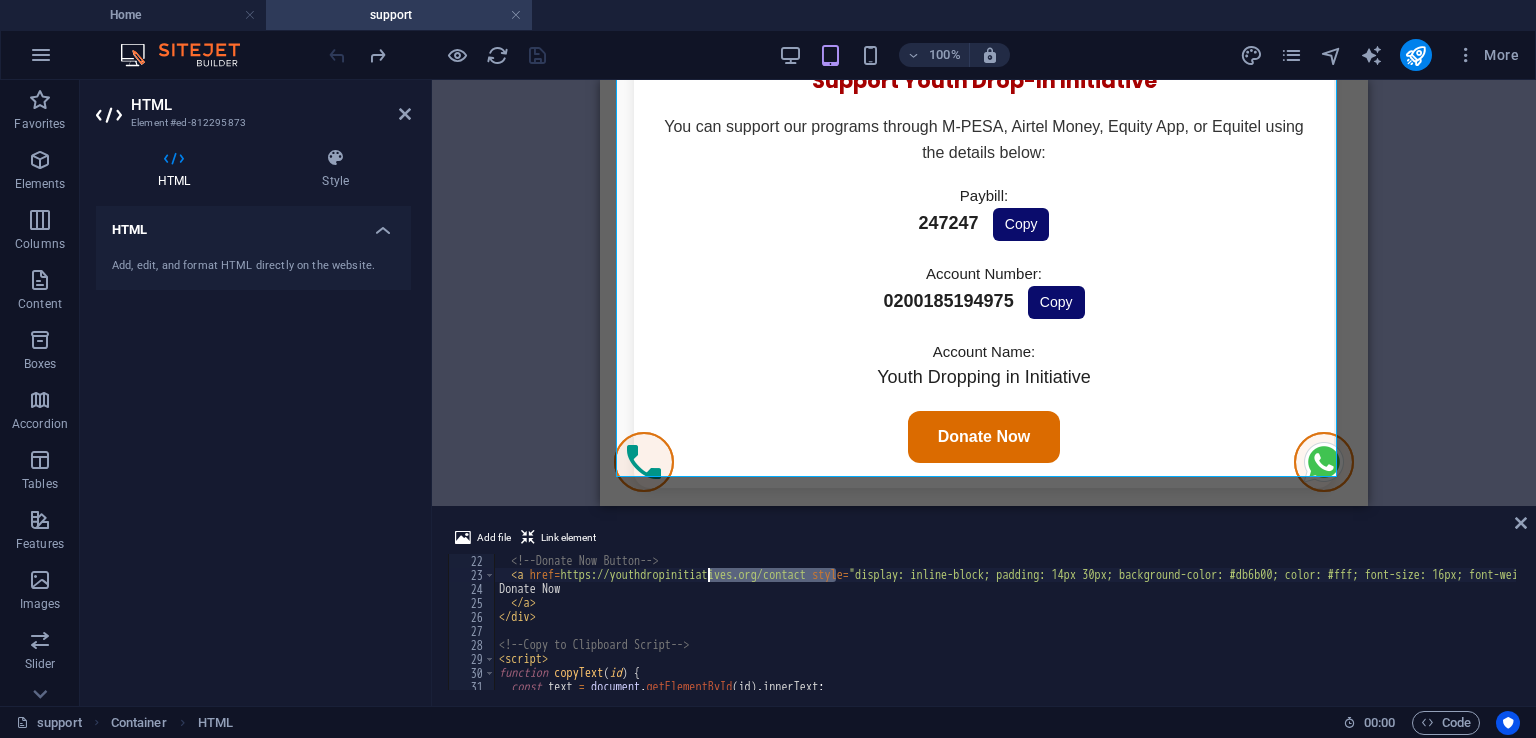 drag, startPoint x: 839, startPoint y: 575, endPoint x: 706, endPoint y: 570, distance: 133.09395 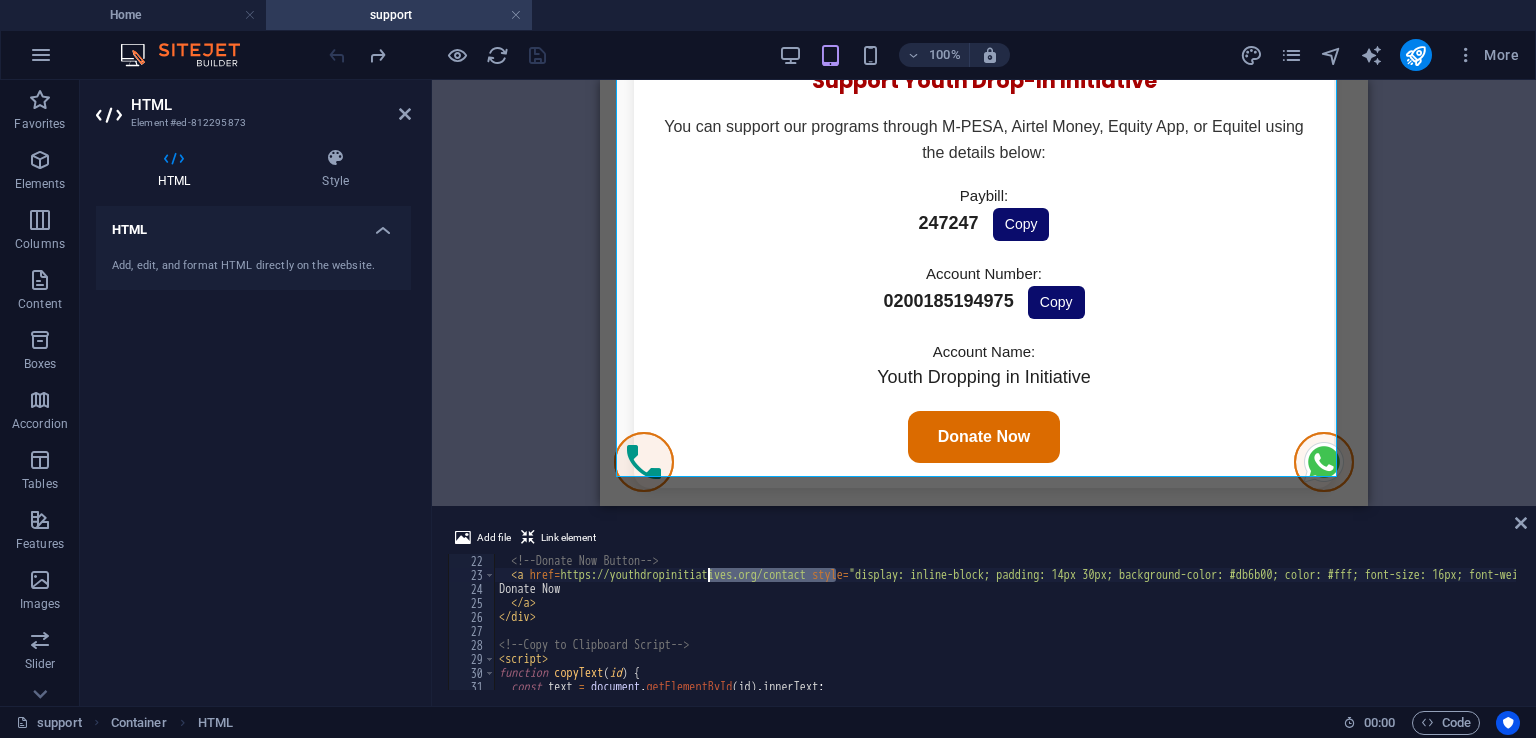 click on "Donate Now Button Copy to Clipboard Script function copyText(id) { const text = document.getElementById(id).innerText; navigator.clipboard.writeText(text).then(function() {" at bounding box center [1371, 634] 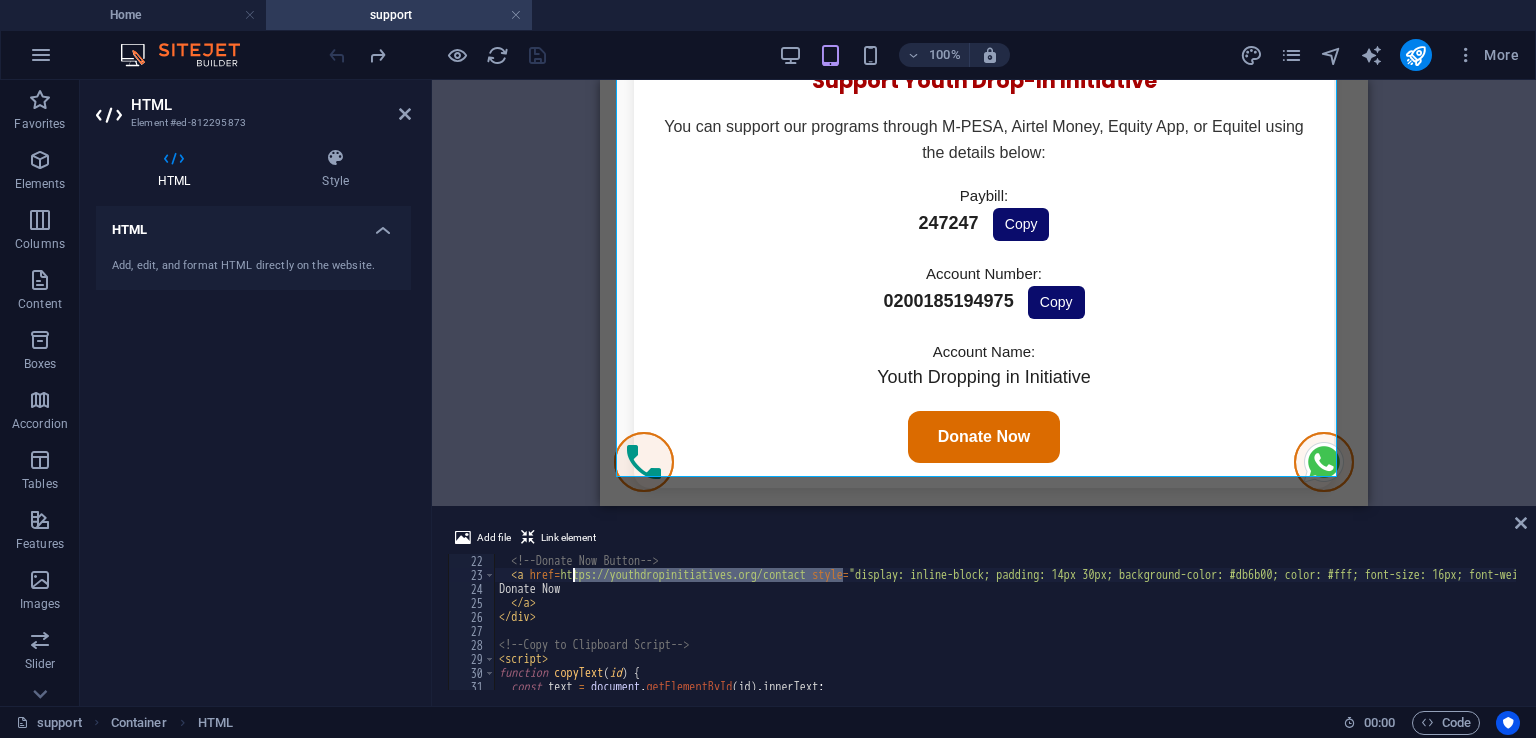 drag, startPoint x: 842, startPoint y: 575, endPoint x: 571, endPoint y: 577, distance: 271.0074 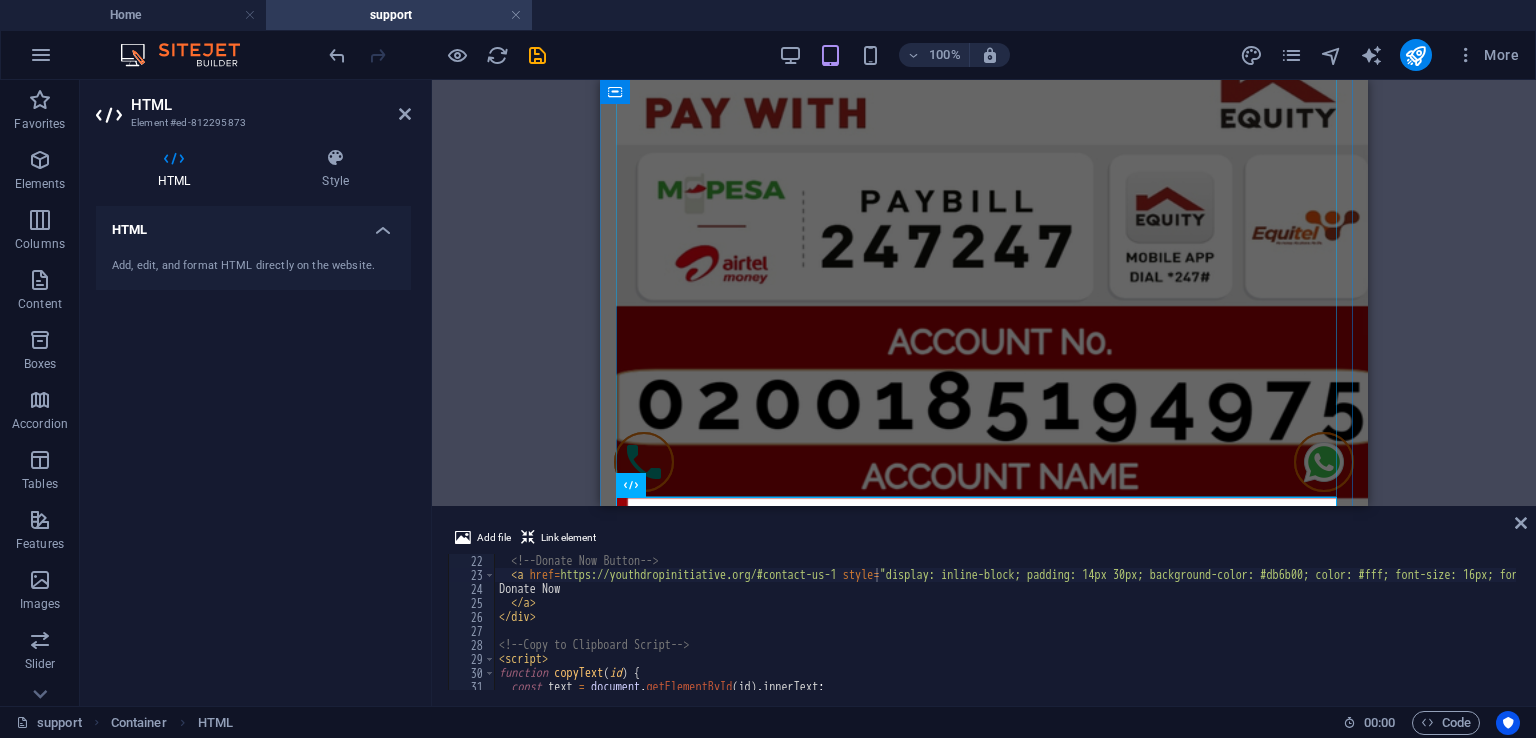 scroll, scrollTop: 337, scrollLeft: 0, axis: vertical 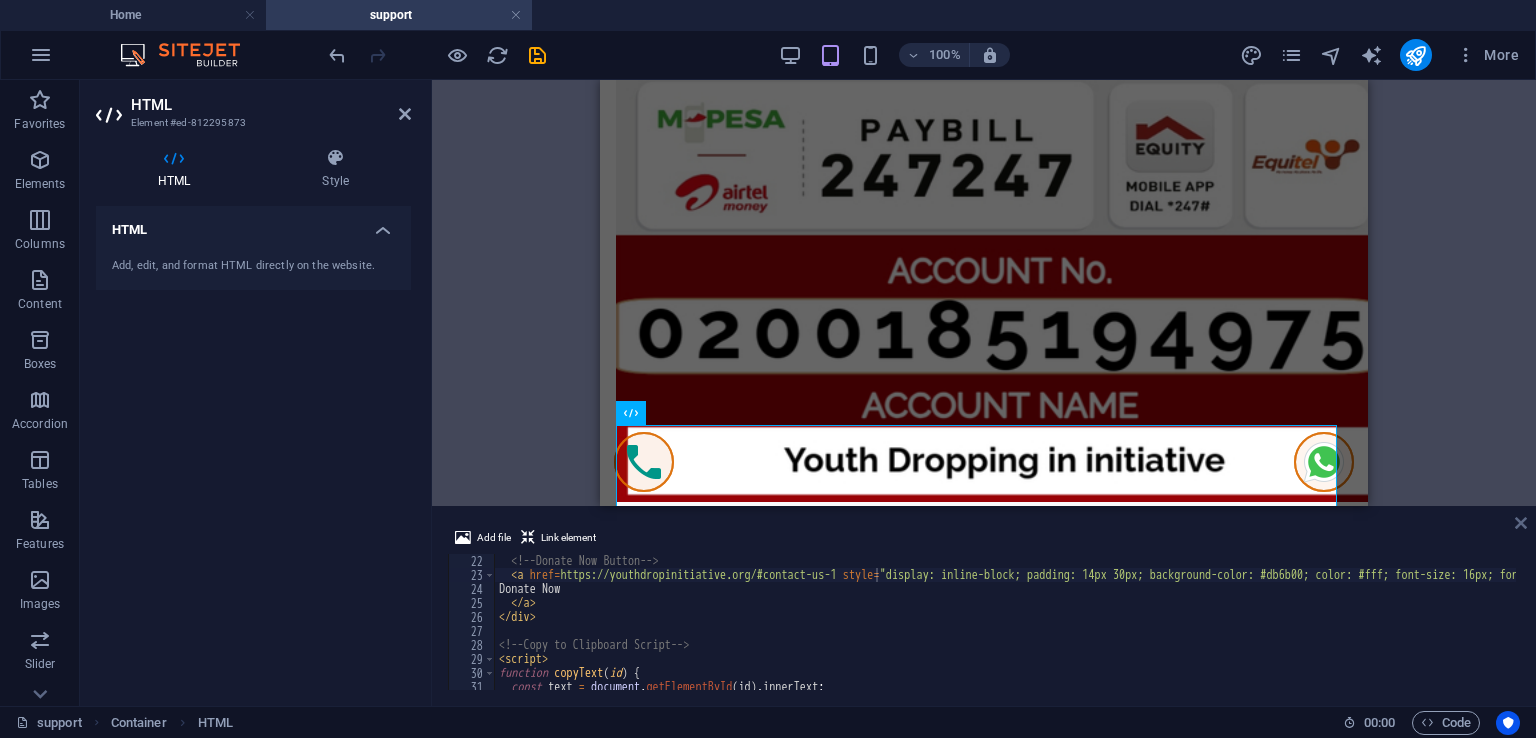 click at bounding box center [1521, 523] 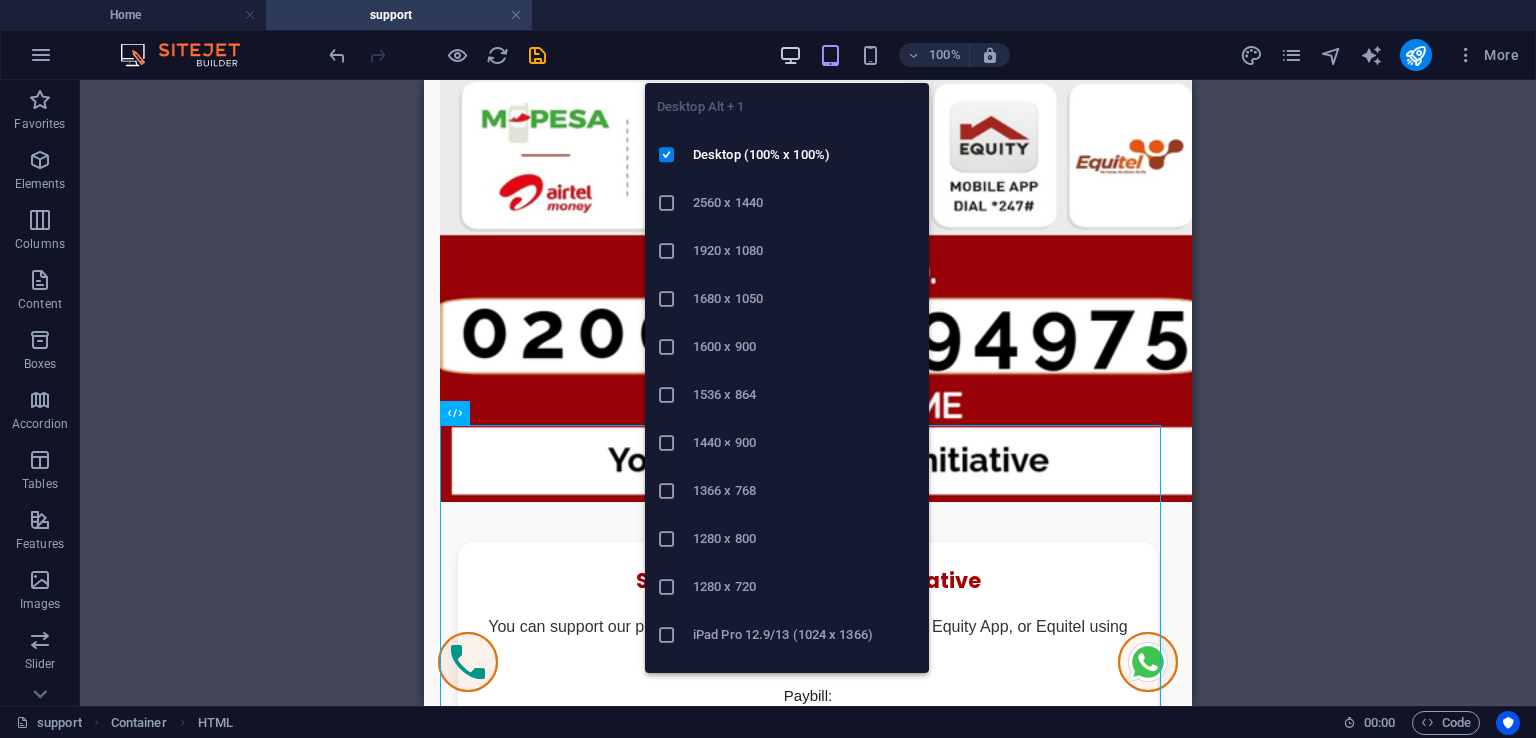 click at bounding box center [790, 55] 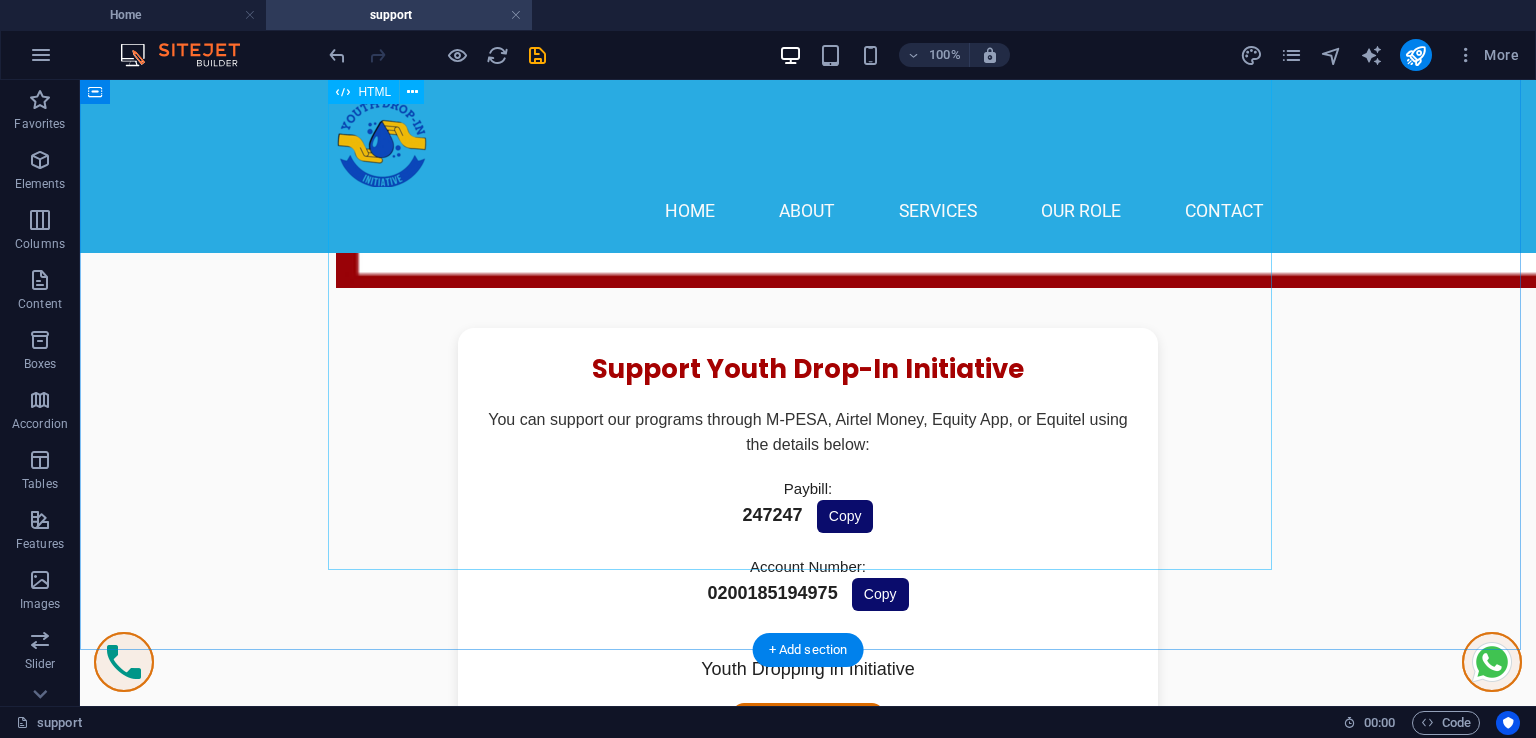scroll, scrollTop: 800, scrollLeft: 0, axis: vertical 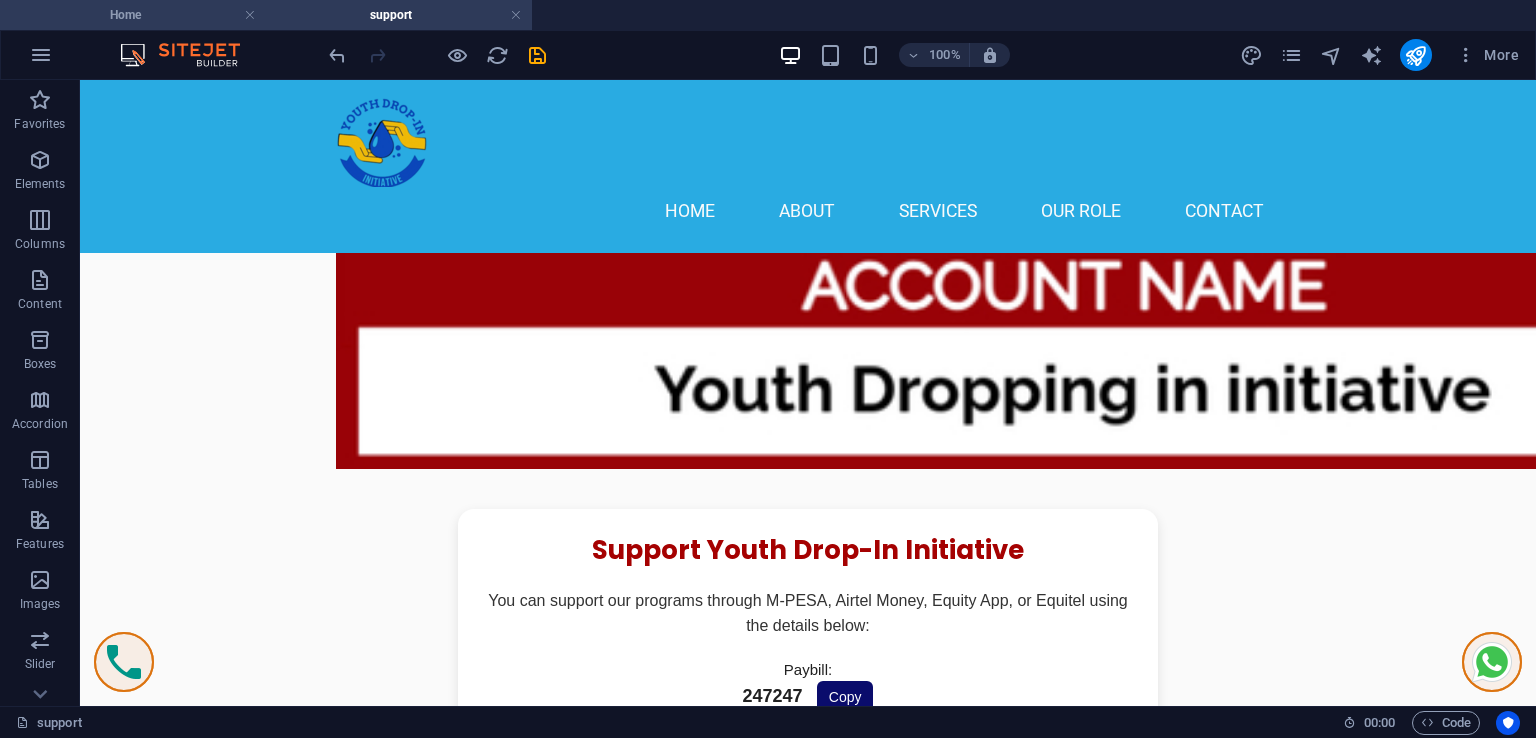click on "Home" at bounding box center (133, 15) 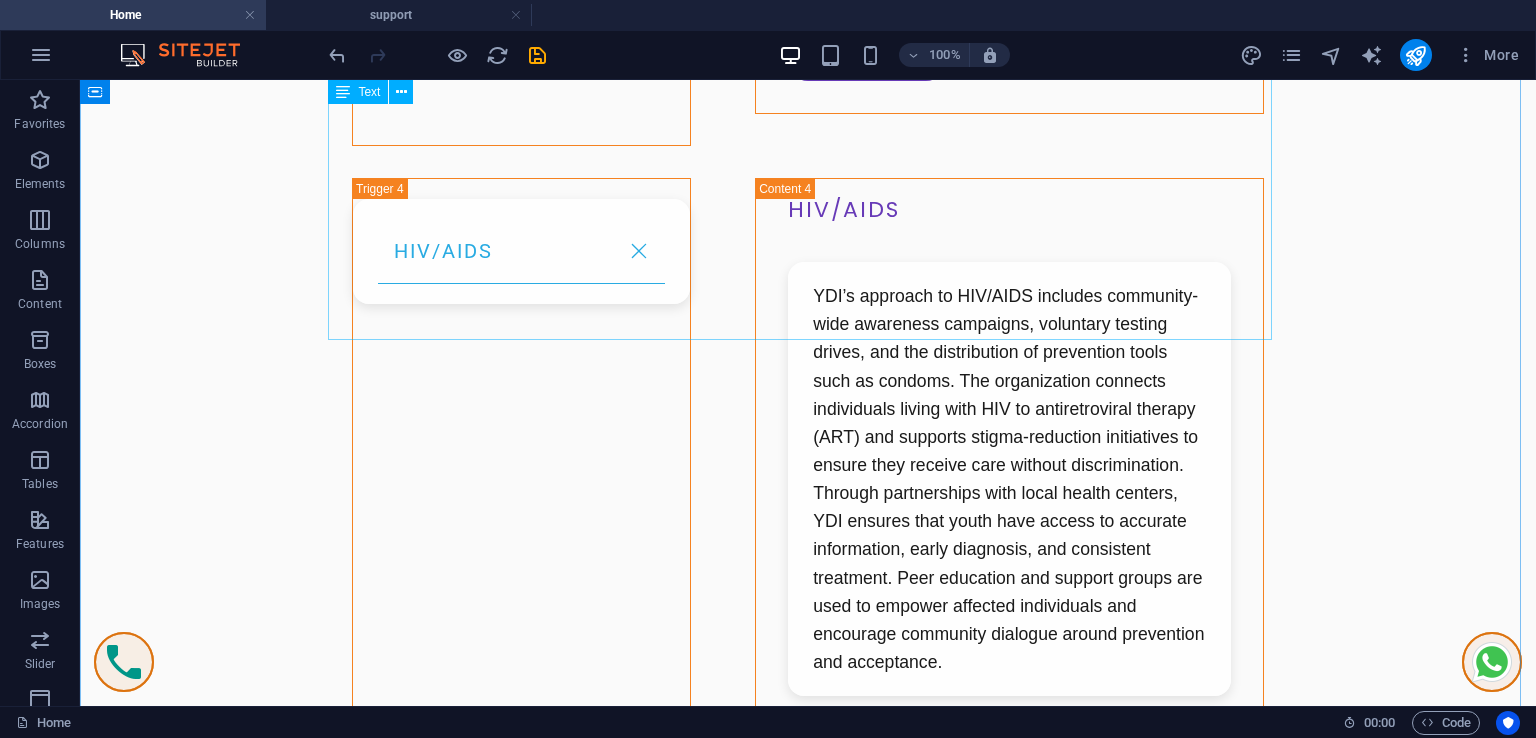 scroll, scrollTop: 14220, scrollLeft: 0, axis: vertical 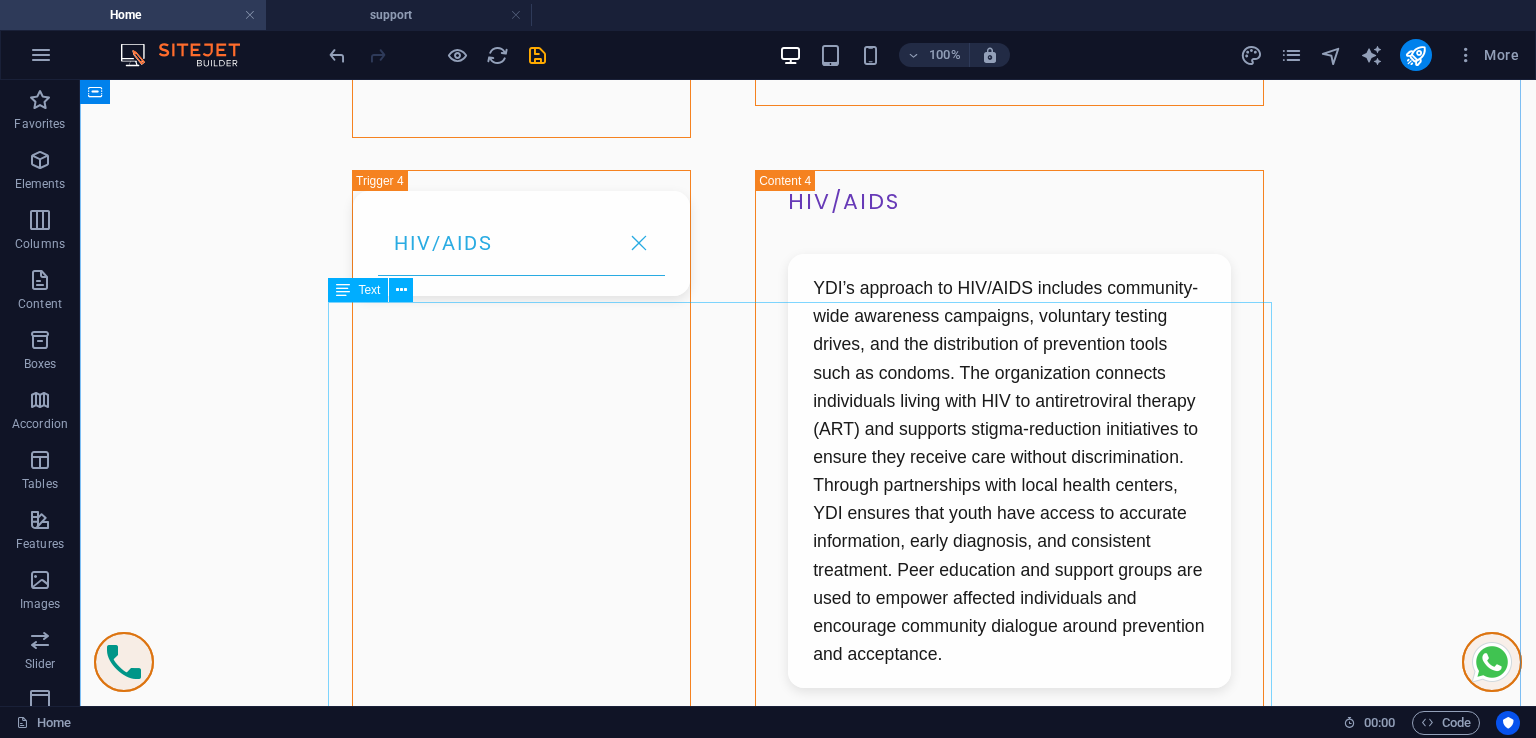 click on "Contact YDII
Full Name:
Phone Number or Email:
Location:
Area of Interest:
-- Select an Option --
(a) Mental Health Advocacy and Substance Abuse
(b) Environment, Water and Climate Action
(c) Youth Empowerment and Event Management
(d) HIV/AIDS
(e) School Outreach Programs
(f) Human Rights Advocacy
Additional Message / Inquiry:
Submit" at bounding box center [808, 11863] 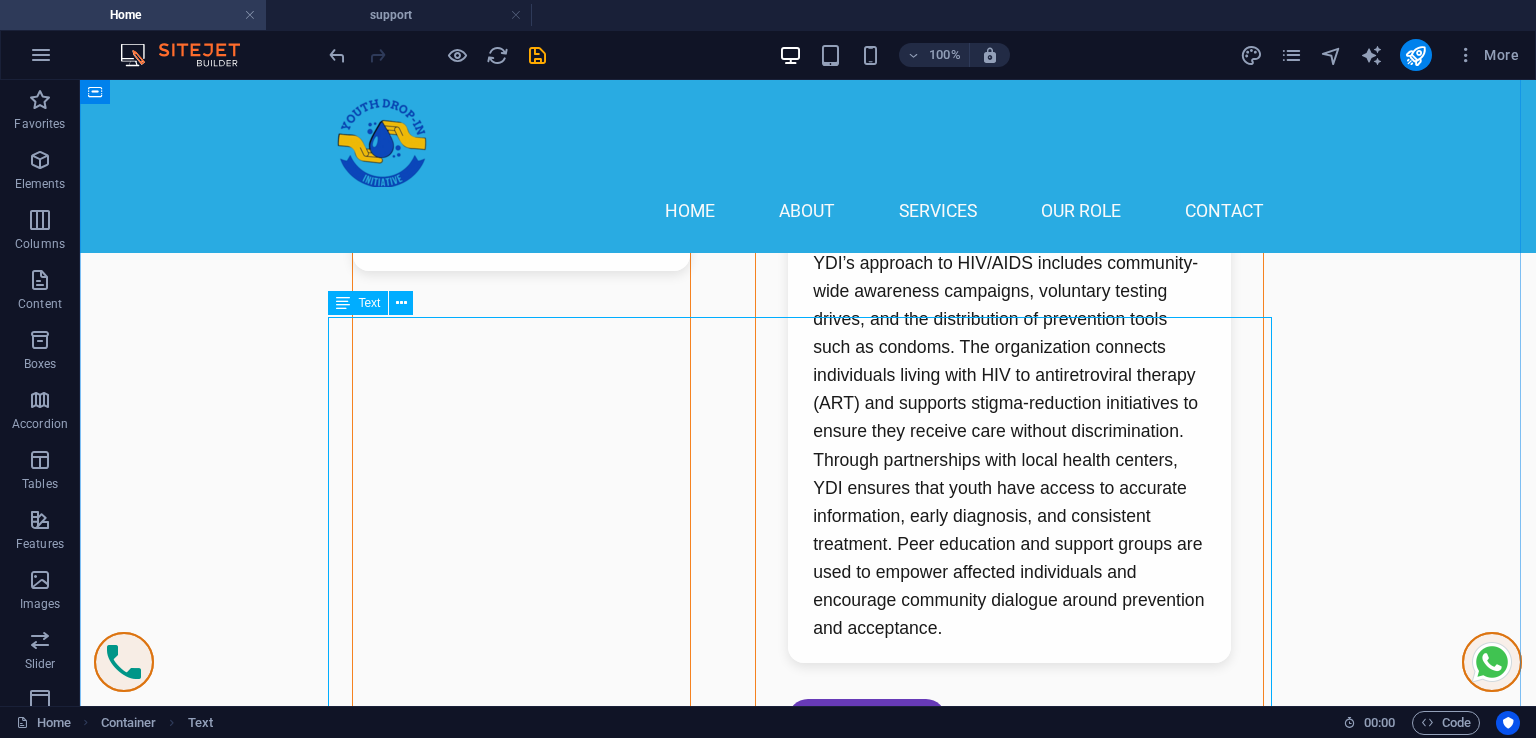 scroll, scrollTop: 14192, scrollLeft: 0, axis: vertical 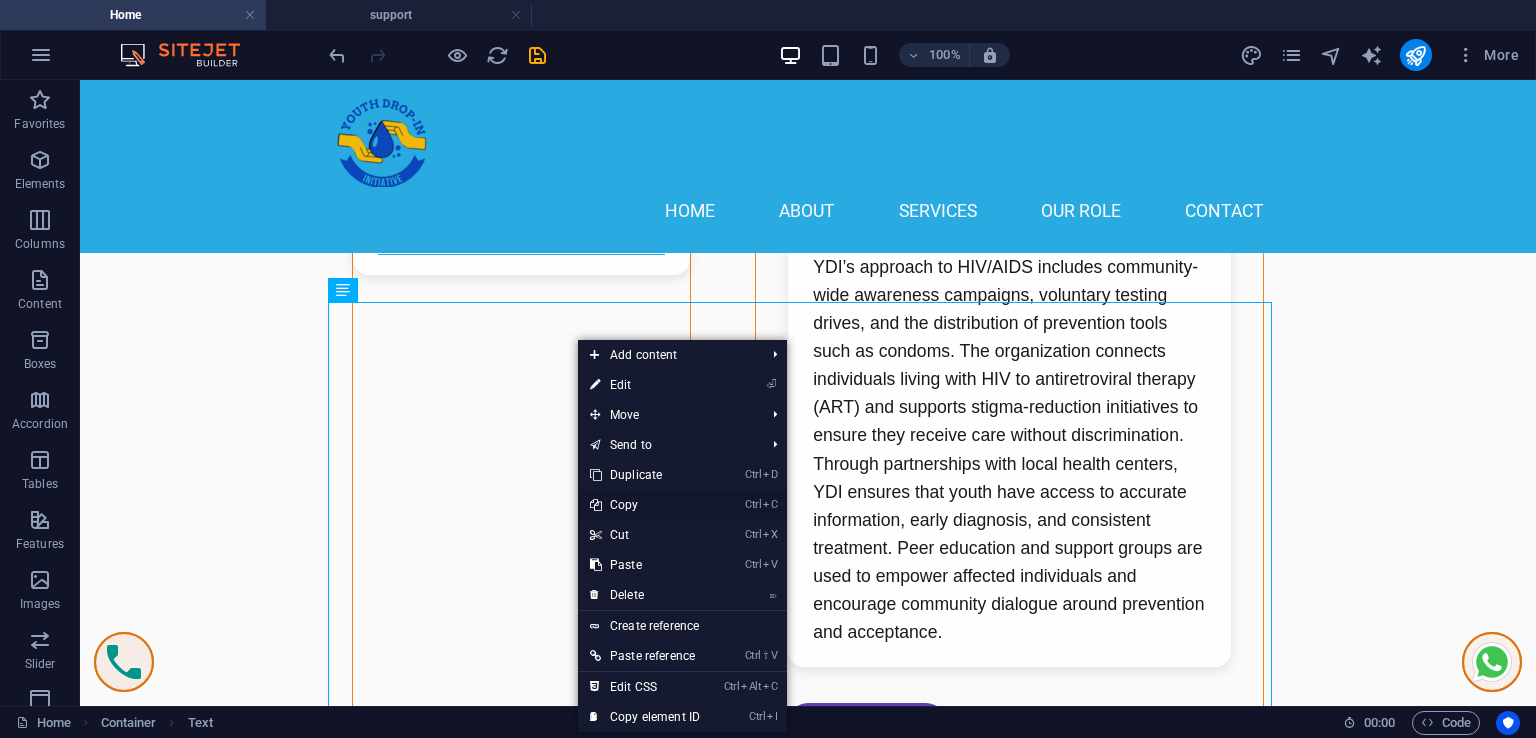 click on "Ctrl C  Copy" at bounding box center (645, 505) 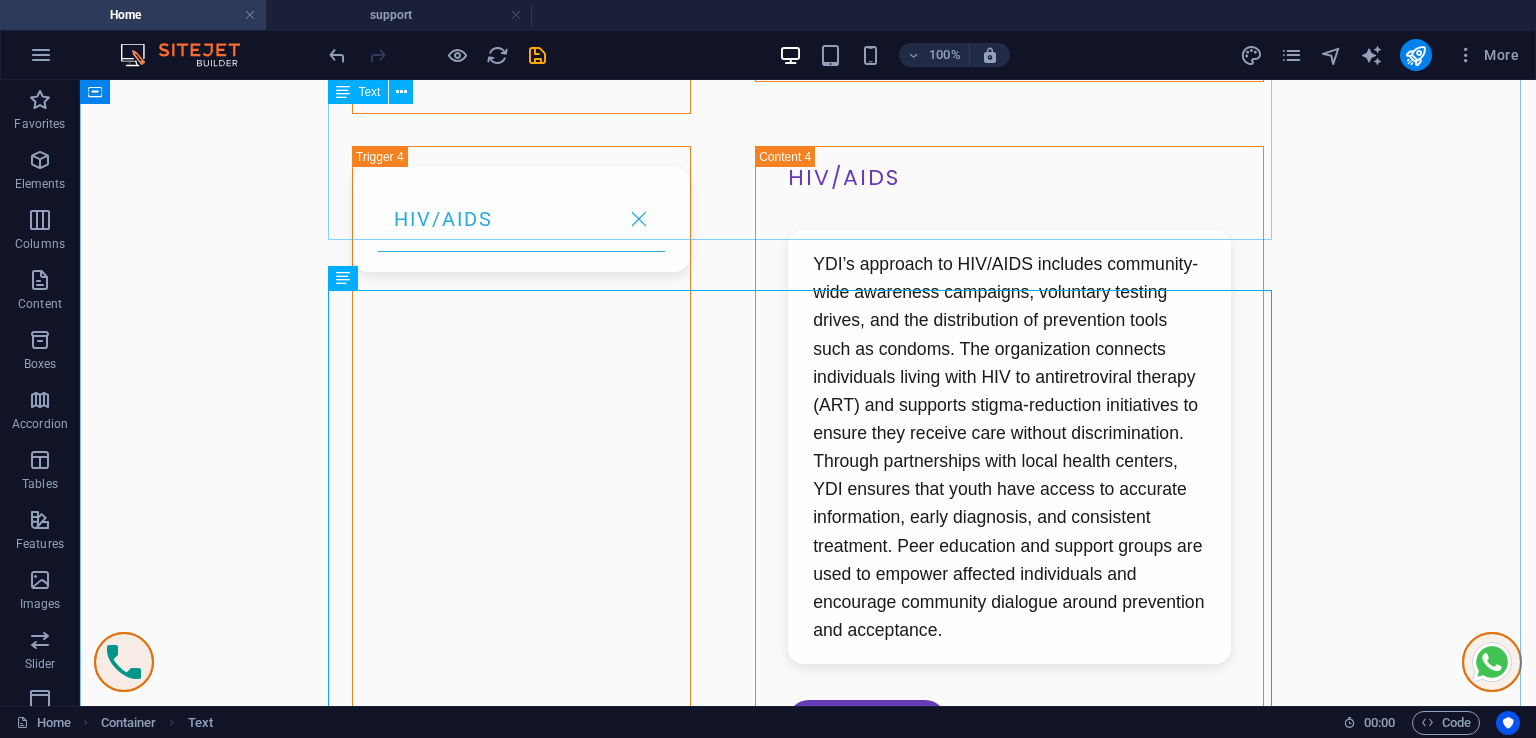 scroll, scrollTop: 14252, scrollLeft: 0, axis: vertical 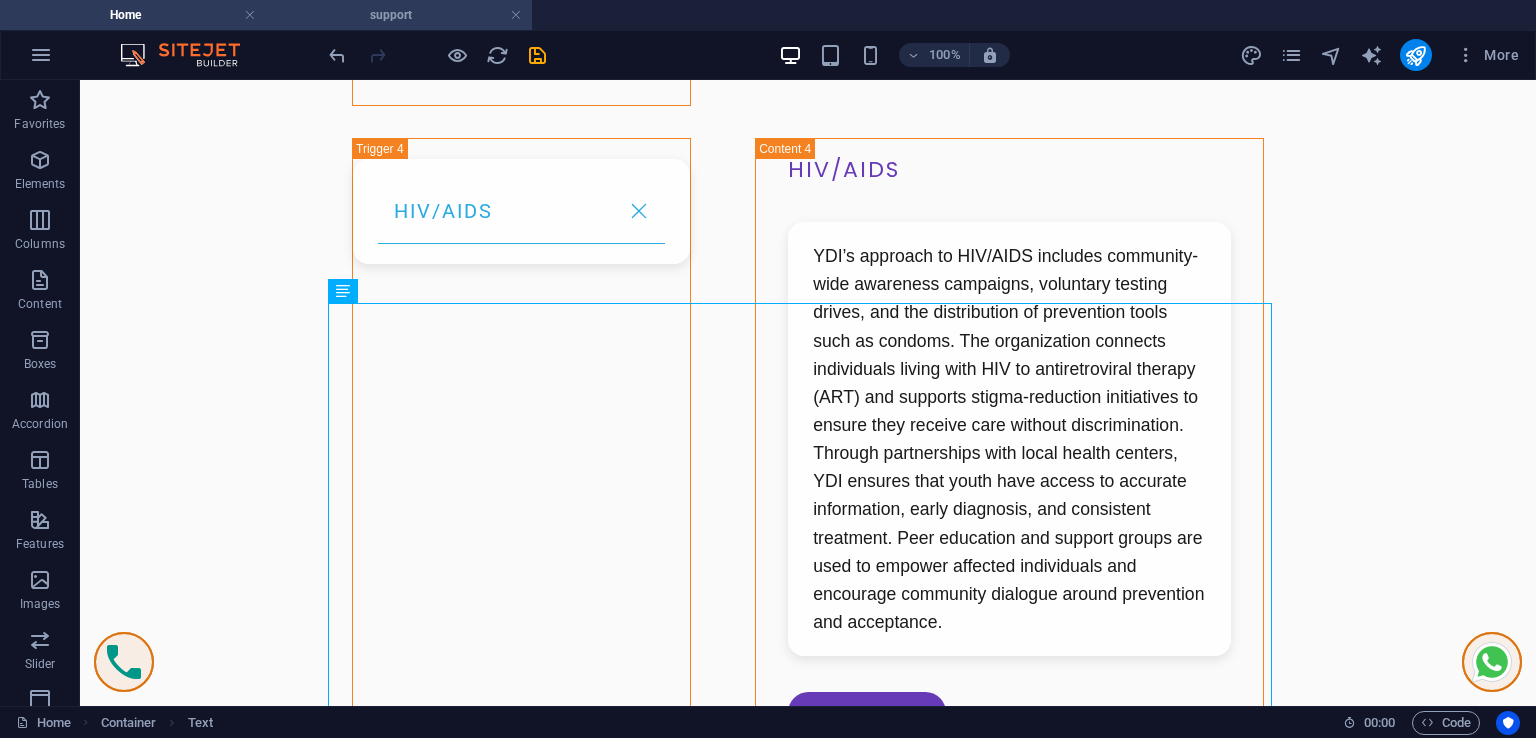 click on "support" at bounding box center [399, 15] 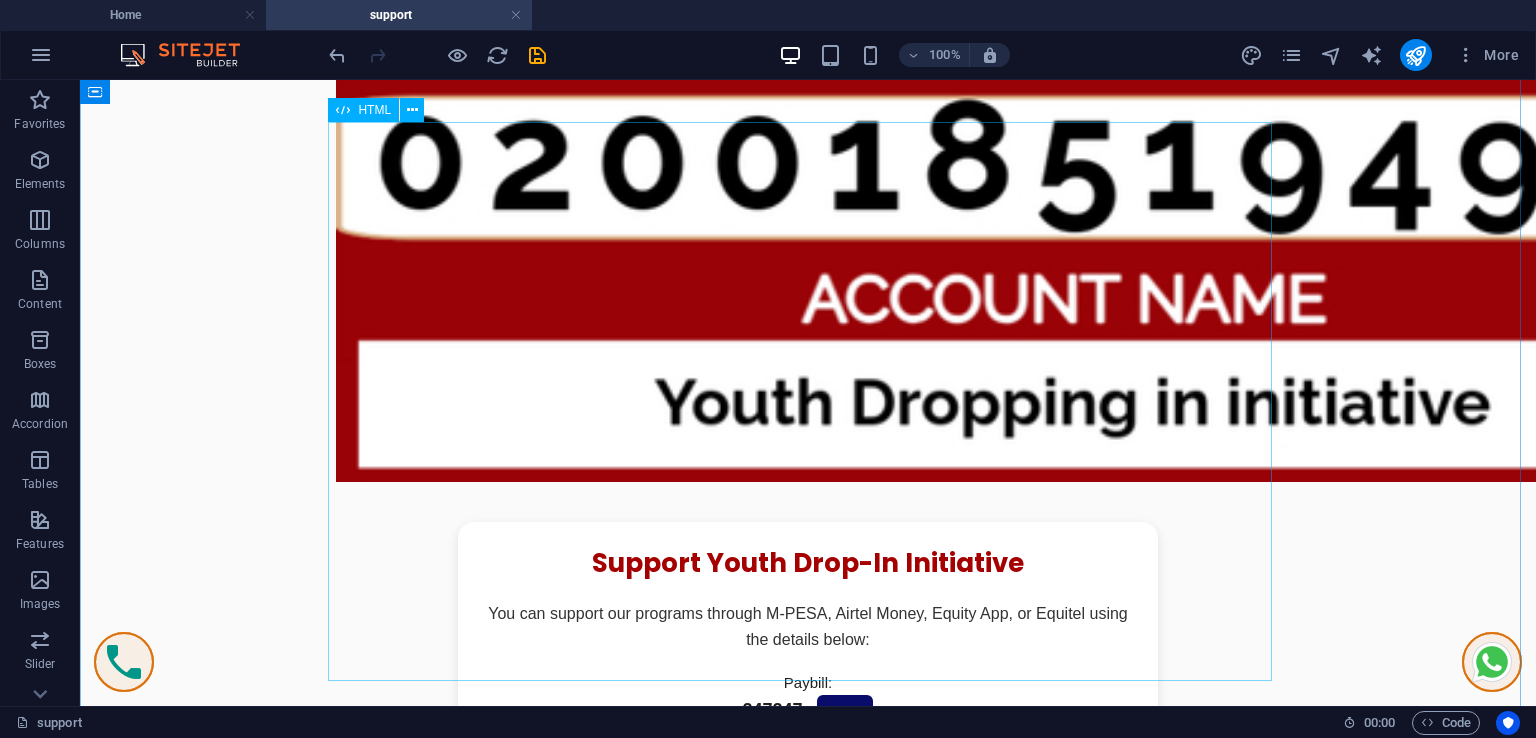 scroll, scrollTop: 1000, scrollLeft: 0, axis: vertical 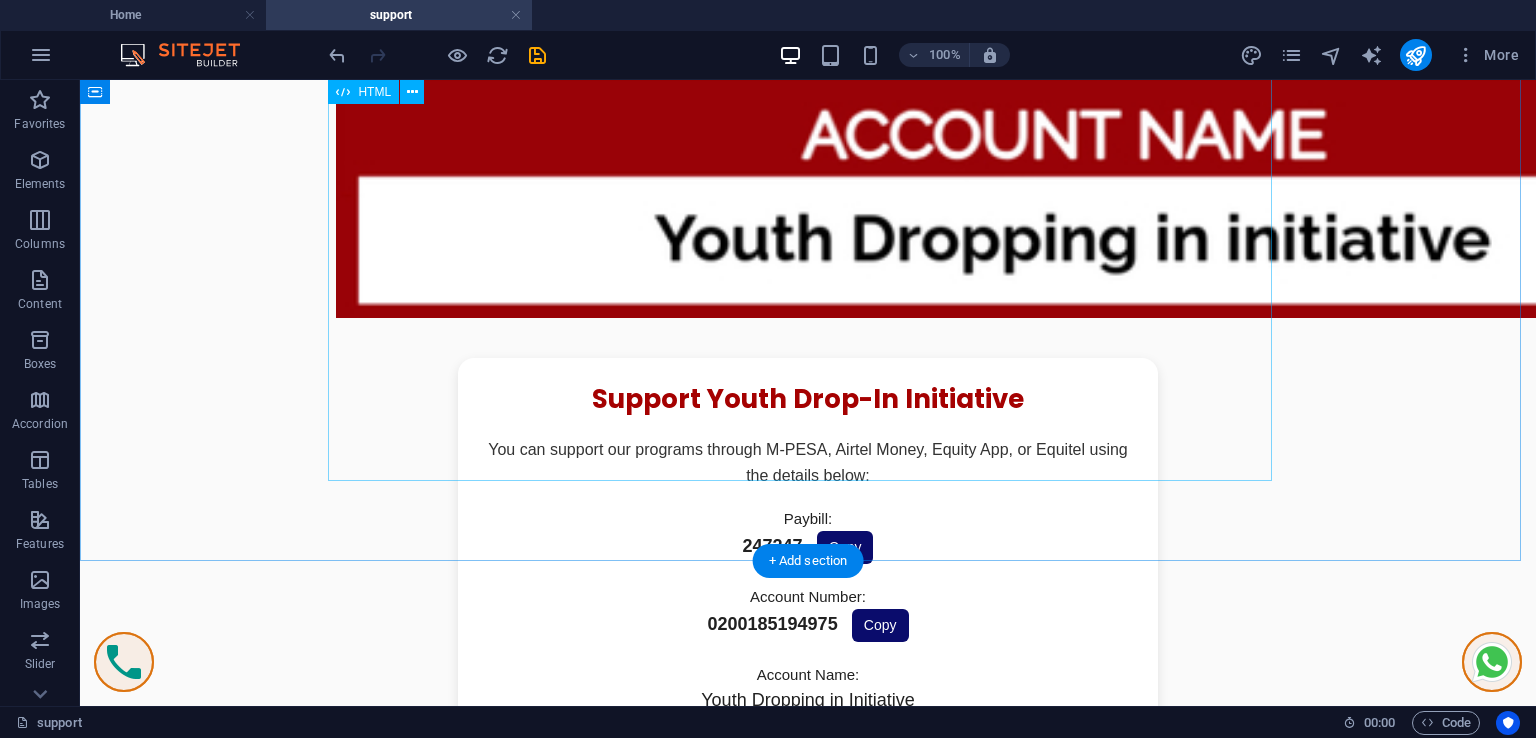 click on "Support Youth Drop-In Initiative
You can support our programs through M-PESA, Airtel Money, Equity App, or Equitel using the details below:
Paybill:
247247
Copy
Account Number:
0200185194975
Copy
Account Name:
Youth Dropping in Initiative
Donate Now" at bounding box center [808, 617] 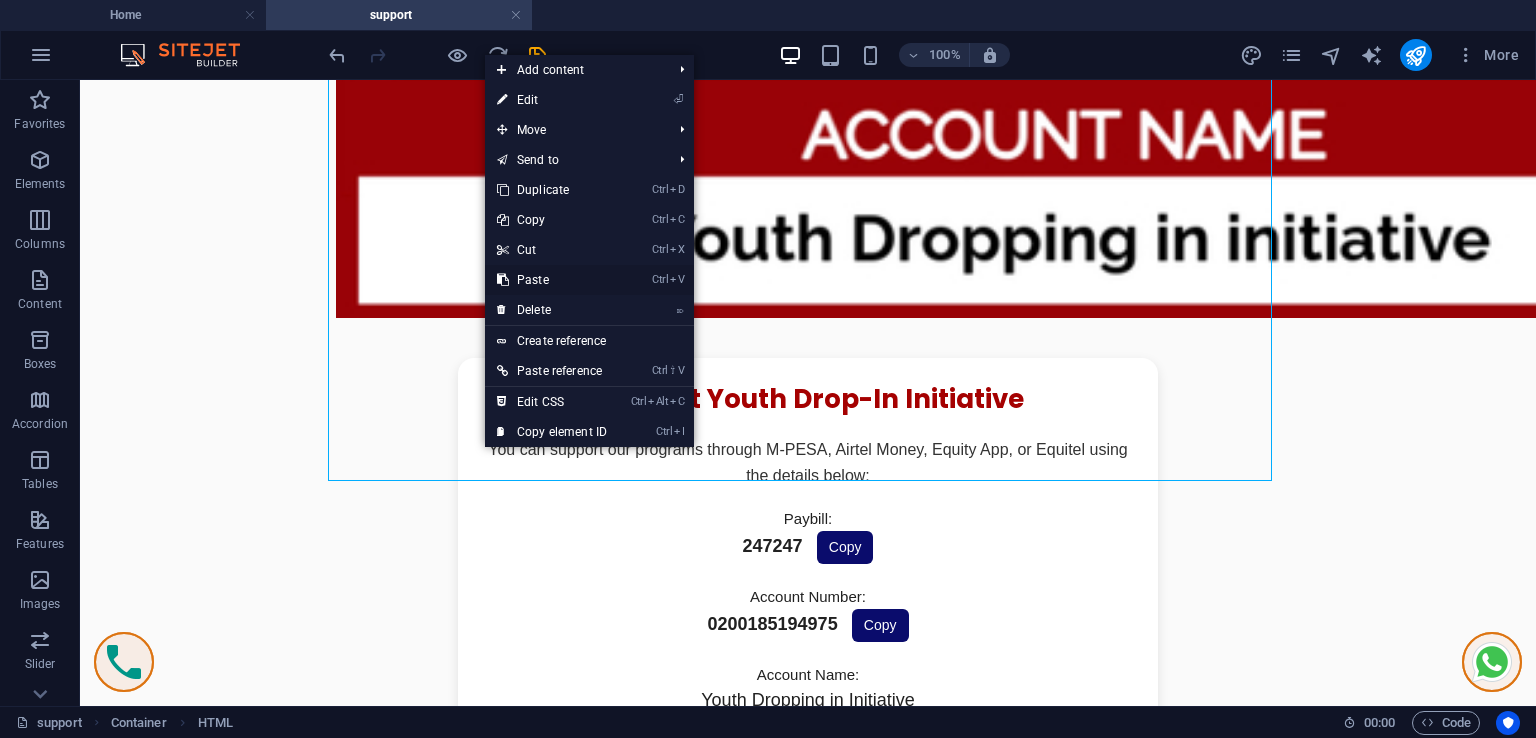 click on "Ctrl V  Paste" at bounding box center (552, 280) 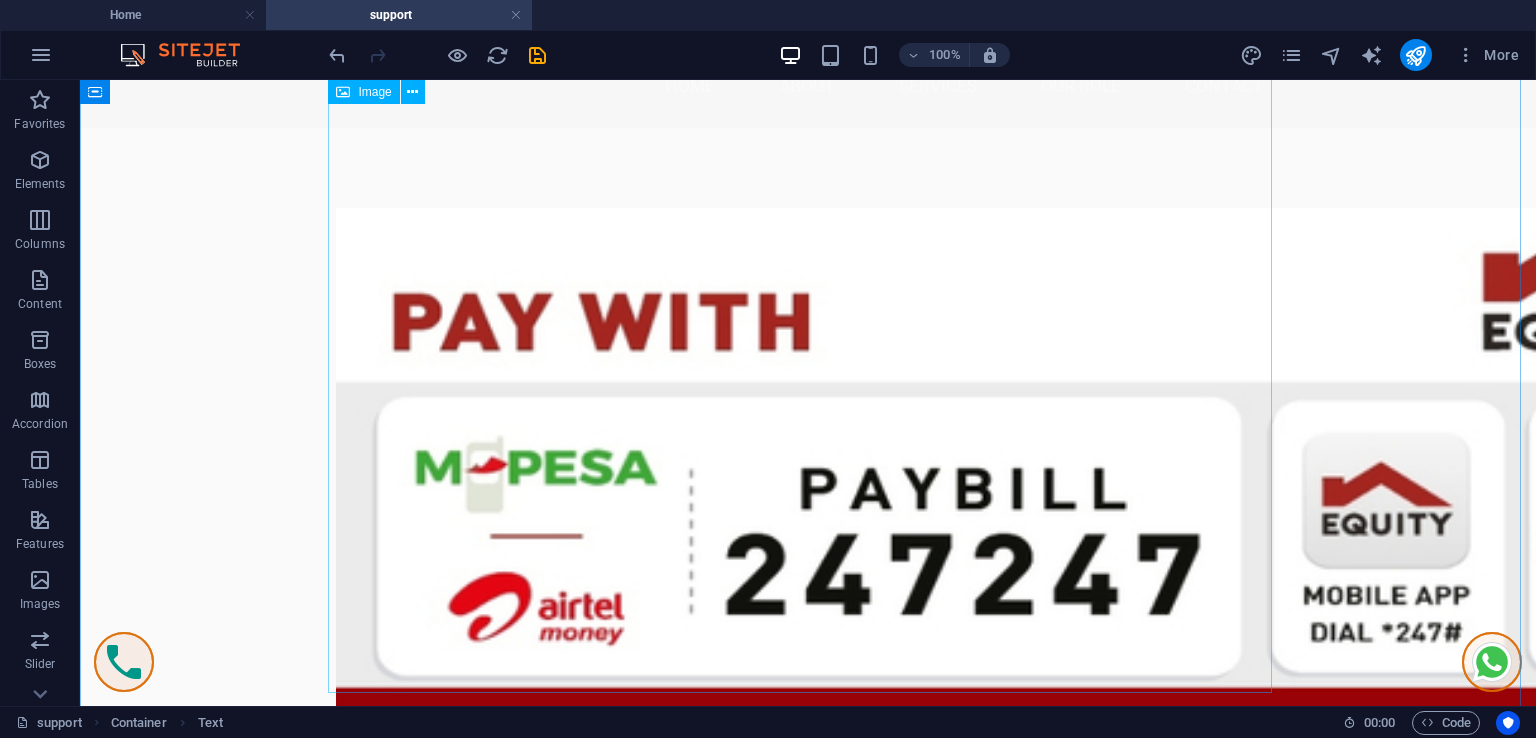 scroll, scrollTop: 0, scrollLeft: 0, axis: both 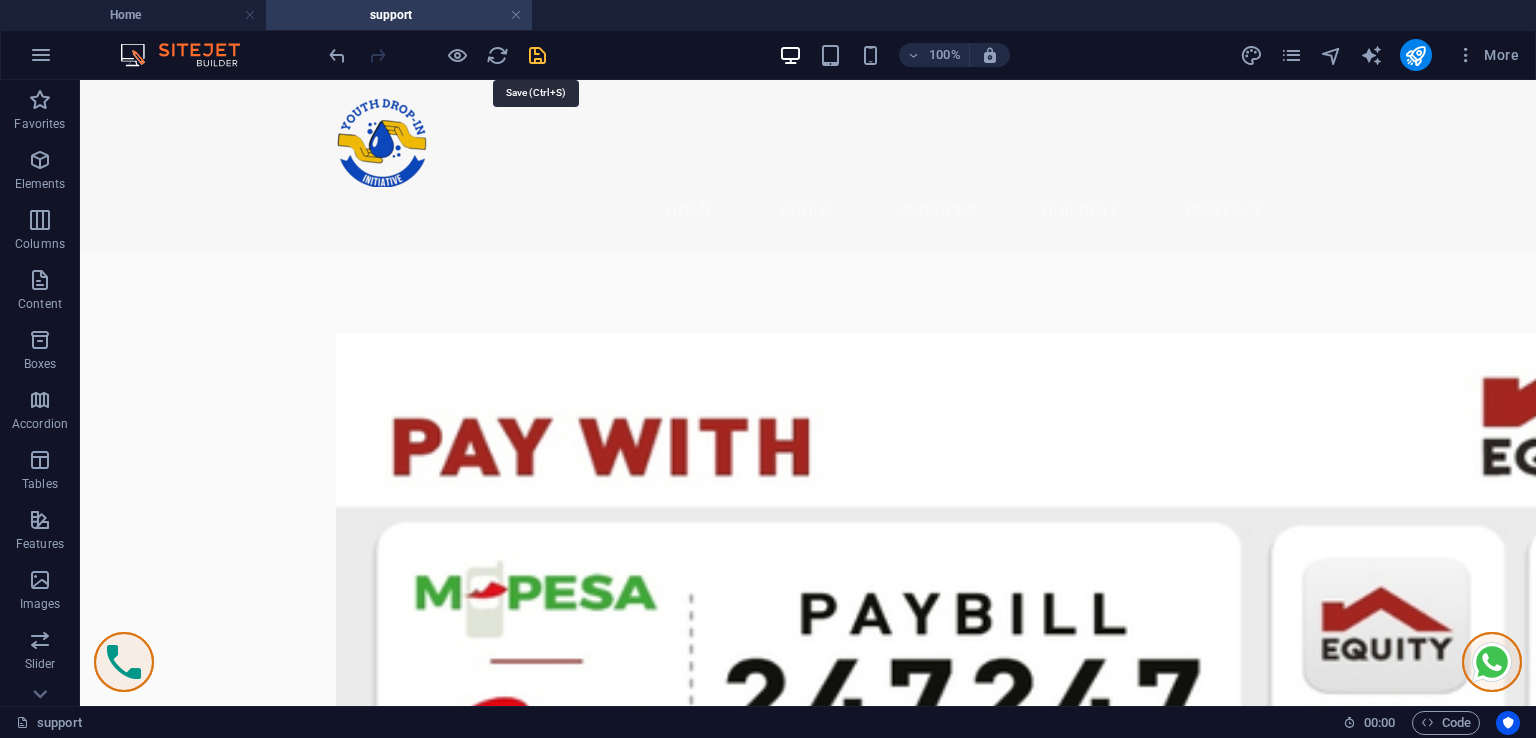 click at bounding box center (537, 55) 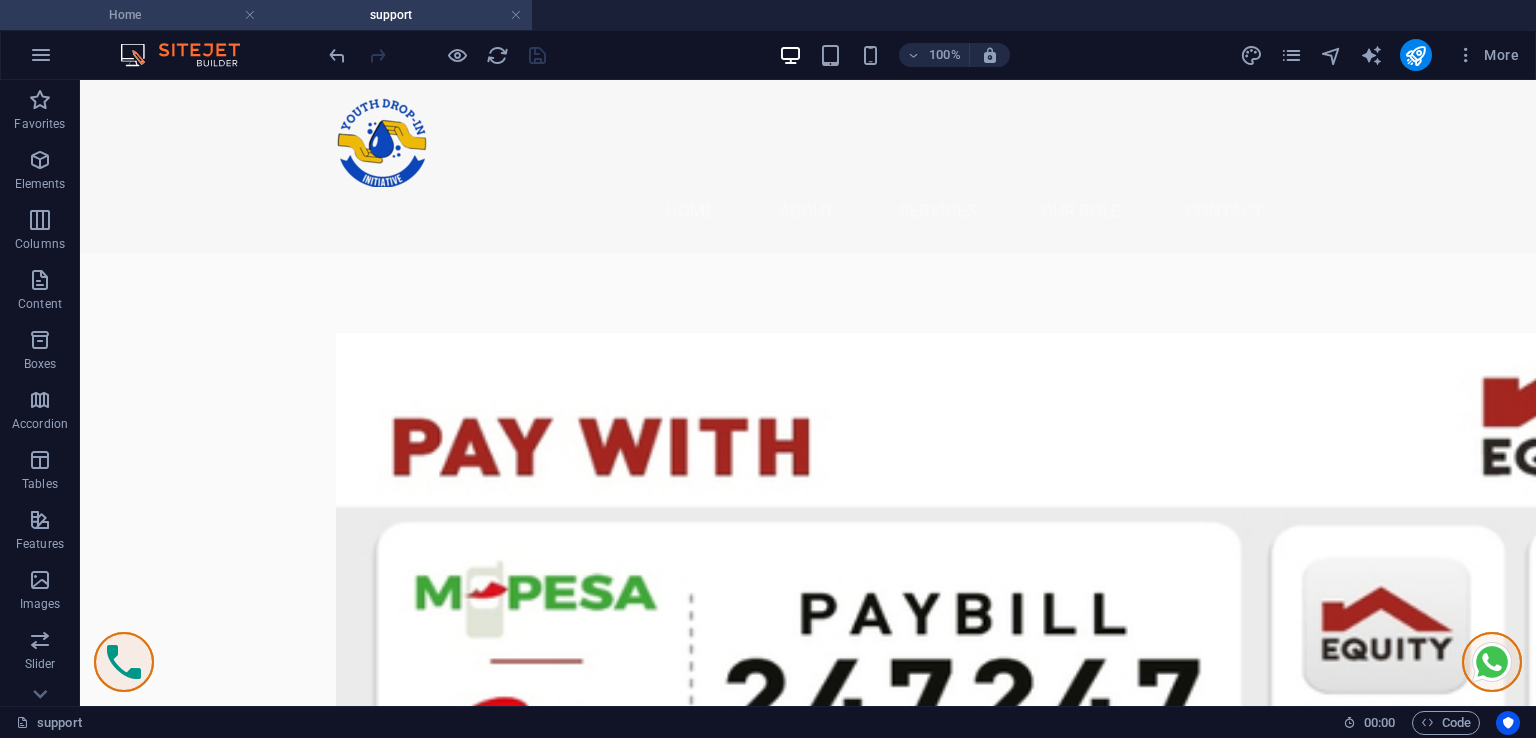 drag, startPoint x: 87, startPoint y: 0, endPoint x: 110, endPoint y: 12, distance: 25.942244 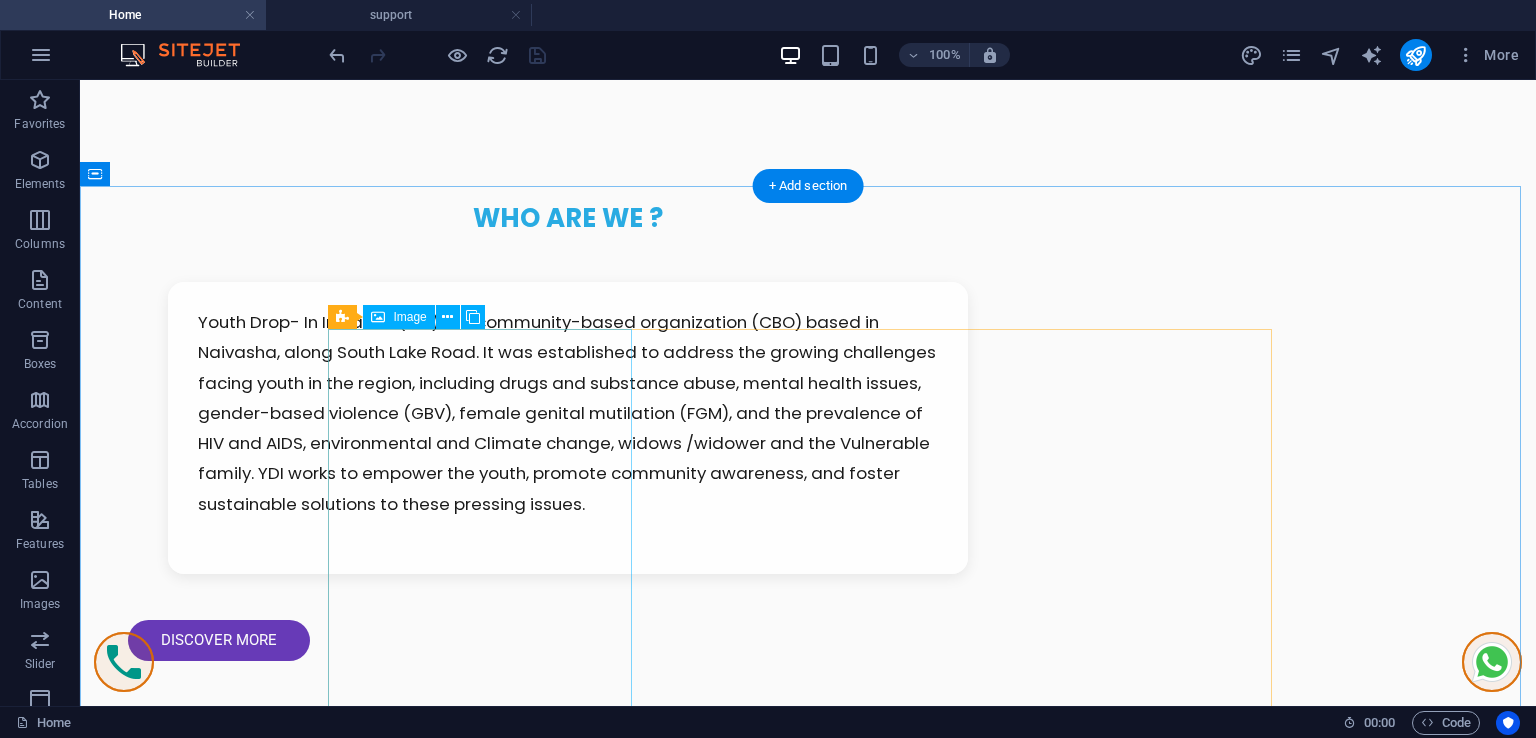 scroll, scrollTop: 2150, scrollLeft: 0, axis: vertical 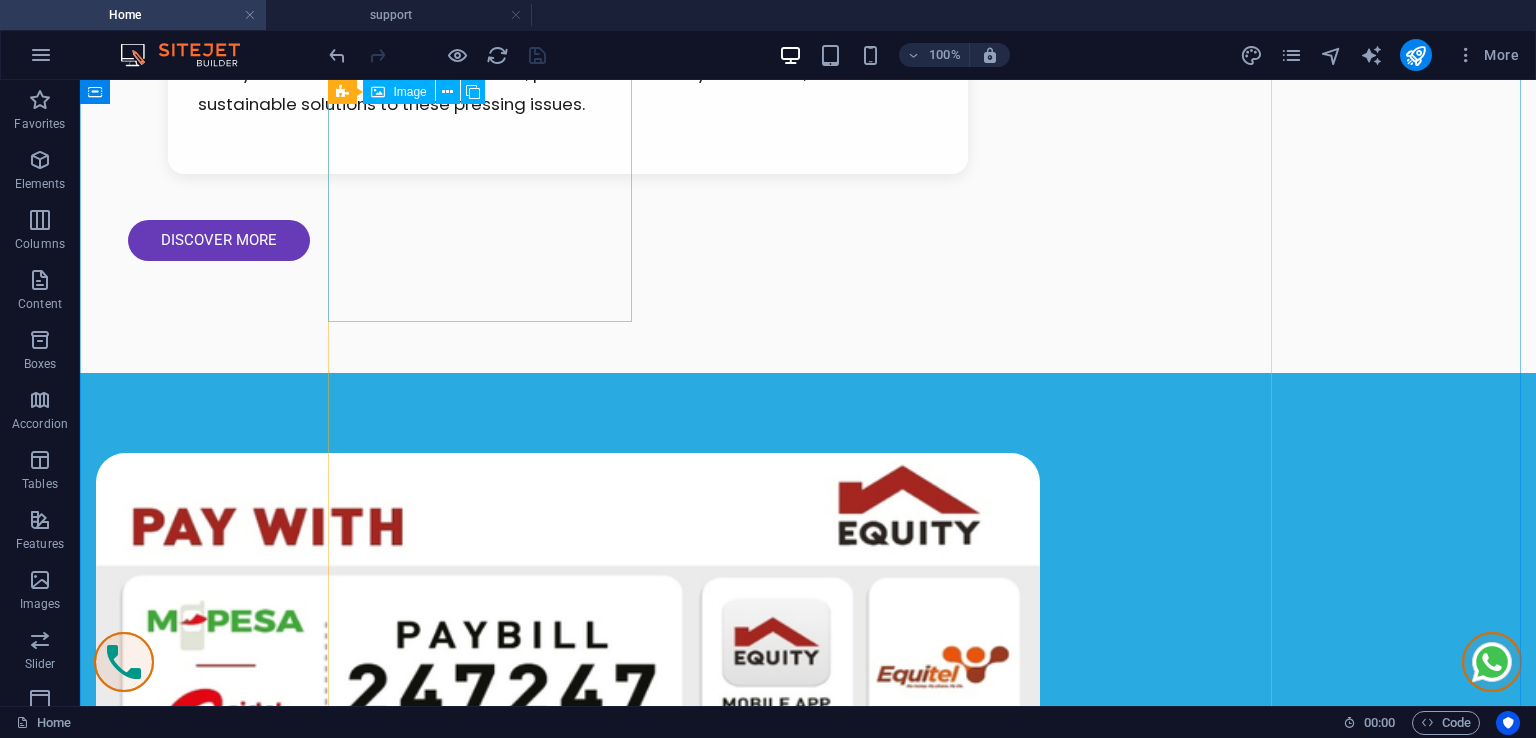 click on "[FIRST] [LAST] - CEO (Tap to open caption)" at bounding box center [488, 2805] 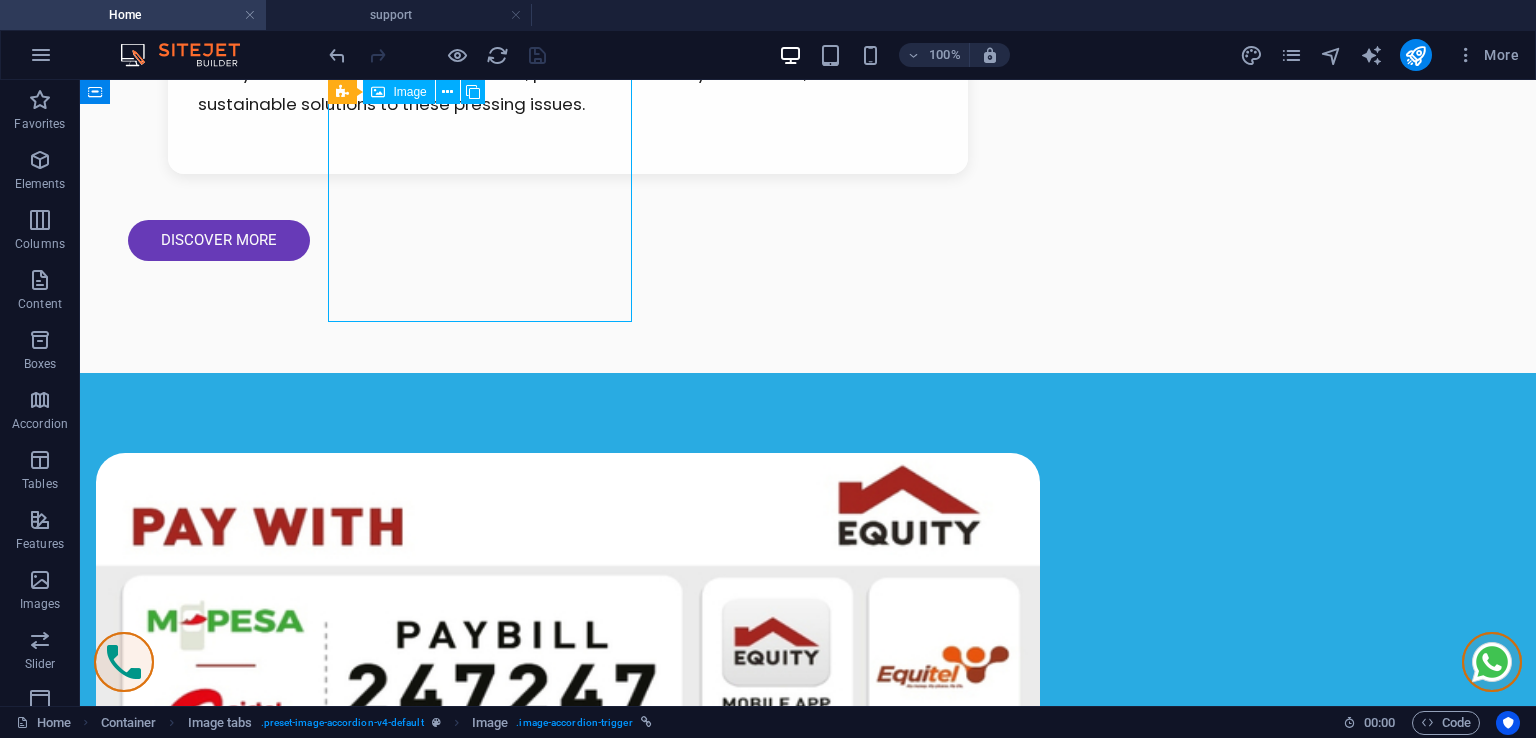 click on "[FIRST] [LAST] - CEO (Tap to open caption)" at bounding box center [488, 2805] 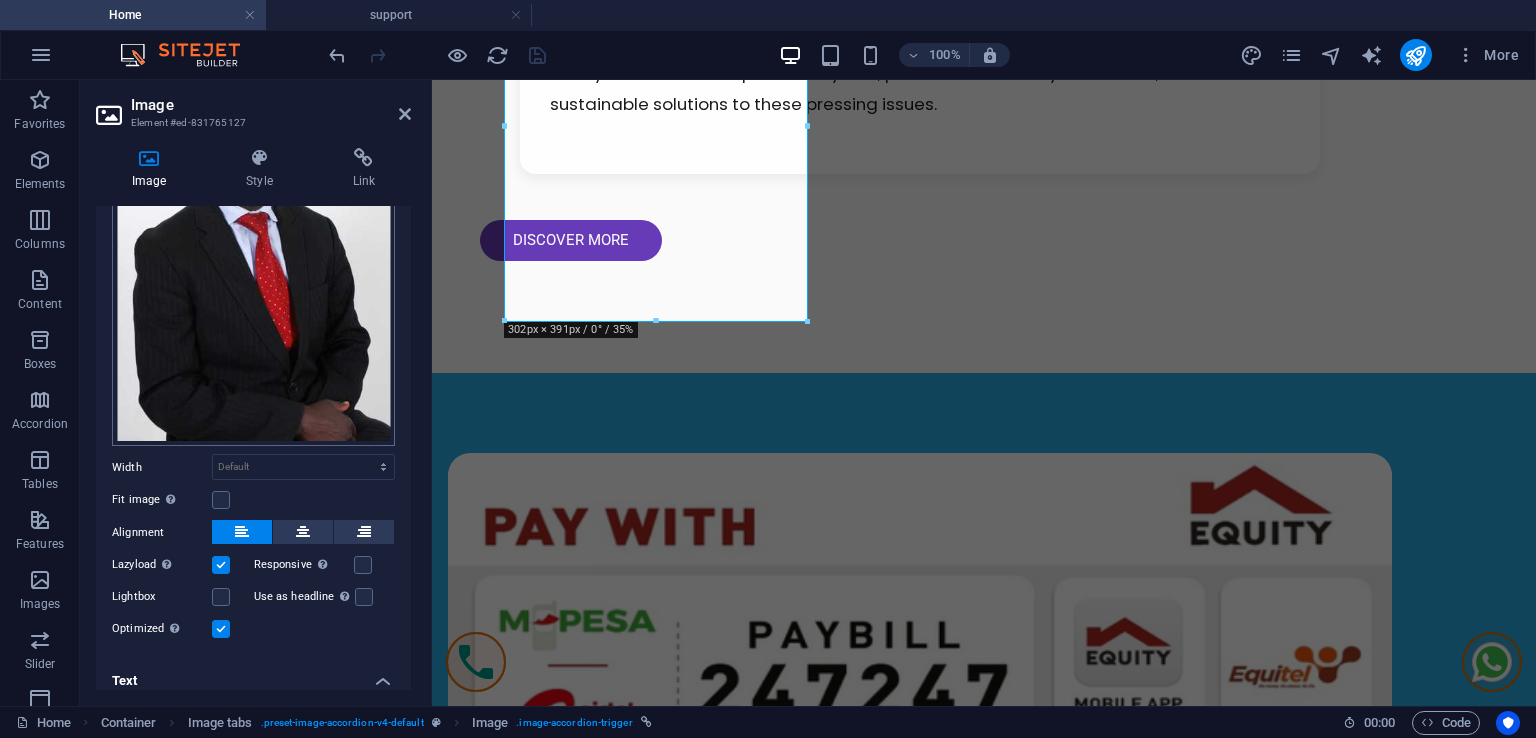 scroll, scrollTop: 493, scrollLeft: 0, axis: vertical 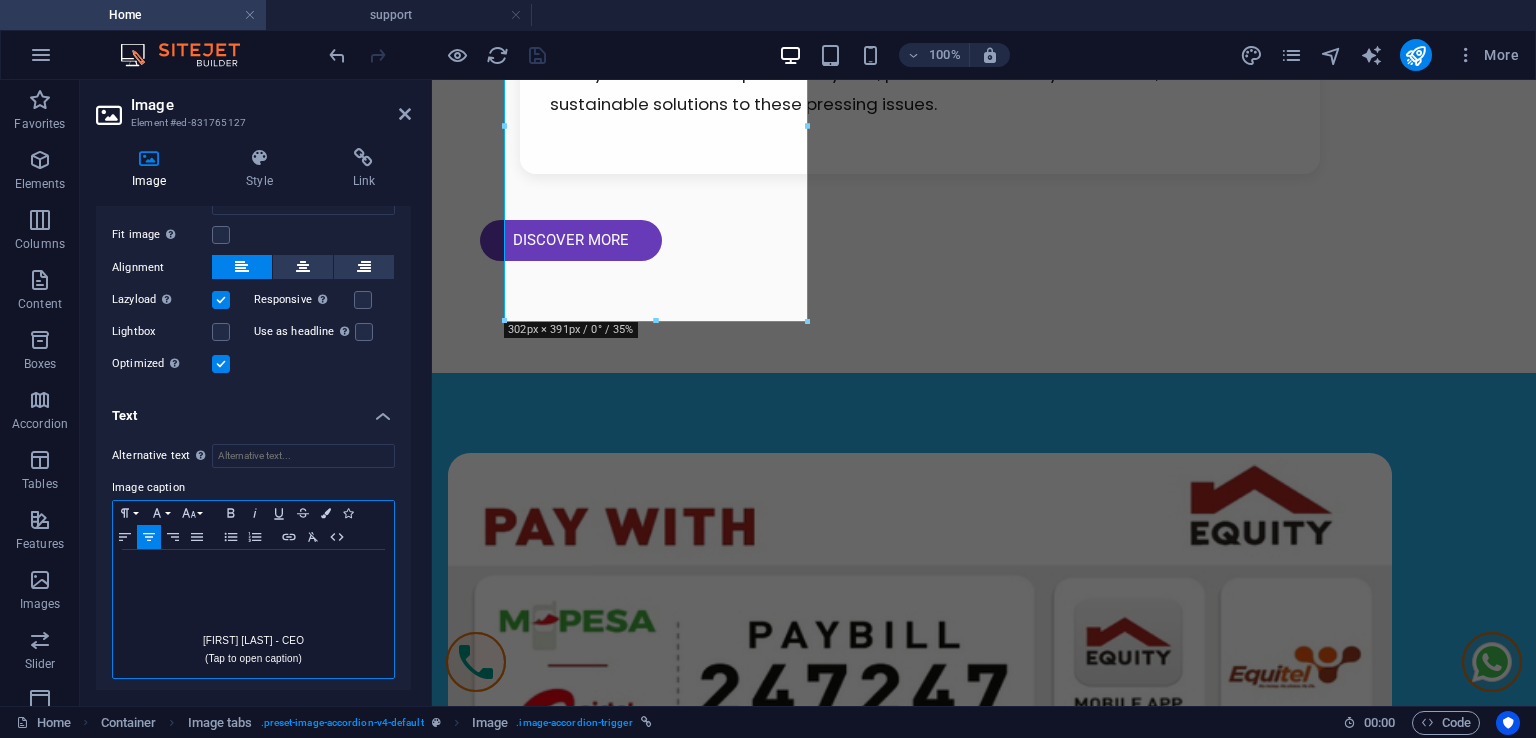 drag, startPoint x: 303, startPoint y: 649, endPoint x: 200, endPoint y: 654, distance: 103.121284 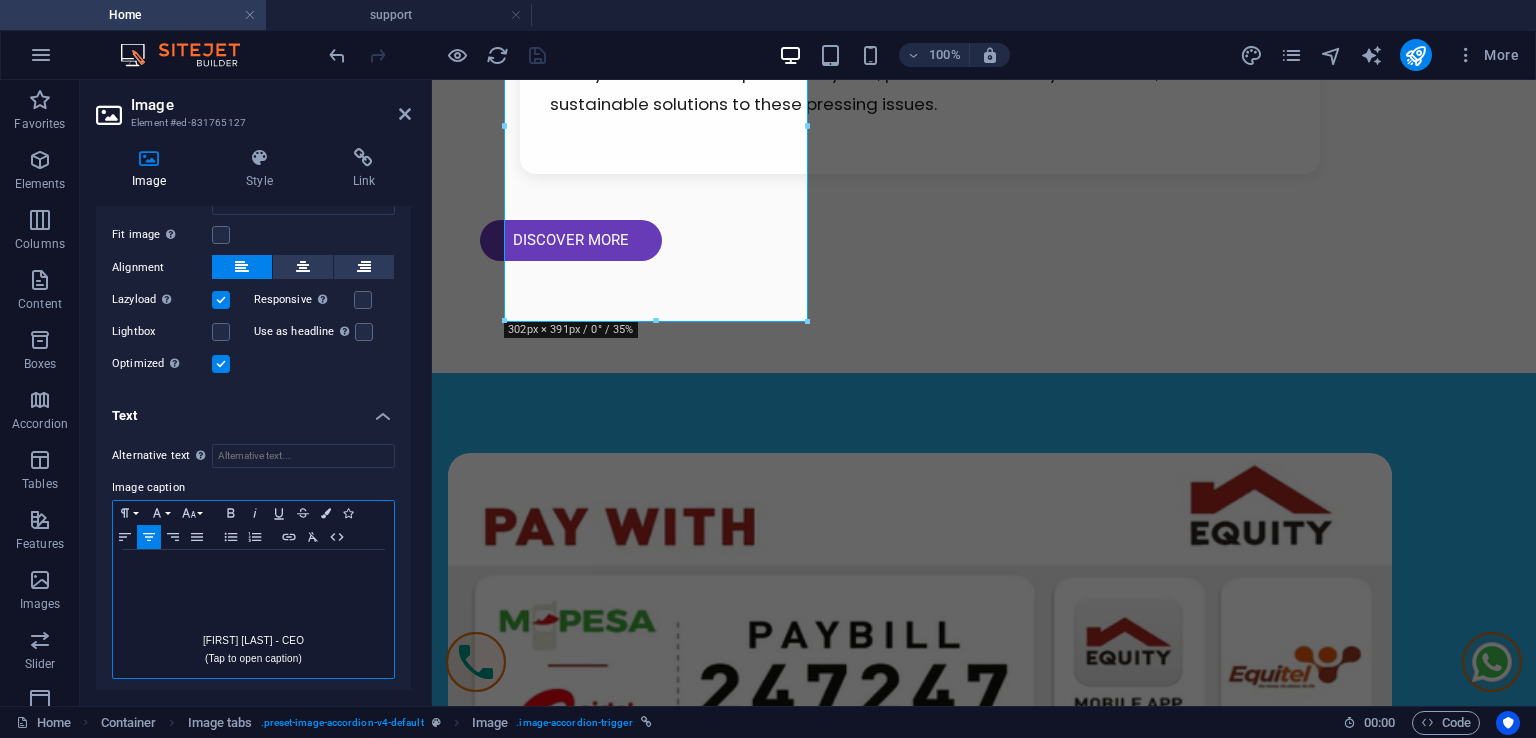 click on "(Tap to open caption)" at bounding box center [253, 659] 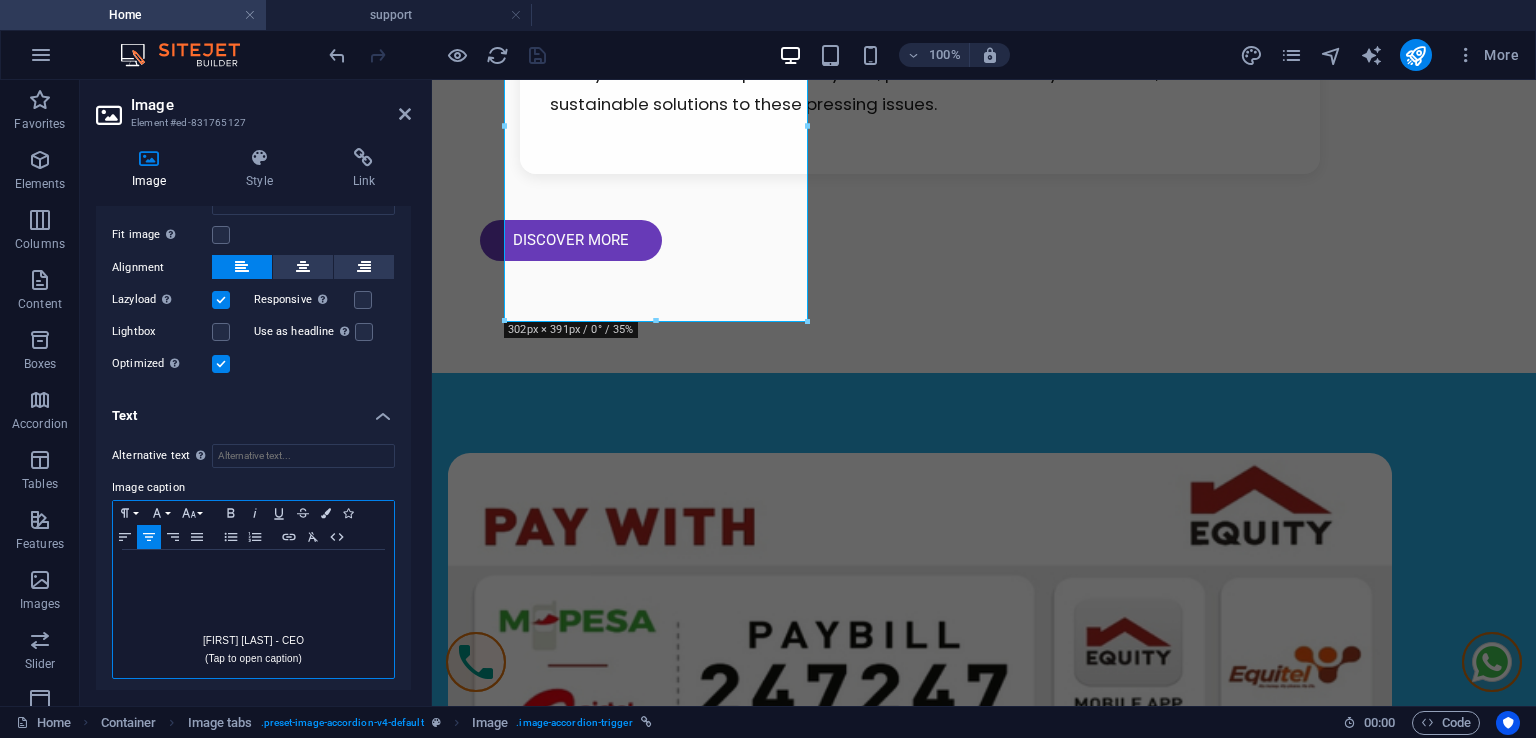 click on "(Tap to open caption)" at bounding box center (253, 659) 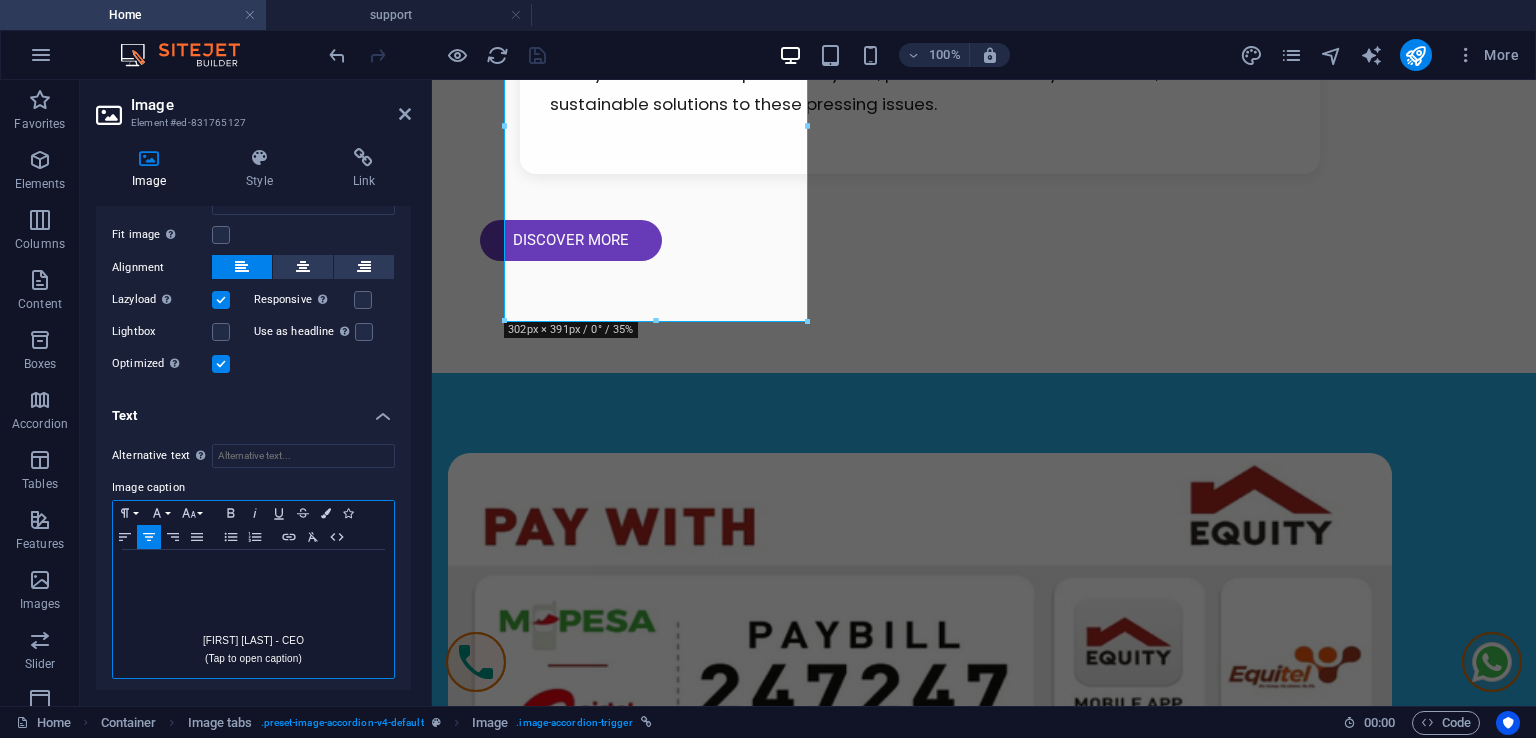 click on "(Tap to open caption)" at bounding box center (253, 659) 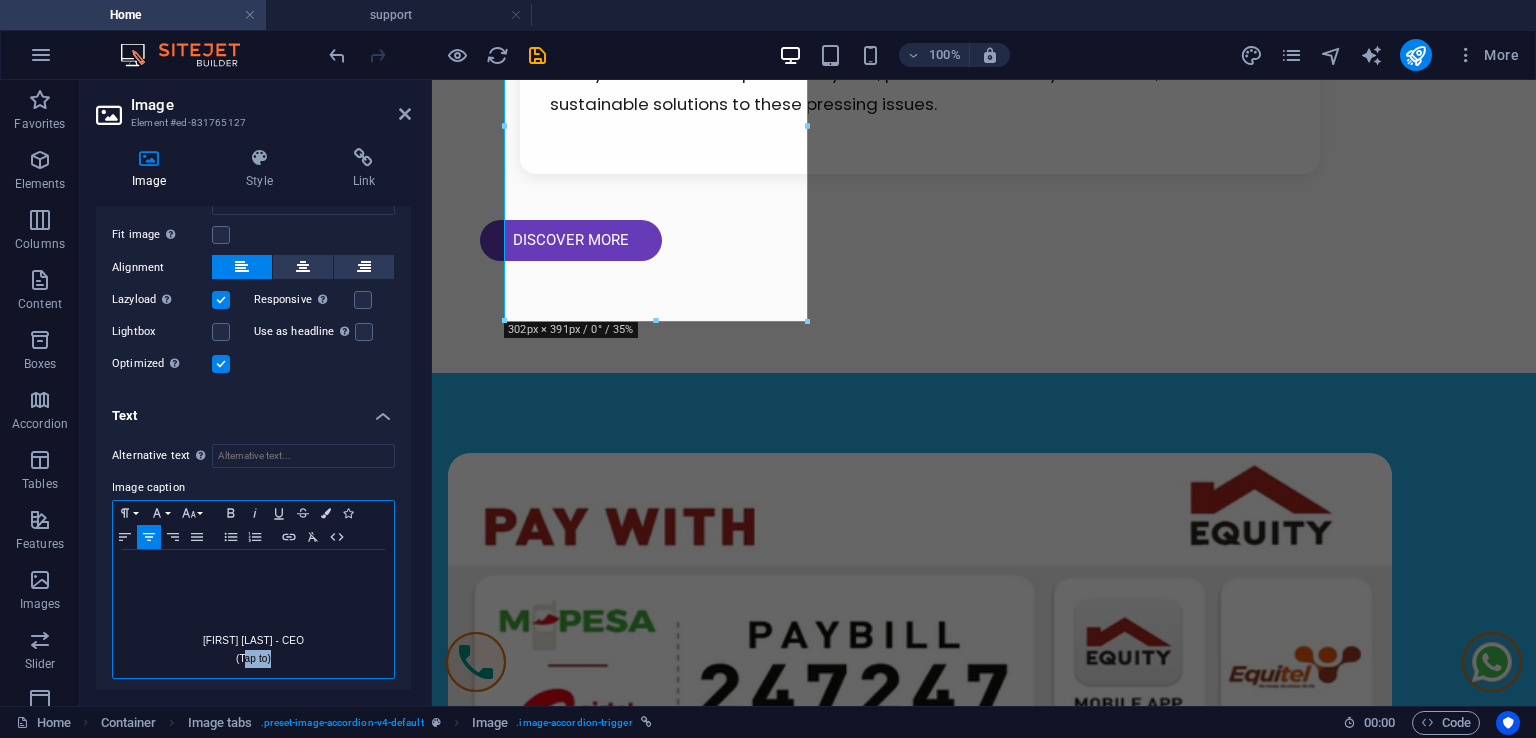 drag, startPoint x: 267, startPoint y: 652, endPoint x: 240, endPoint y: 656, distance: 27.294687 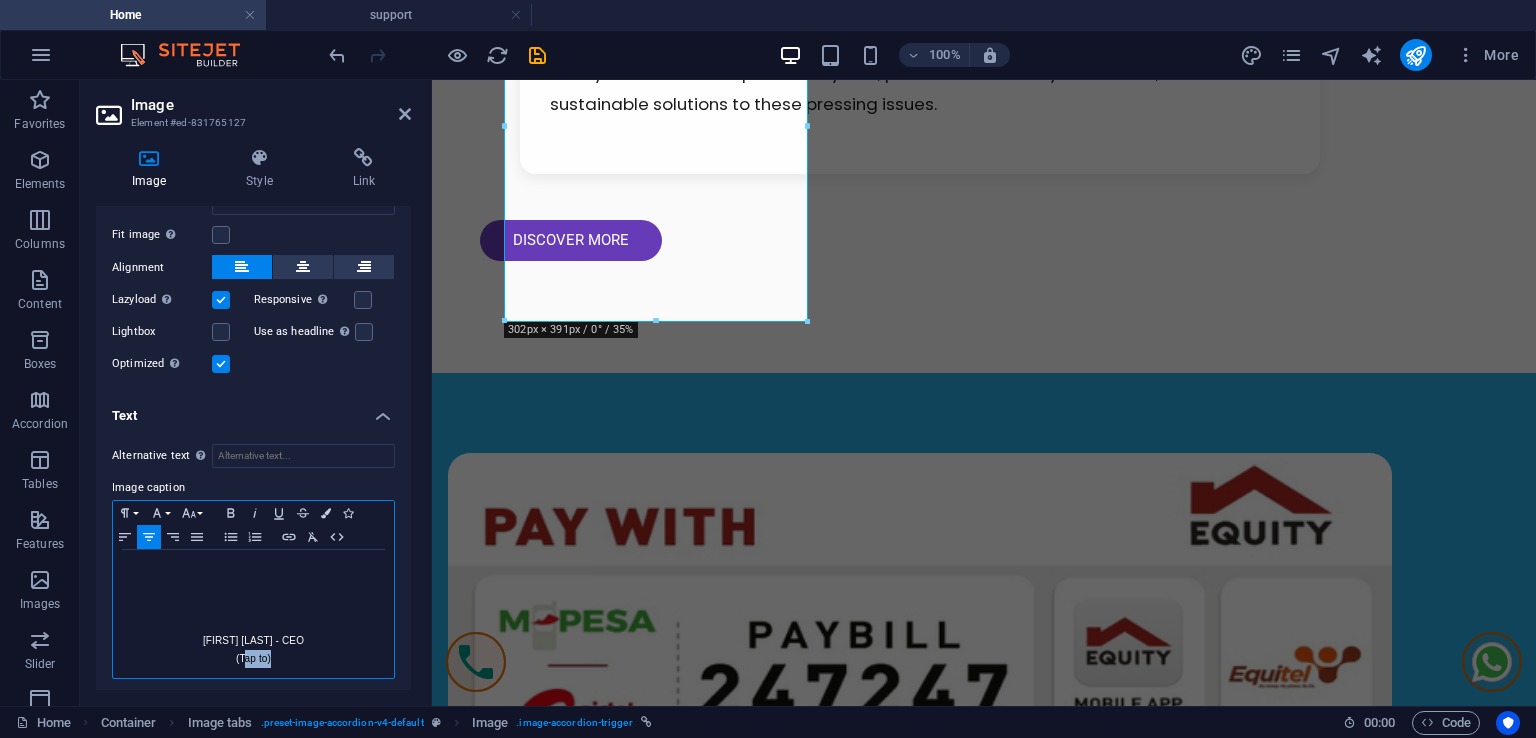 click on "(Tap to)" at bounding box center [253, 659] 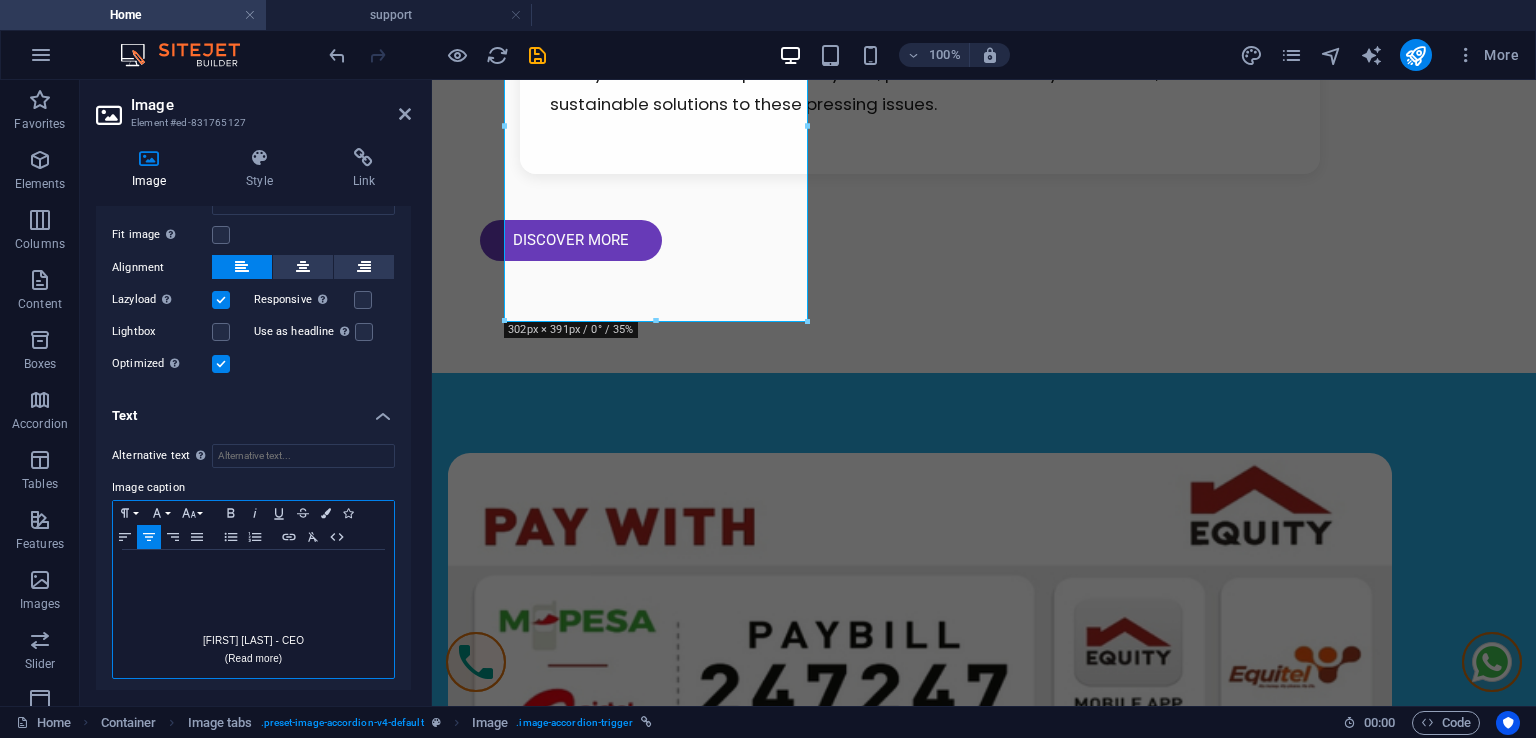 click on "(Read more)" at bounding box center [253, 659] 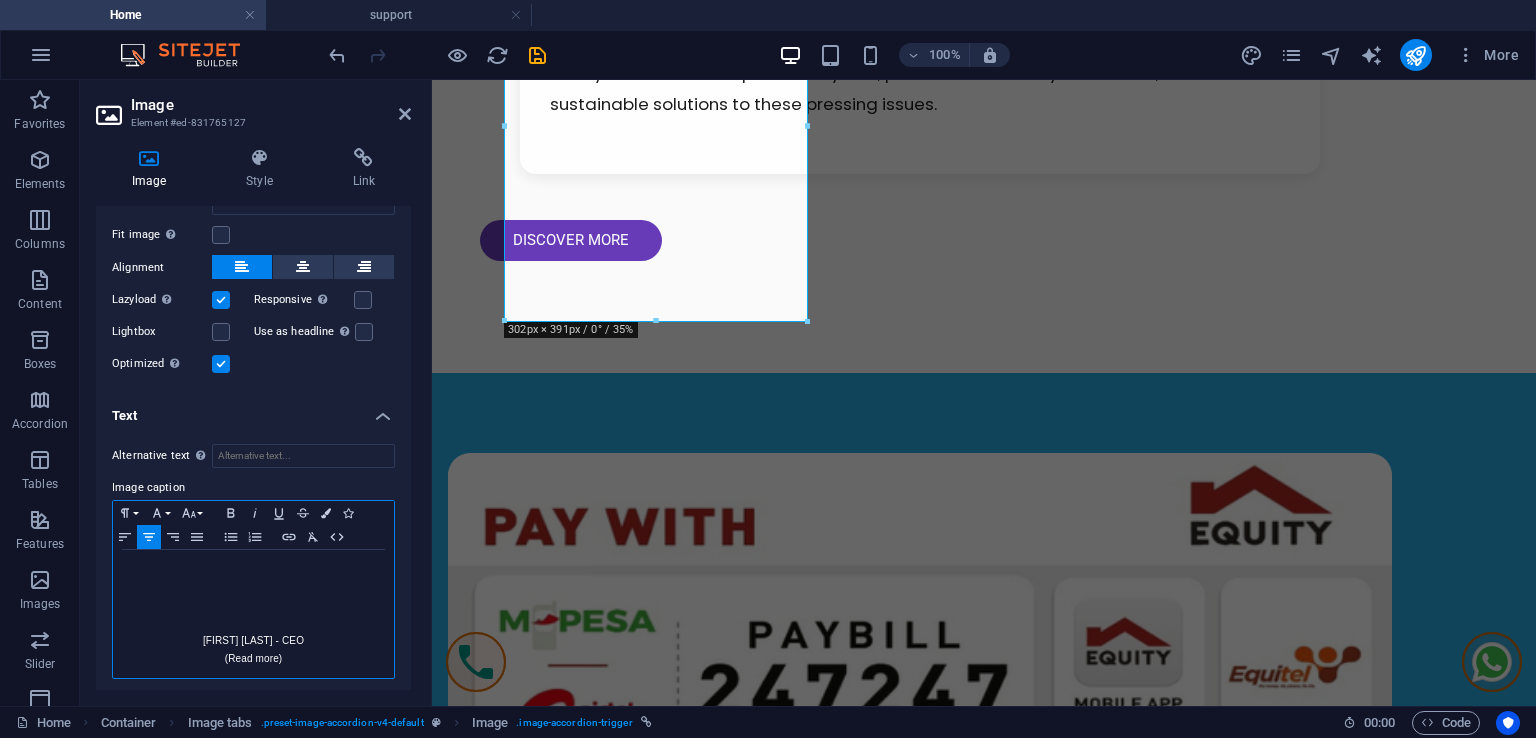 type 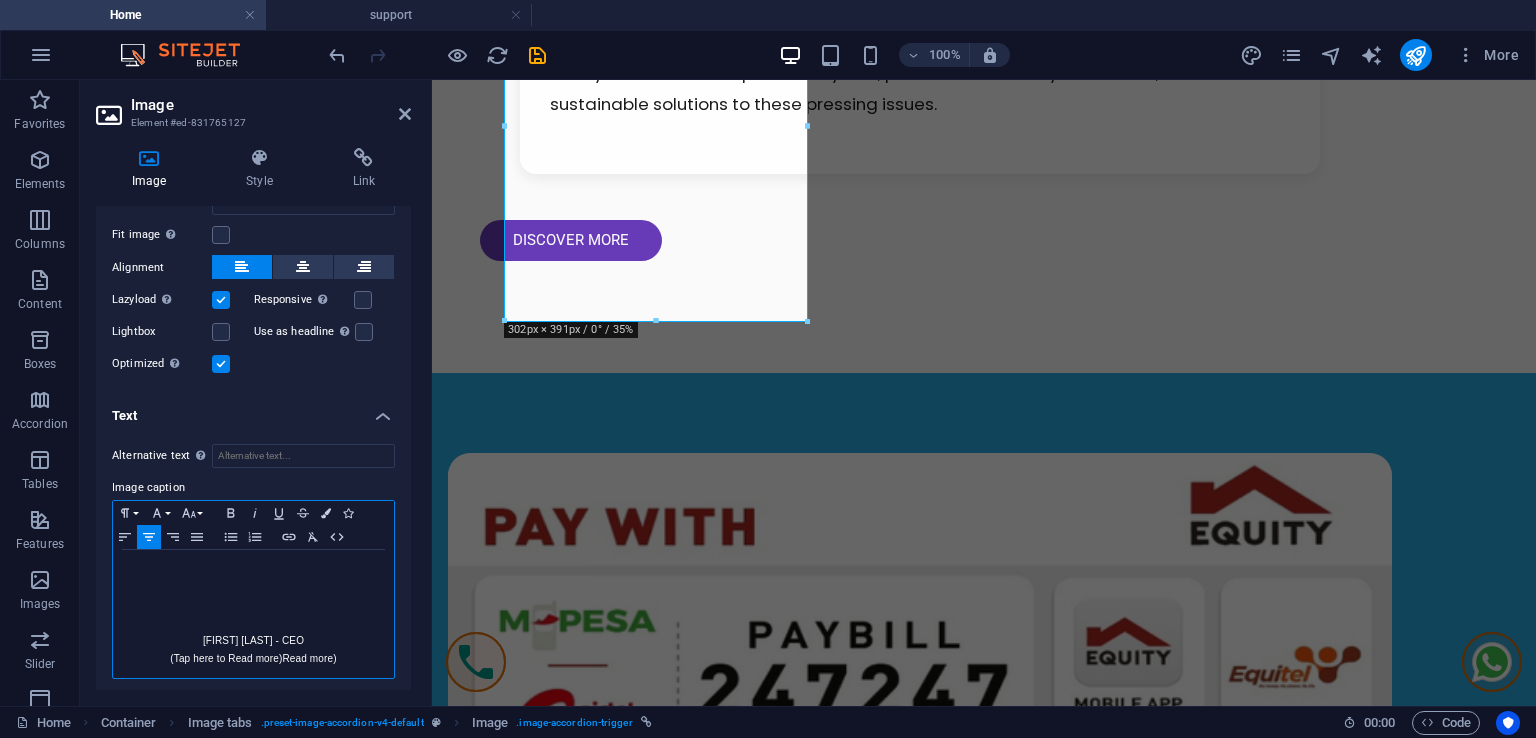 click on "(Tap here to Read more)" at bounding box center (253, 659) 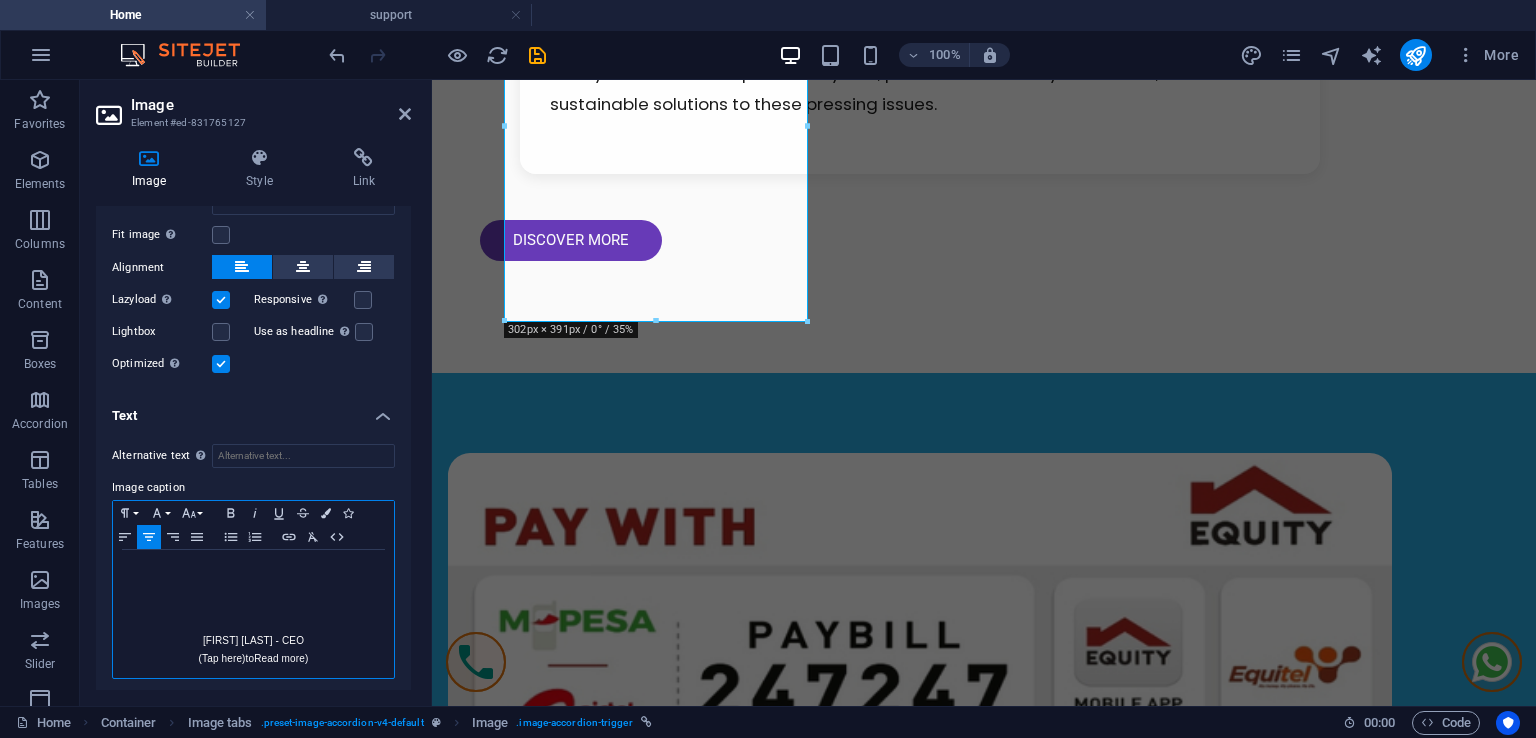 click on "(Tap here to Read more)" at bounding box center [253, 659] 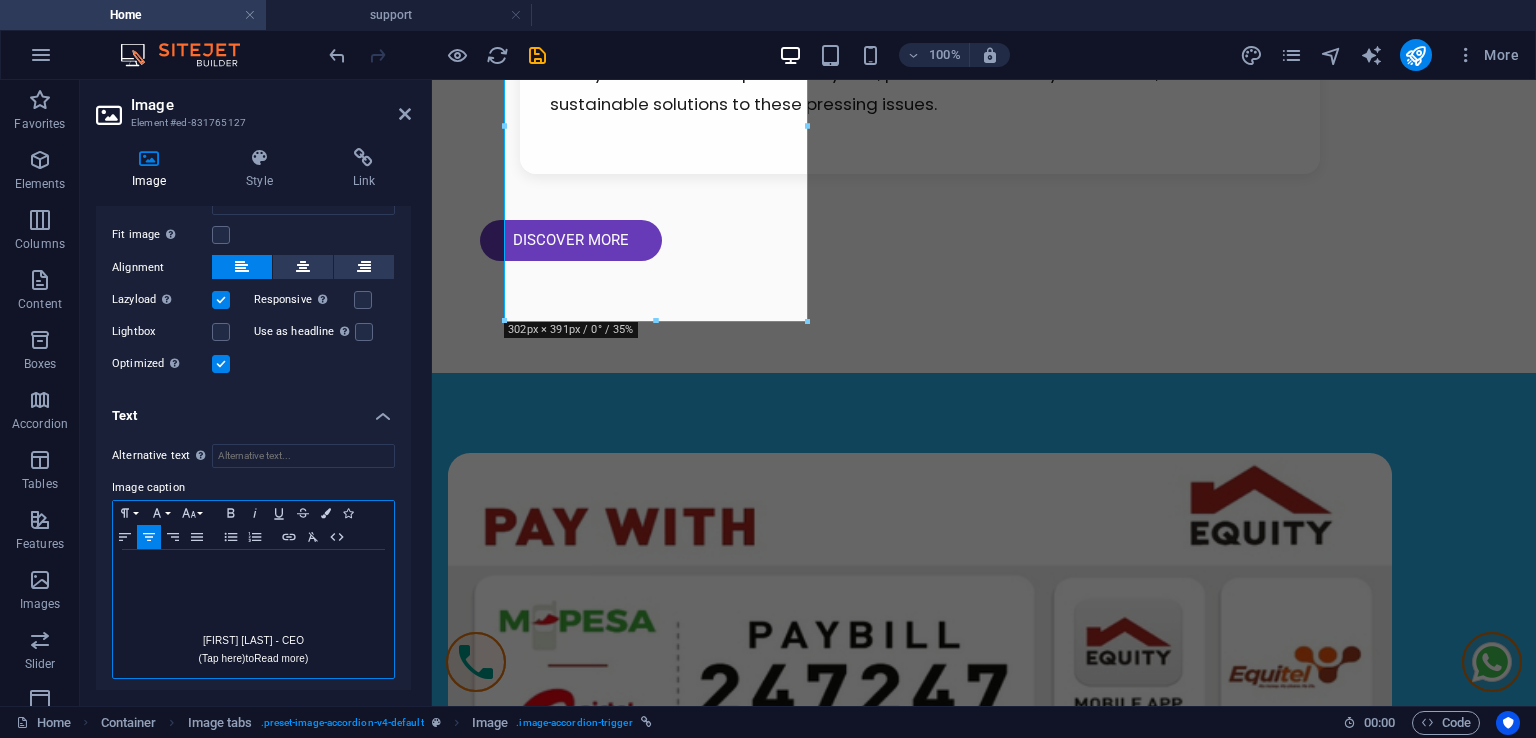 click on "[FIRST] [LAST] - CEO" at bounding box center (253, 641) 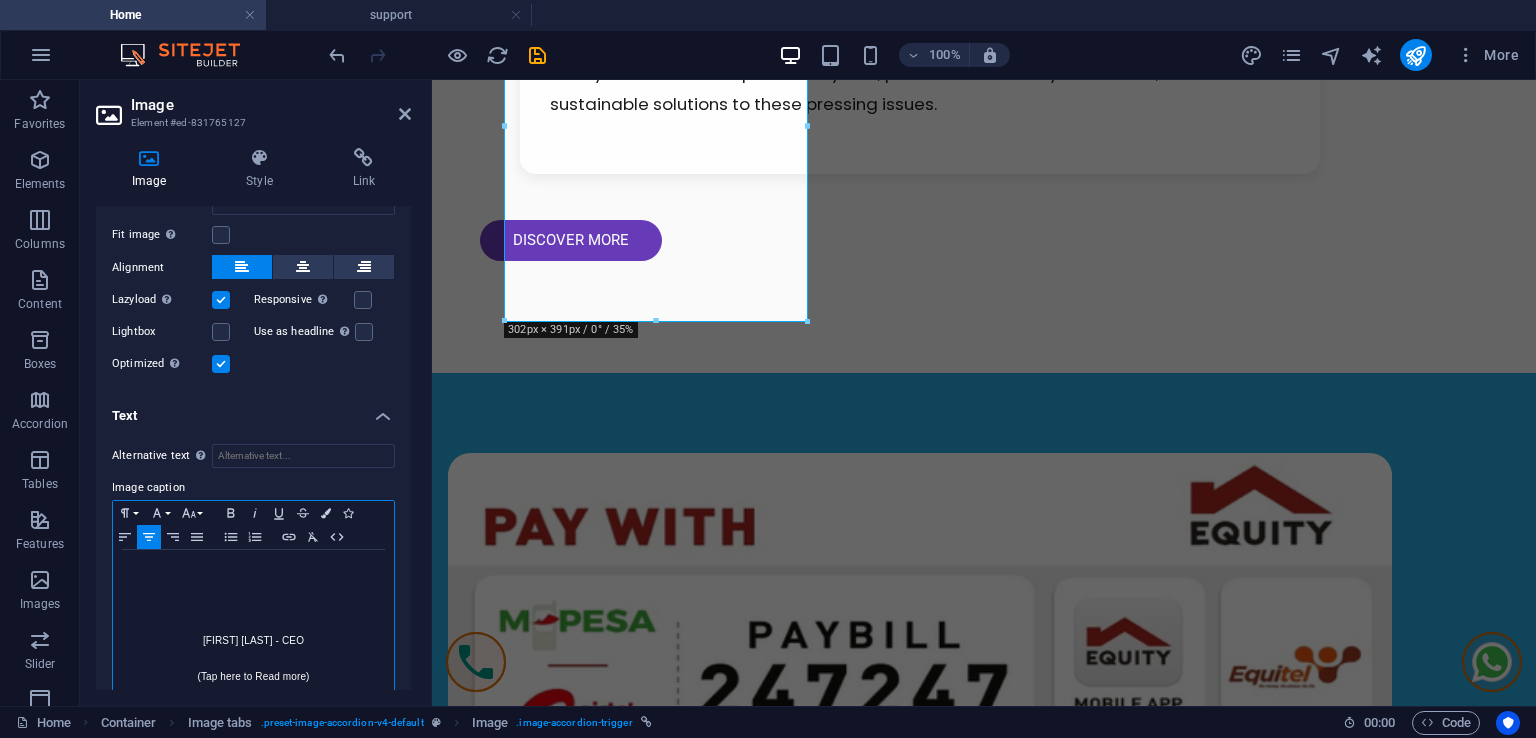 drag, startPoint x: 318, startPoint y: 661, endPoint x: 197, endPoint y: 670, distance: 121.33425 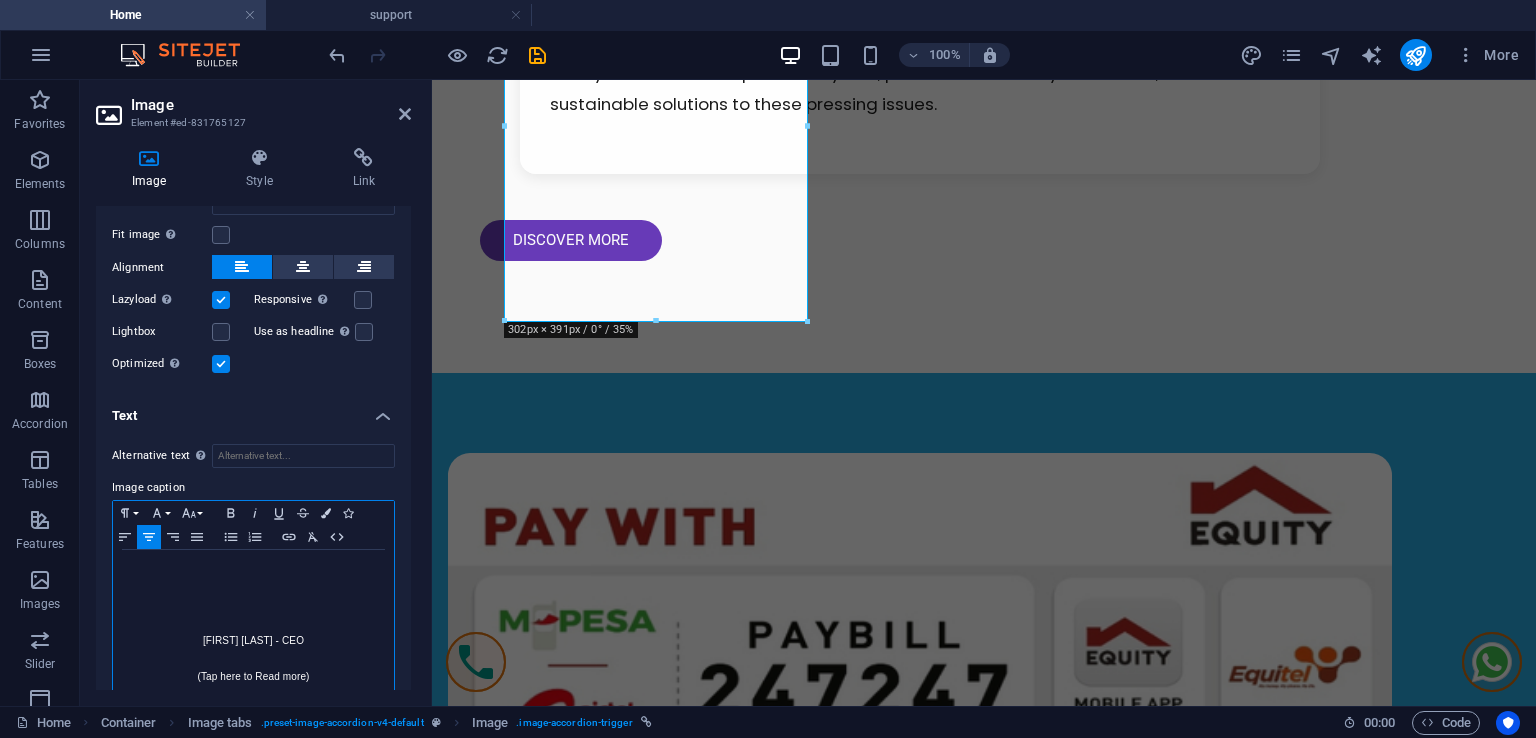 click on "(Tap here to Read more)" at bounding box center [253, 677] 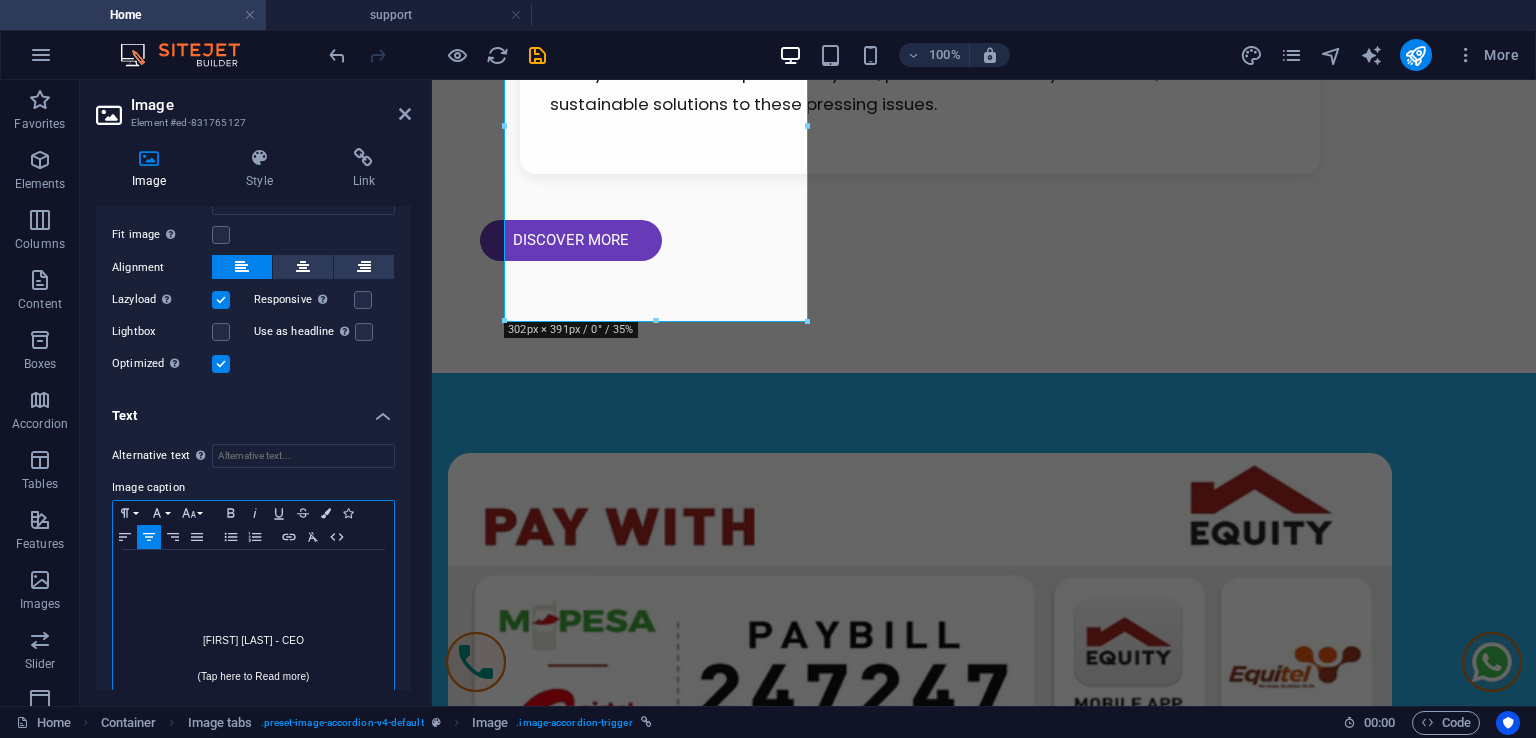copy on "(Tap here to Read more)" 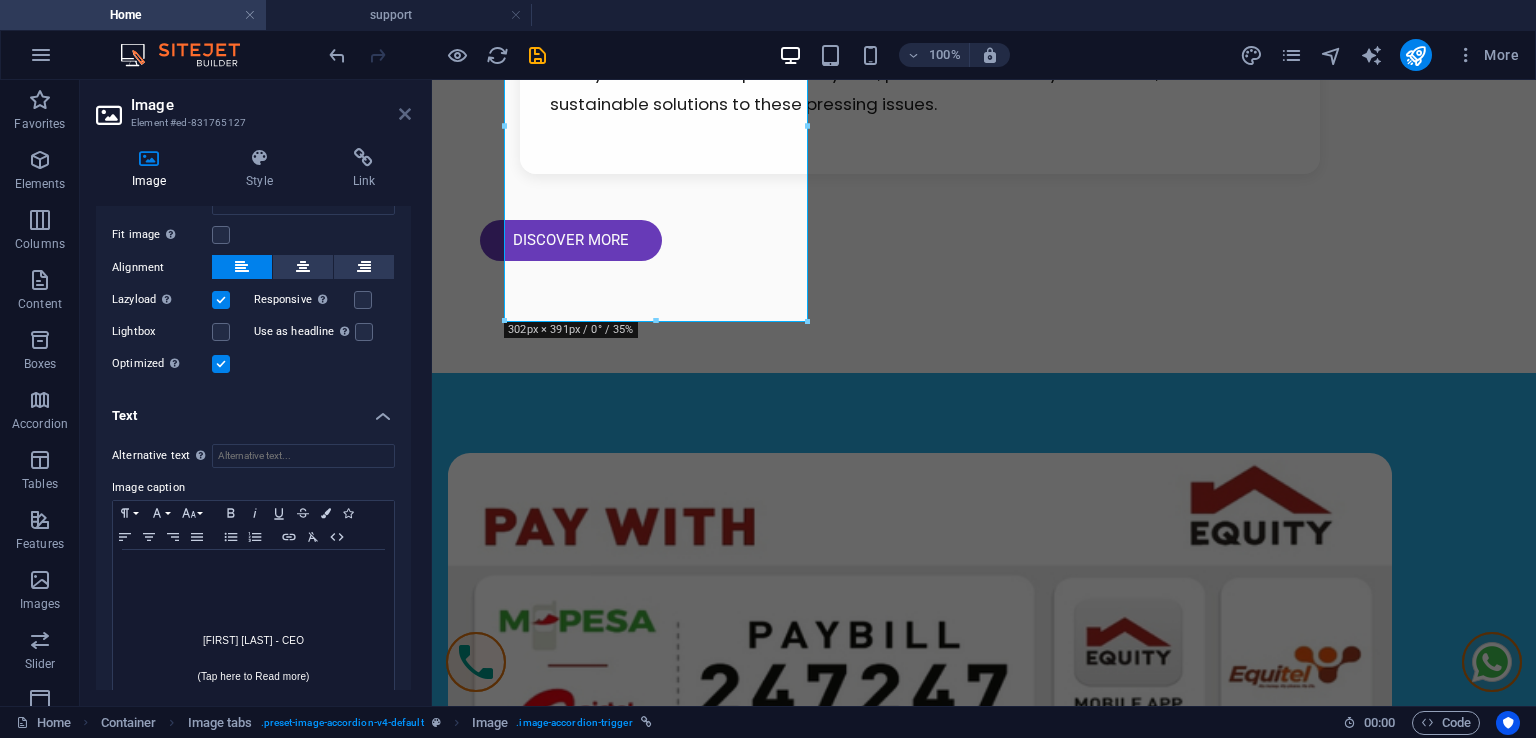 click at bounding box center (405, 114) 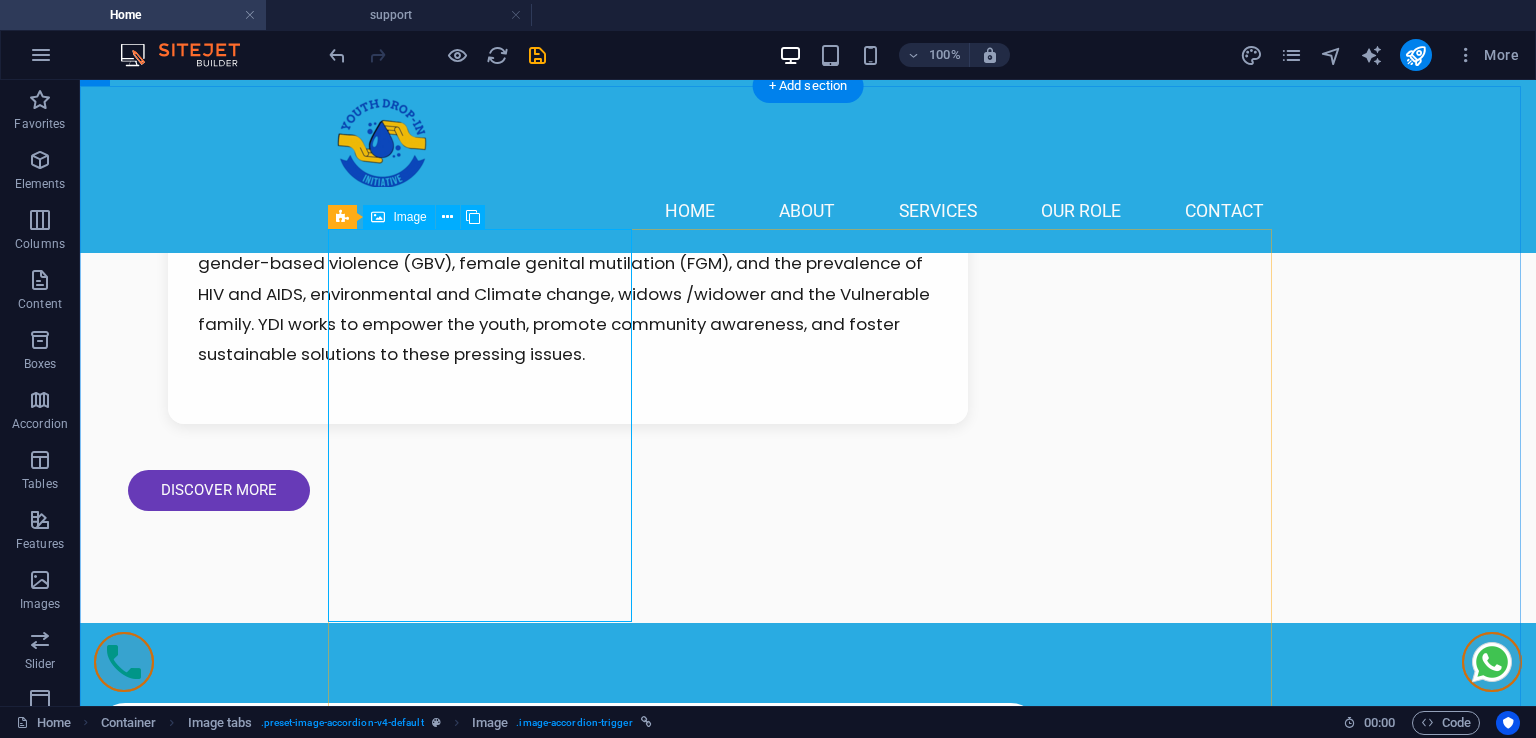scroll, scrollTop: 1950, scrollLeft: 0, axis: vertical 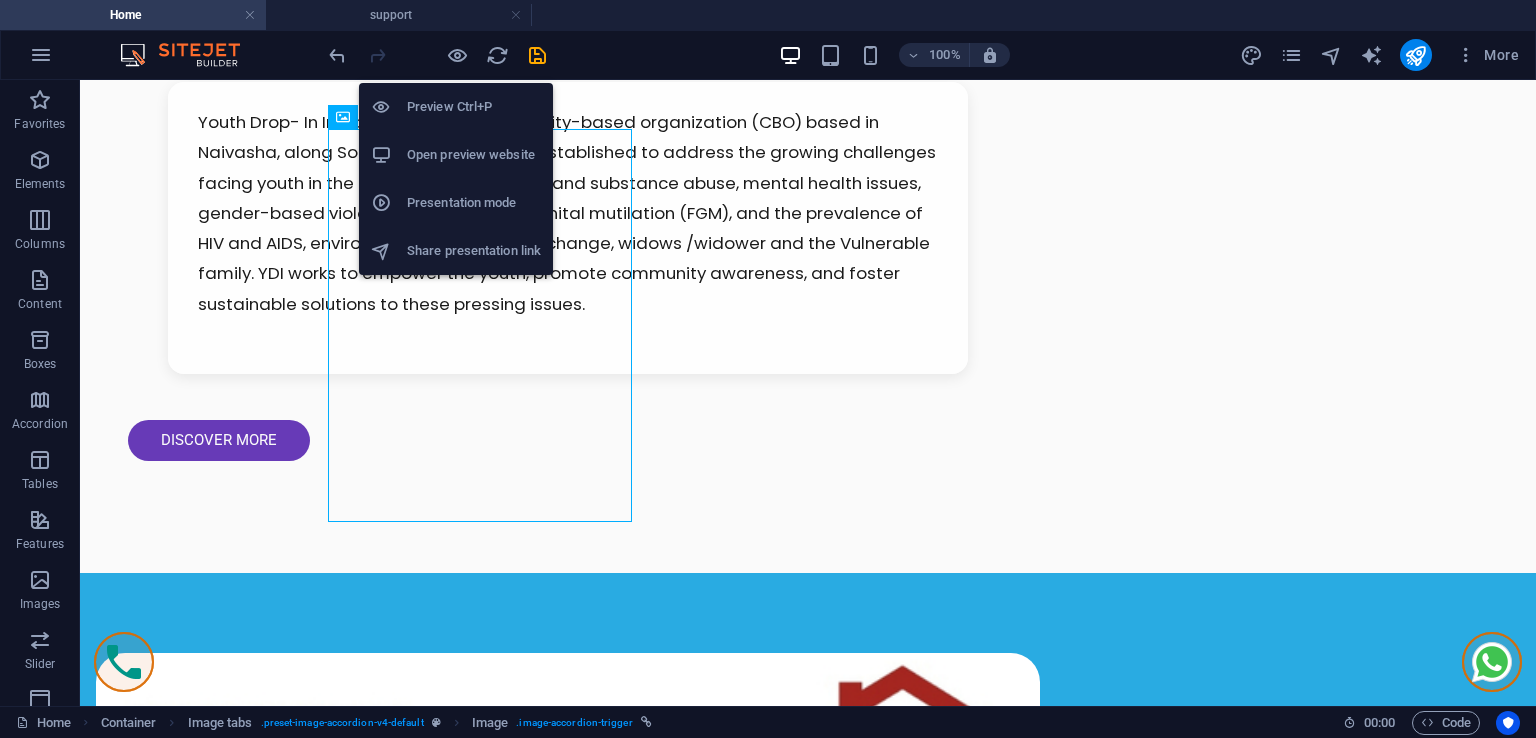 drag, startPoint x: 462, startPoint y: 48, endPoint x: 486, endPoint y: 67, distance: 30.610456 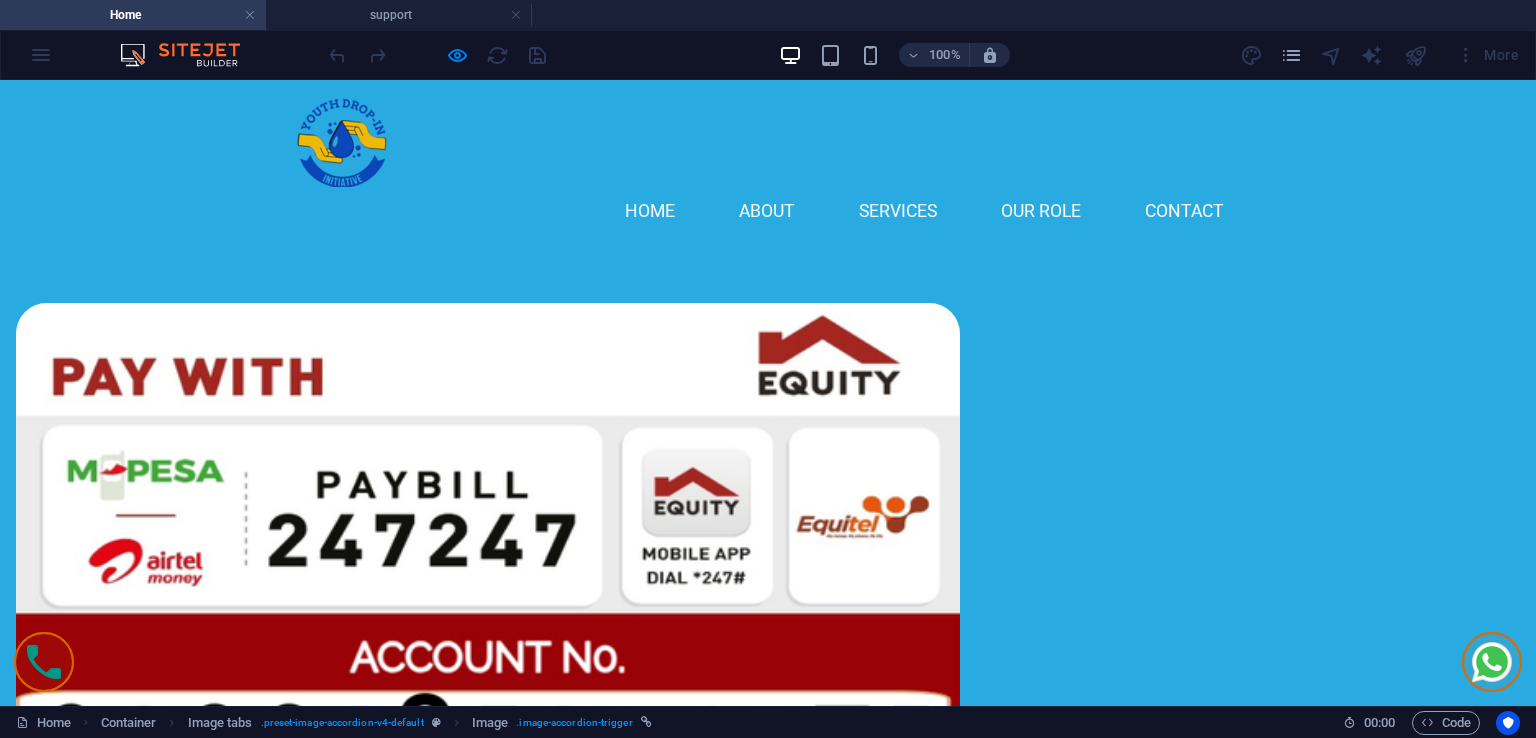 scroll, scrollTop: 2050, scrollLeft: 0, axis: vertical 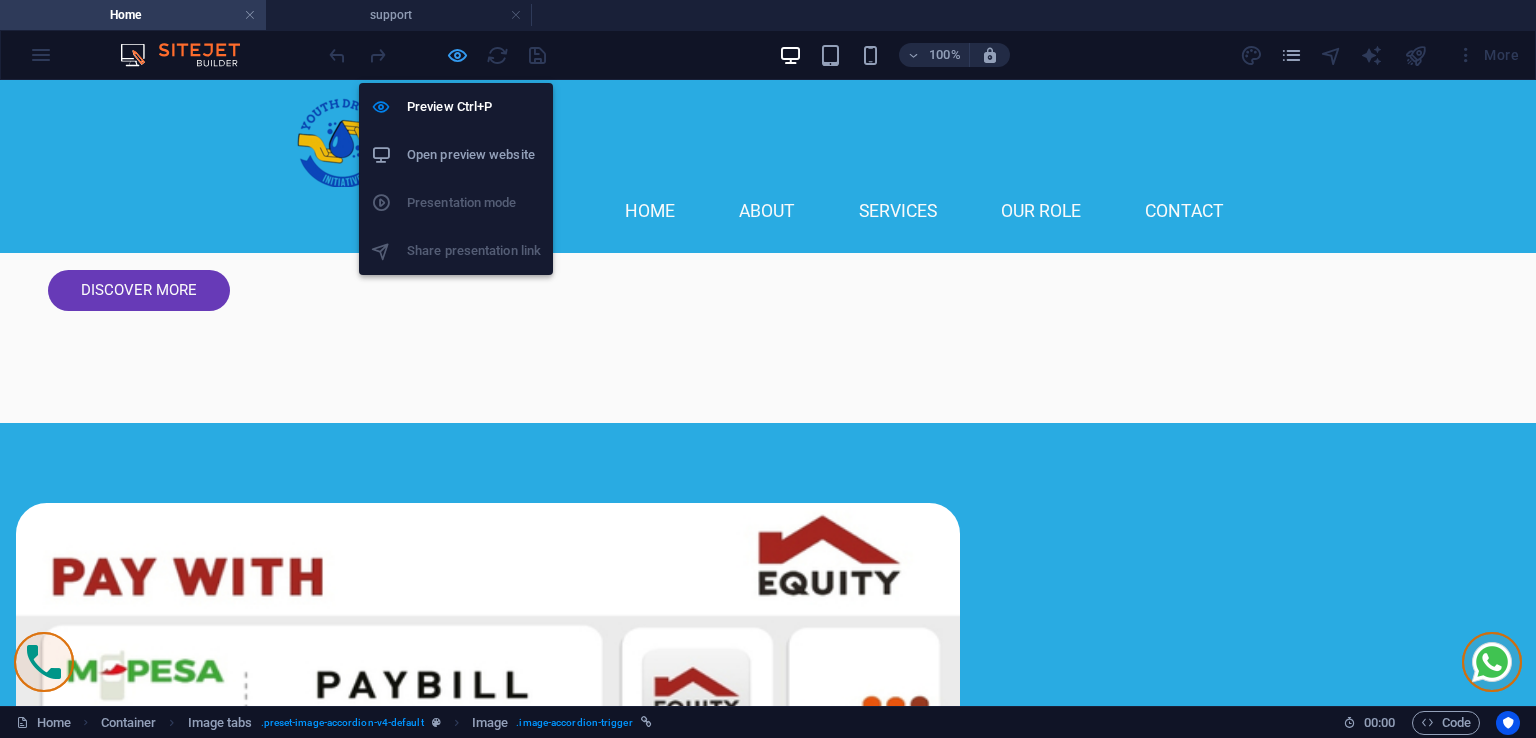 click at bounding box center [457, 55] 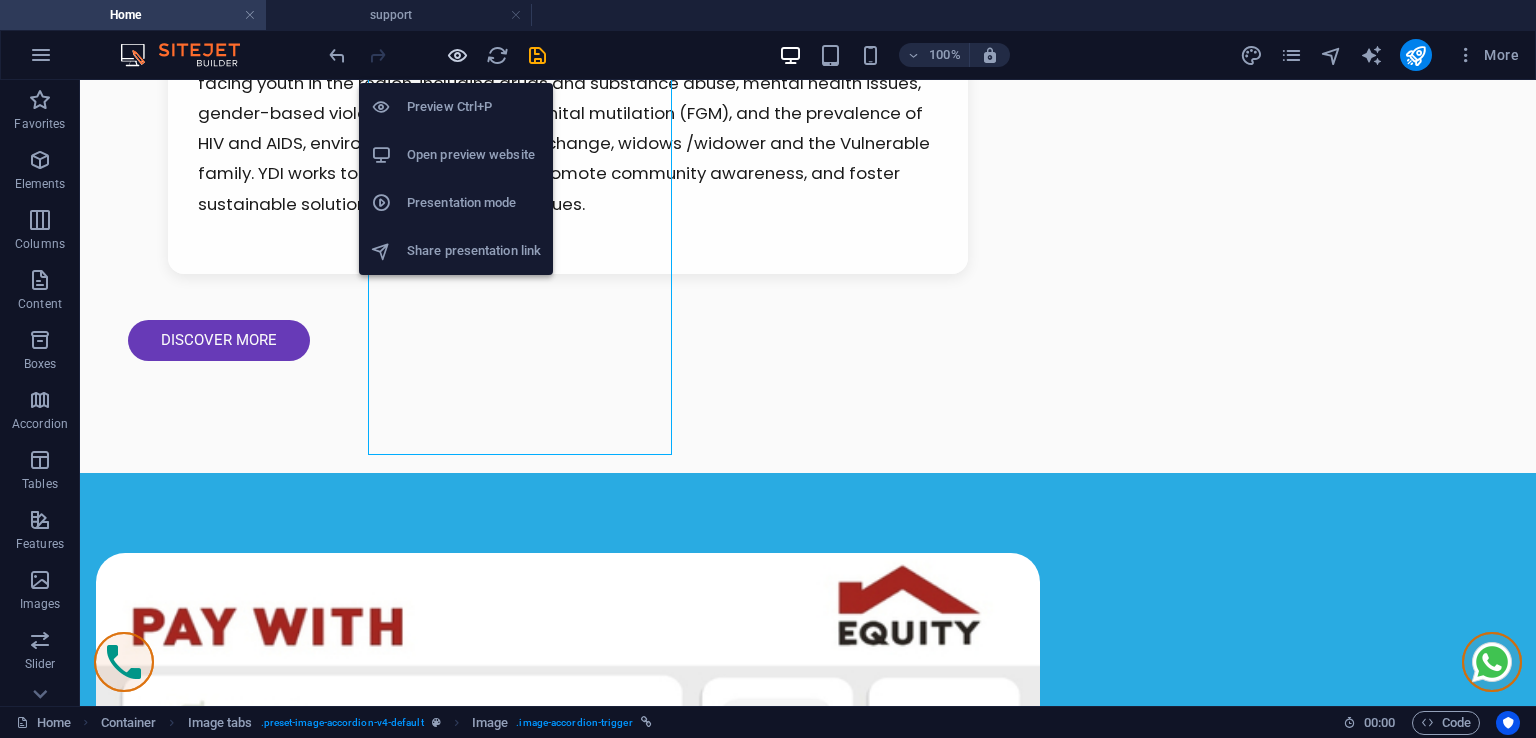 scroll, scrollTop: 2051, scrollLeft: 0, axis: vertical 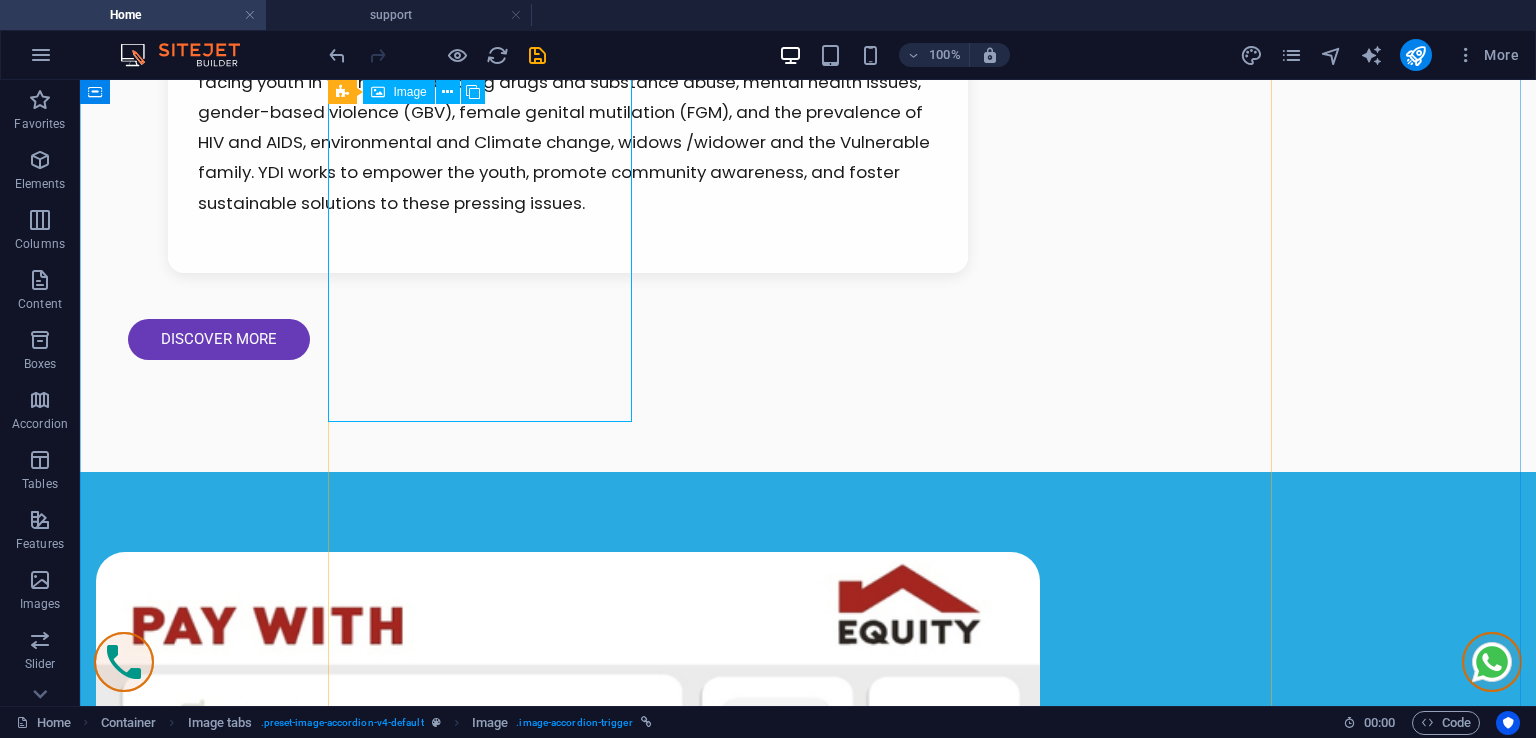 click on "[FIRST] [LAST] - CEO (Tap here to Read more)" at bounding box center (488, 2904) 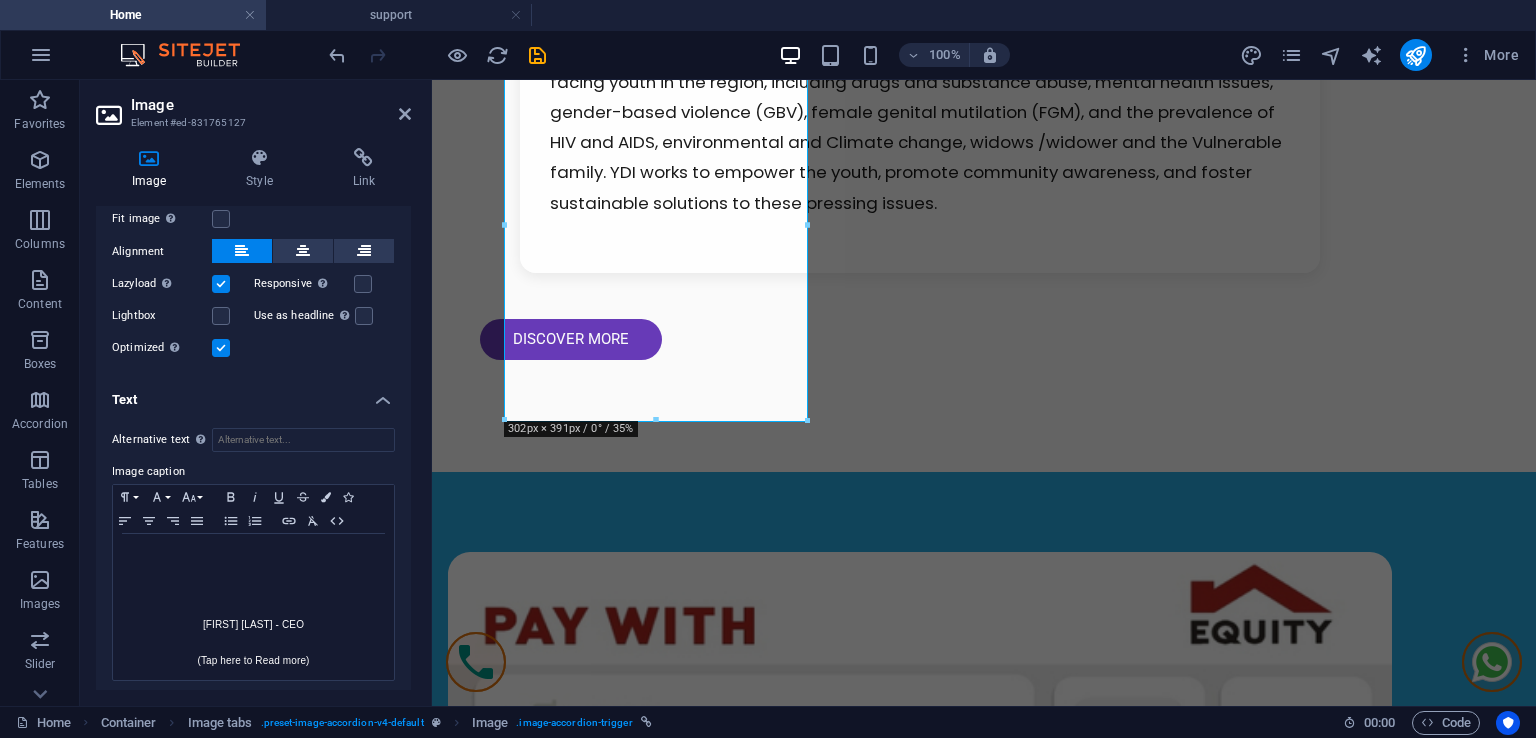 scroll, scrollTop: 511, scrollLeft: 0, axis: vertical 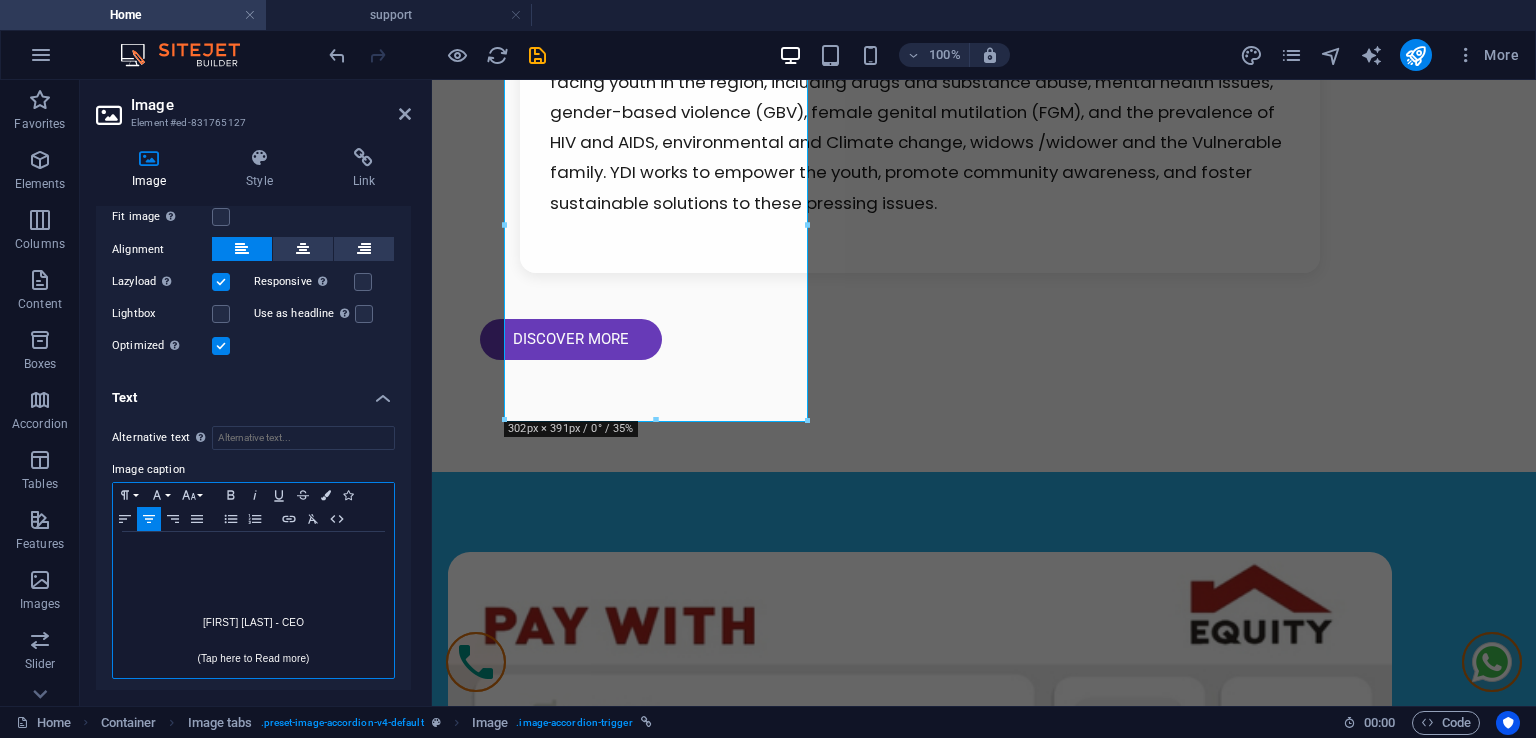 click at bounding box center [253, 605] 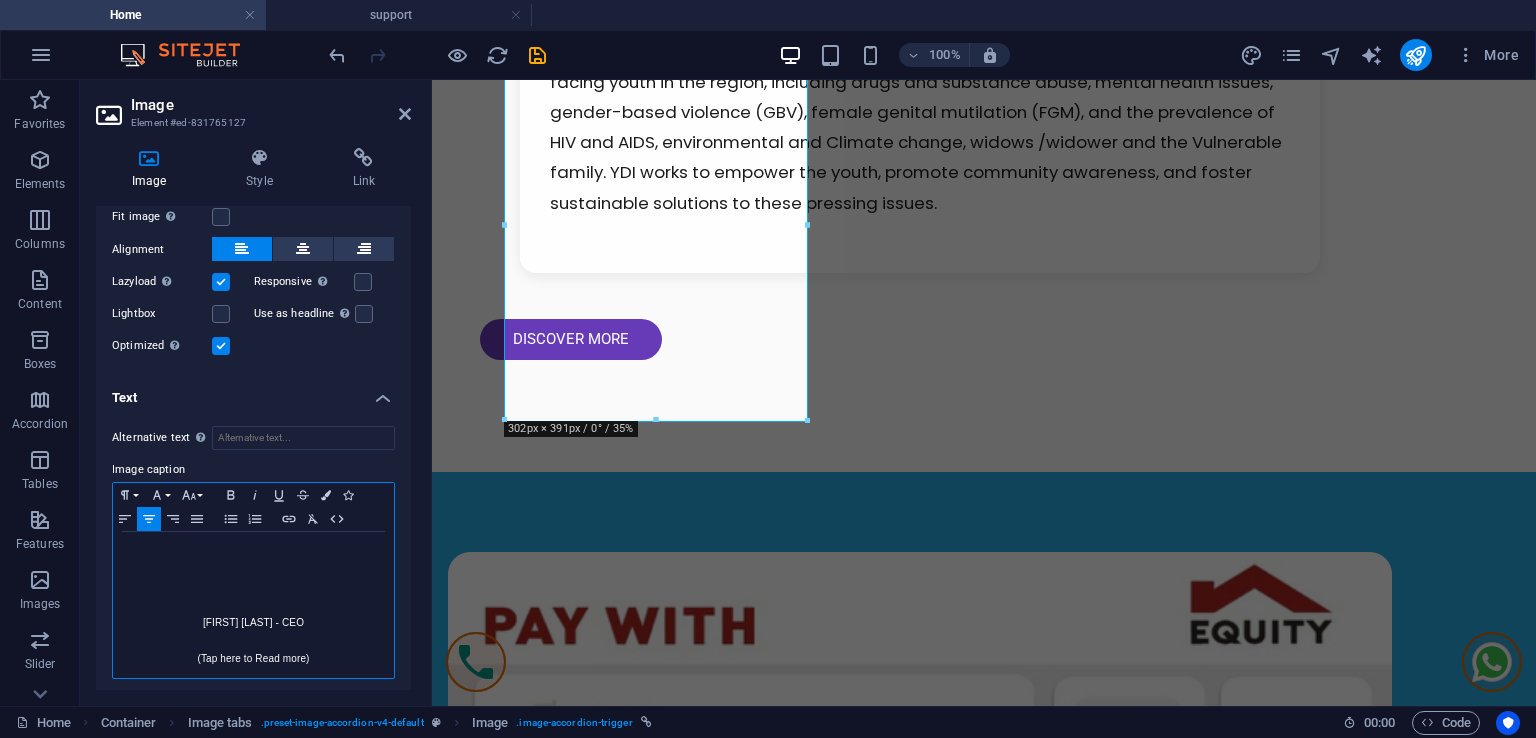 click on "[FIRST] [LAST] - CEO" at bounding box center (253, 623) 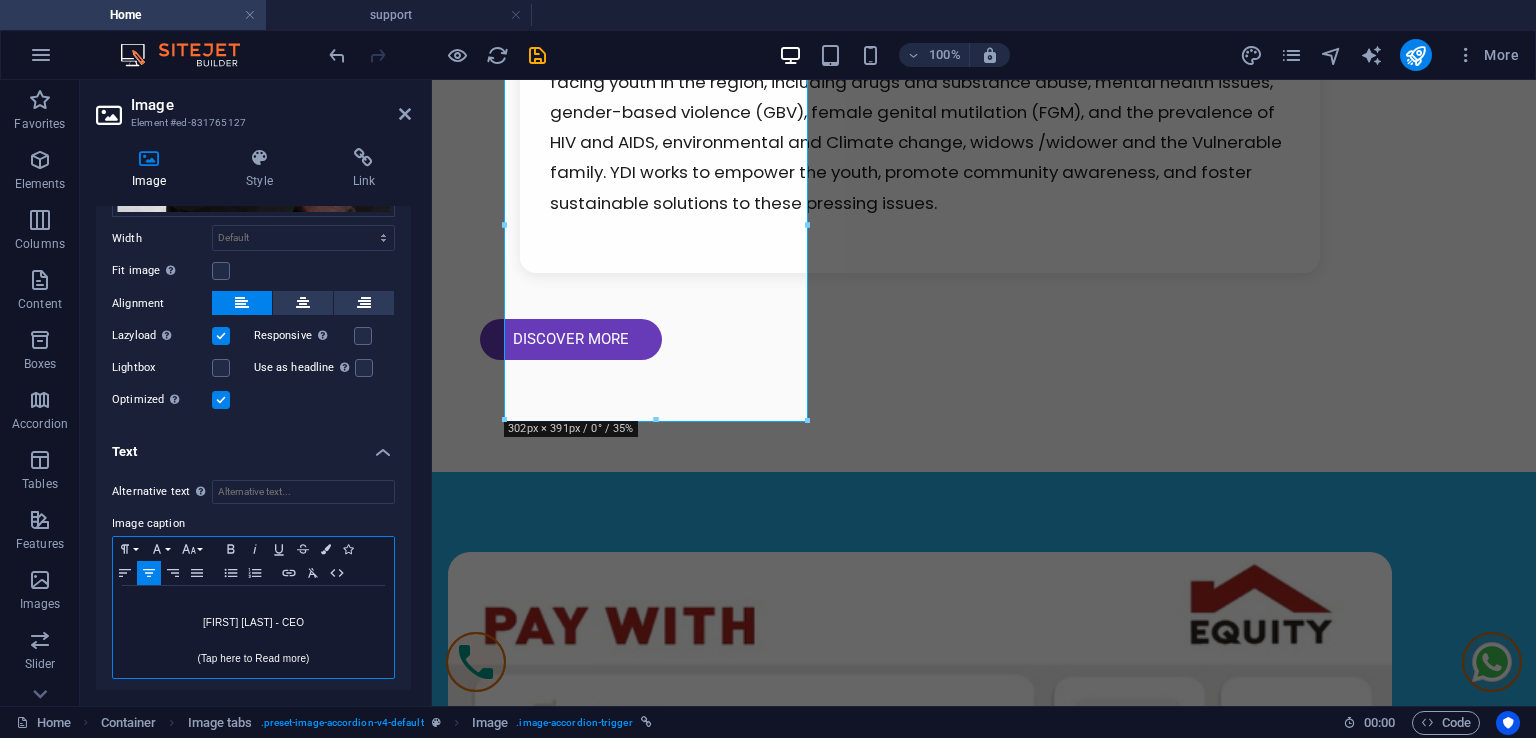 scroll, scrollTop: 439, scrollLeft: 0, axis: vertical 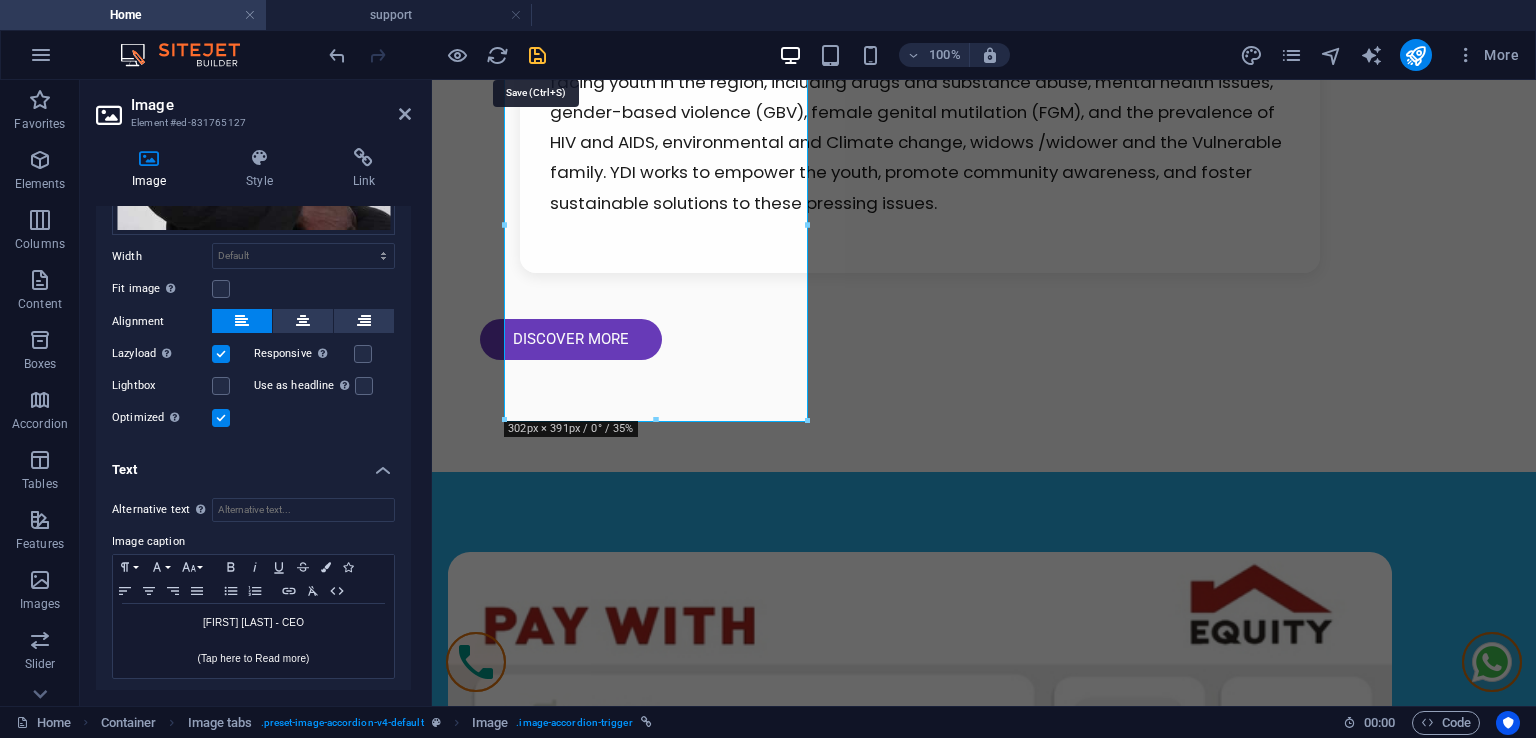 drag, startPoint x: 541, startPoint y: 55, endPoint x: 434, endPoint y: 0, distance: 120.30794 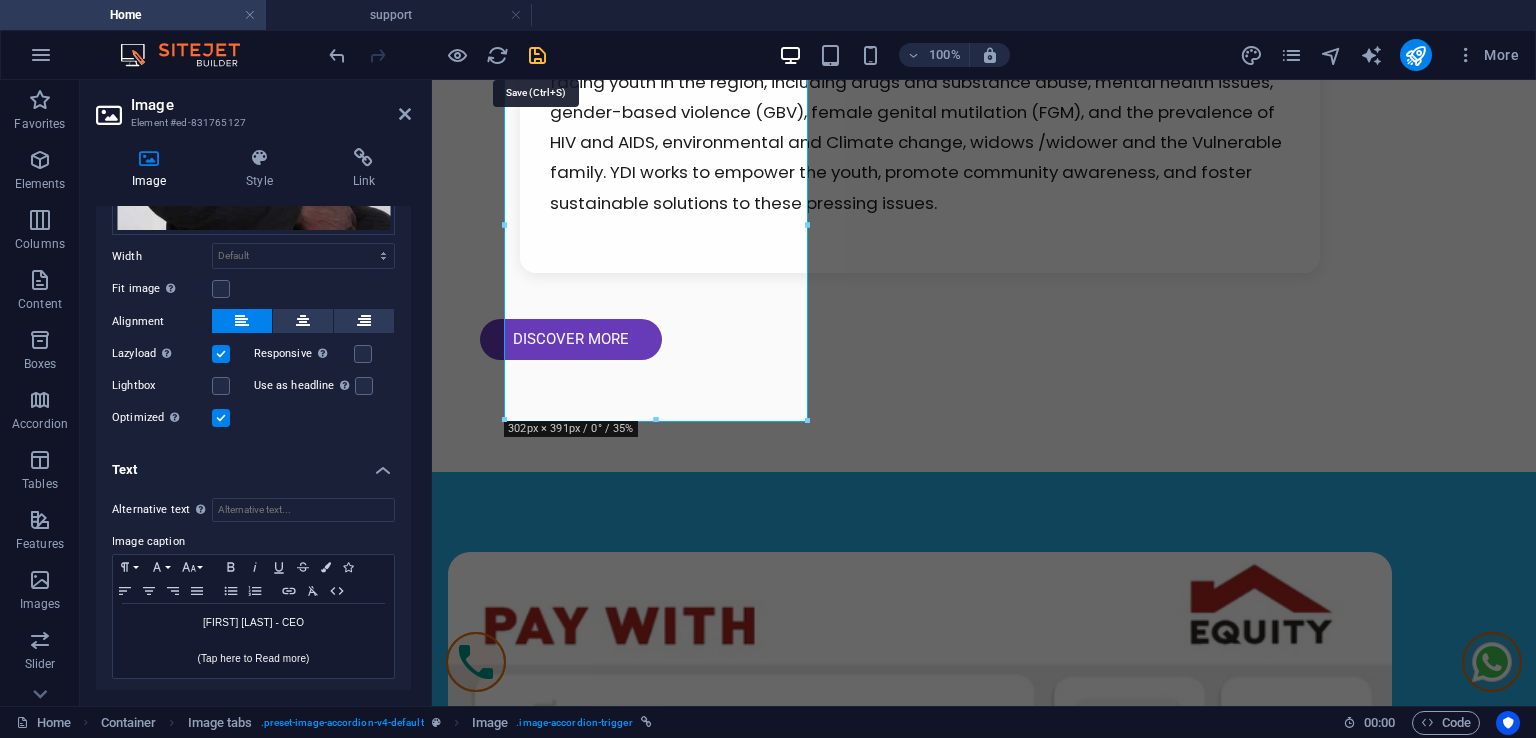 click at bounding box center (537, 55) 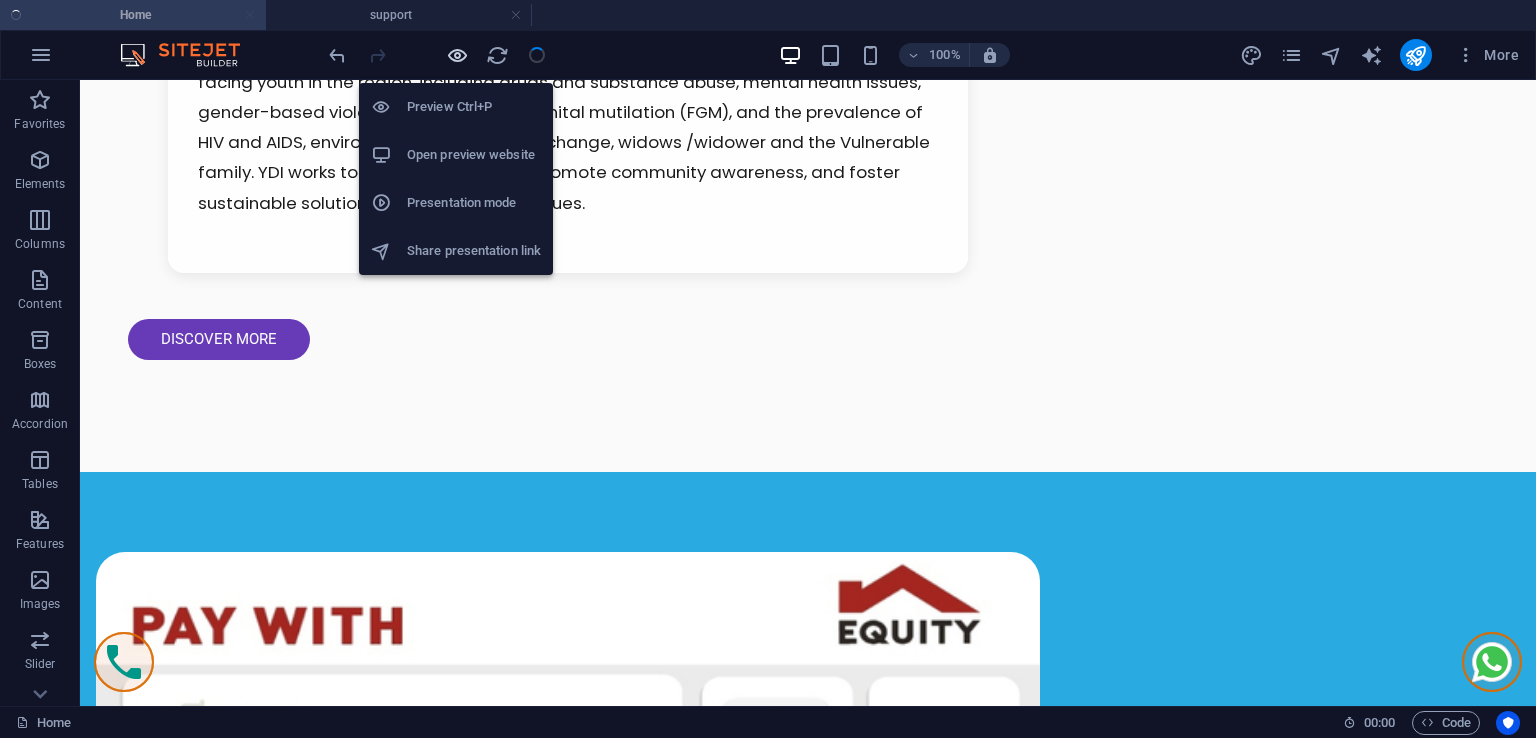 click at bounding box center [457, 55] 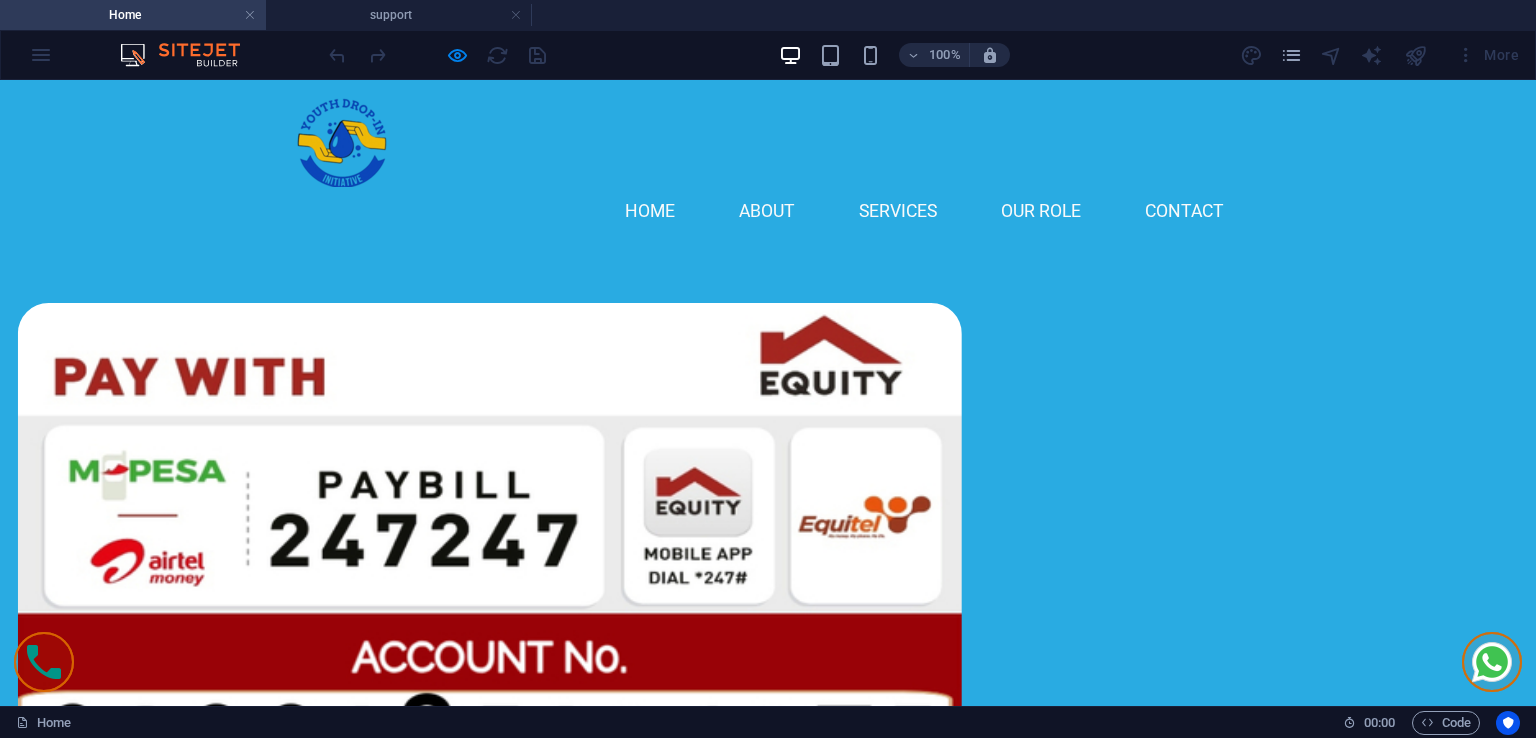 scroll, scrollTop: 1950, scrollLeft: 0, axis: vertical 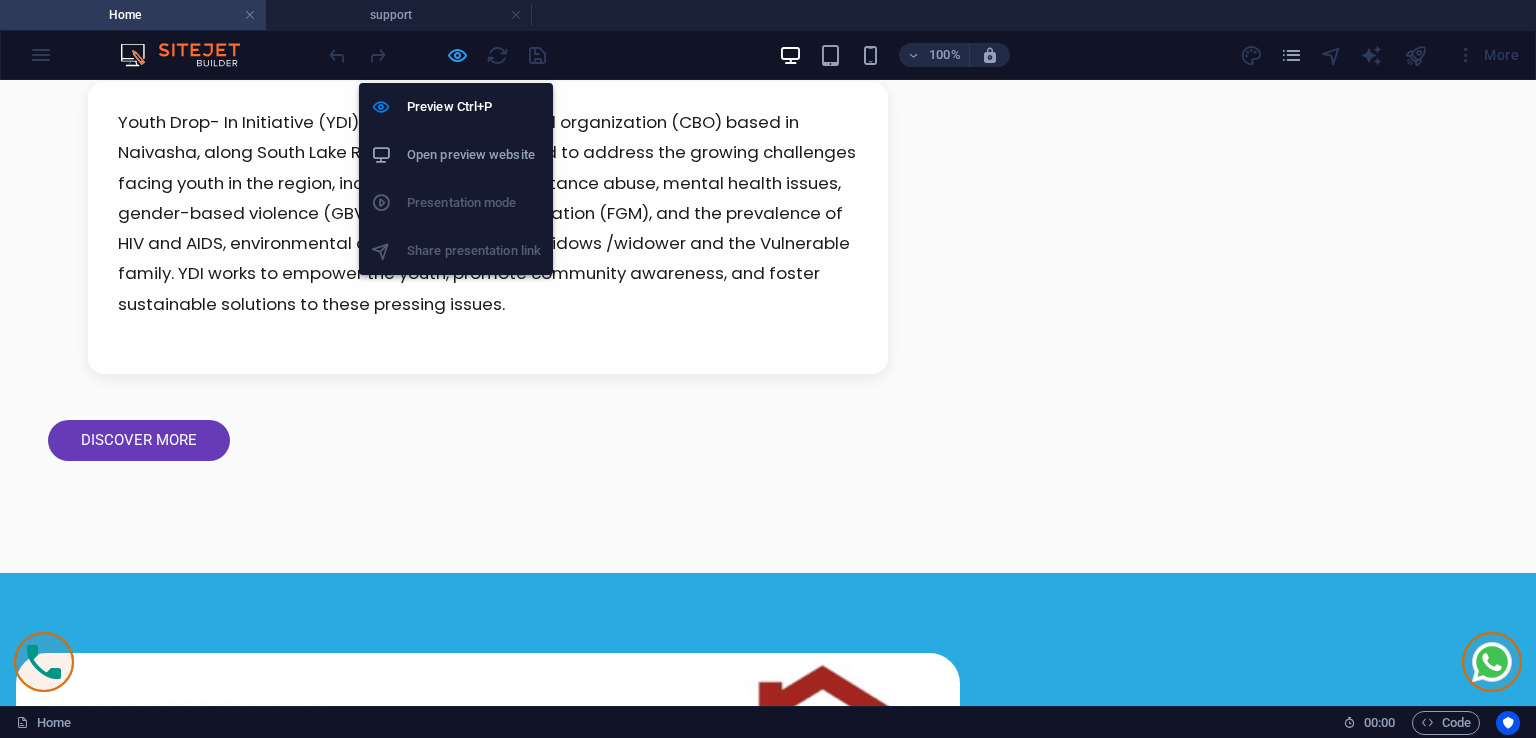 click at bounding box center [457, 55] 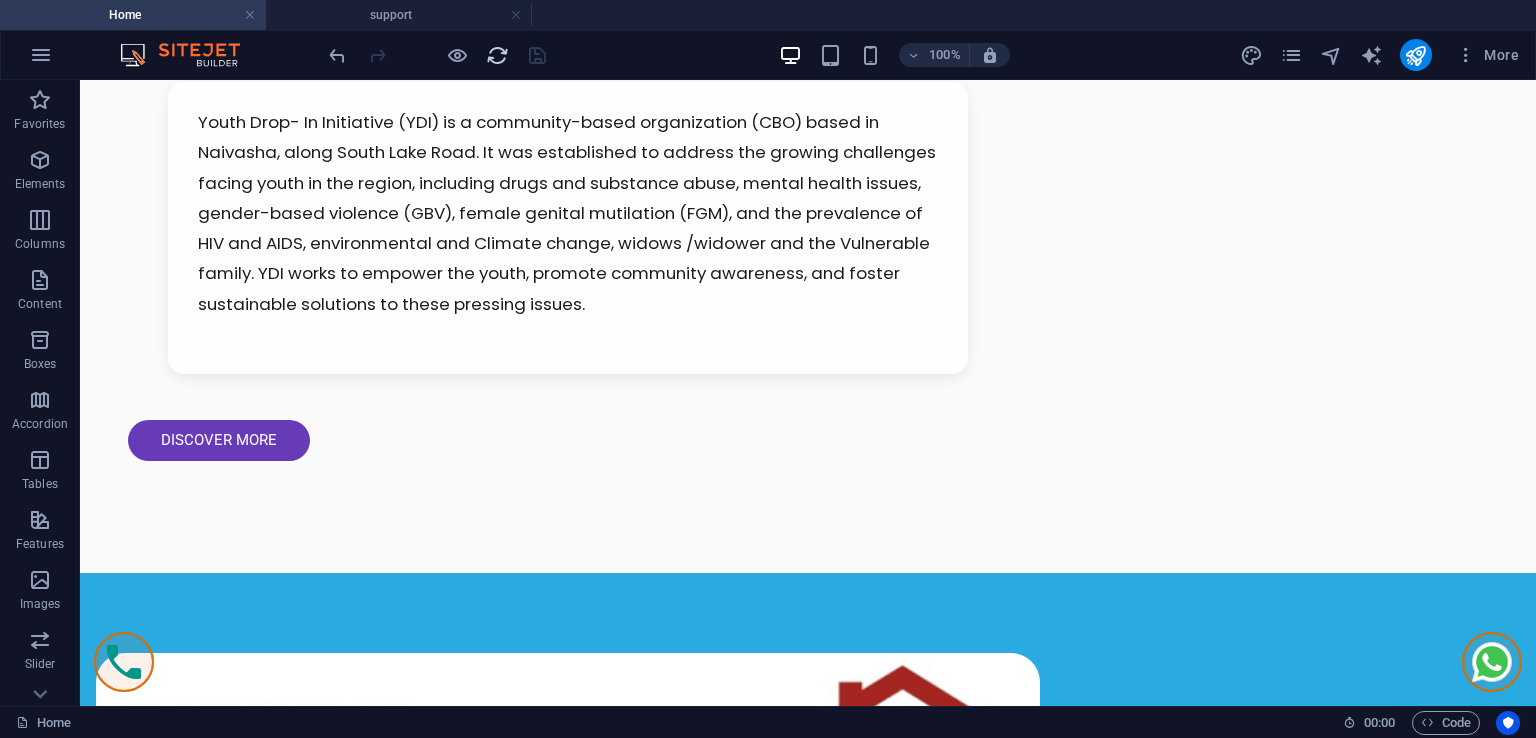 click at bounding box center [497, 55] 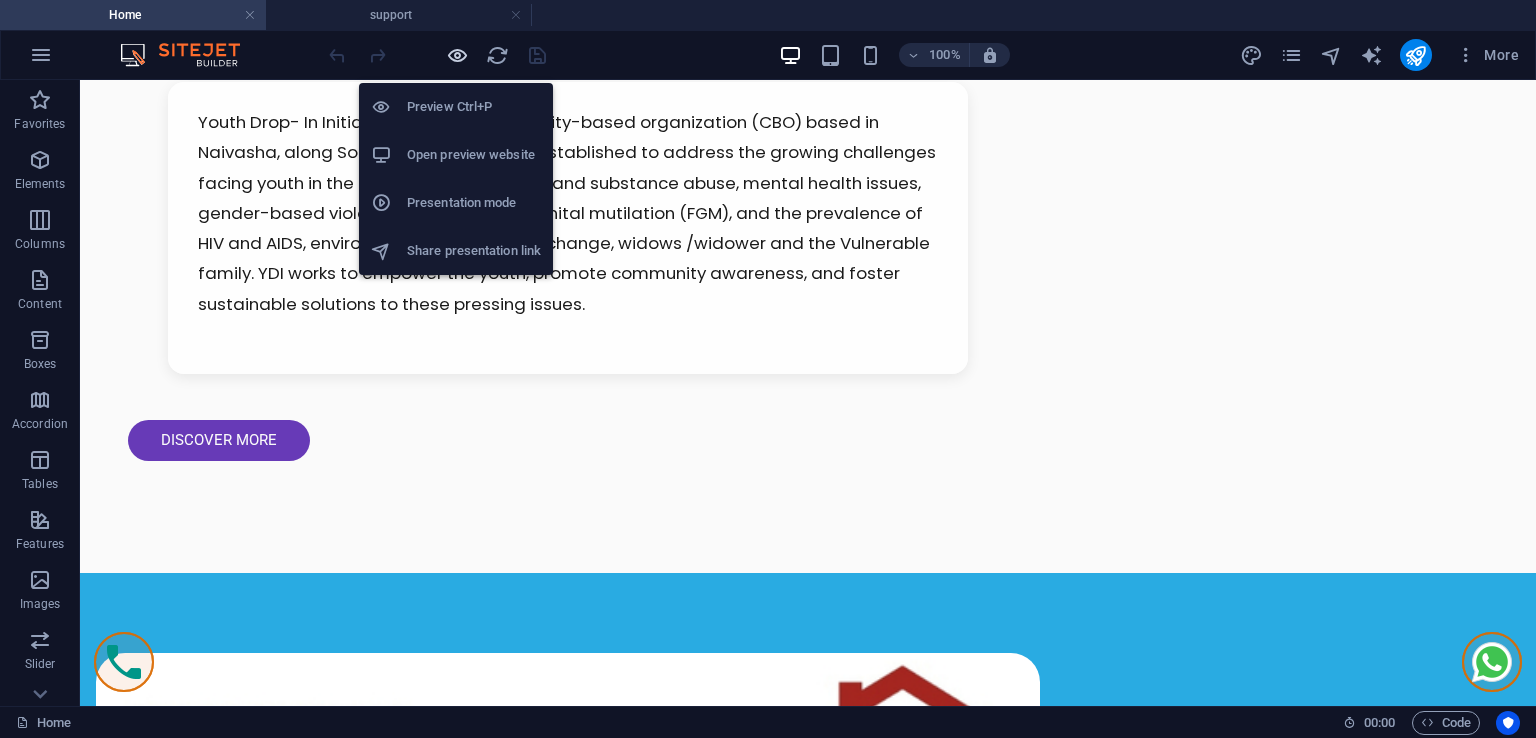 click at bounding box center [457, 55] 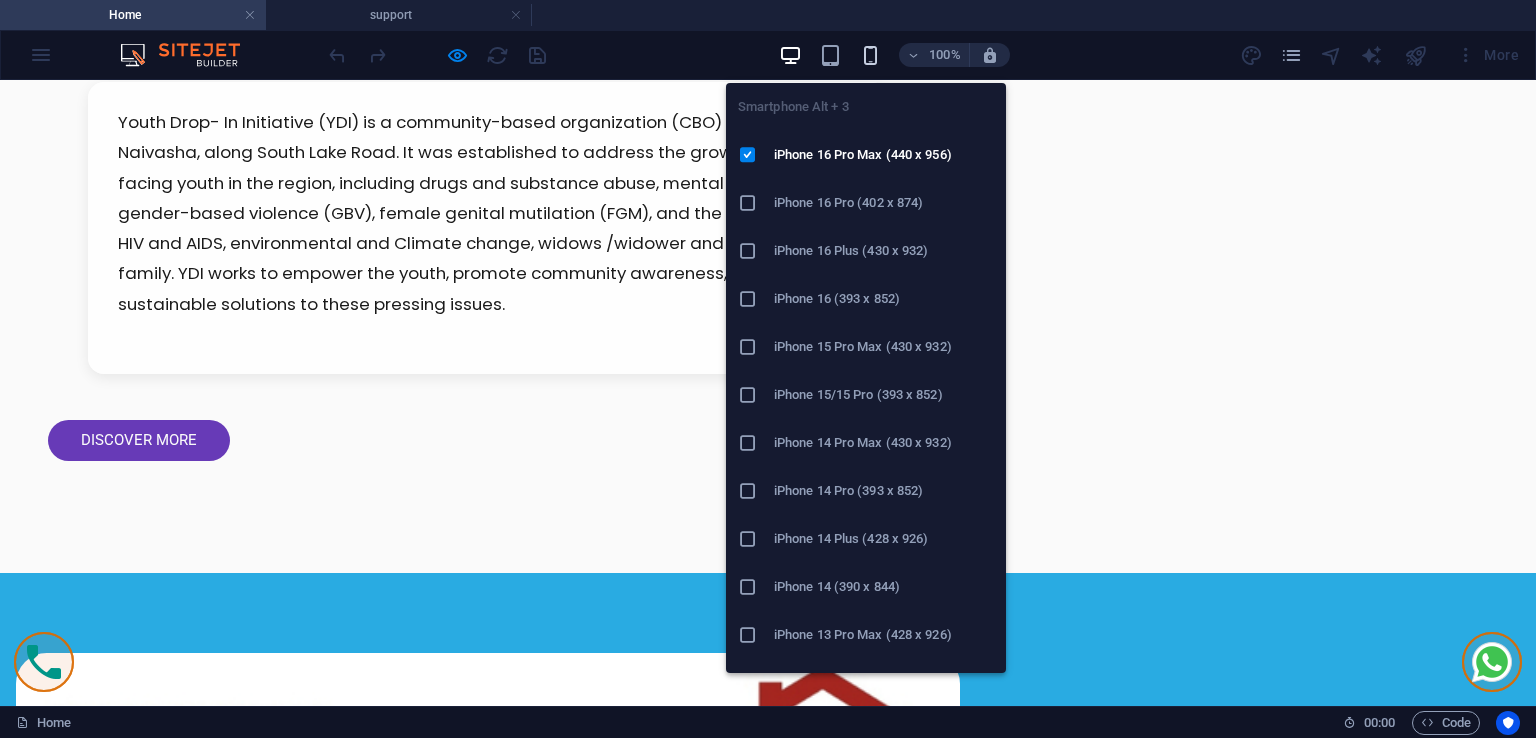 click at bounding box center [870, 55] 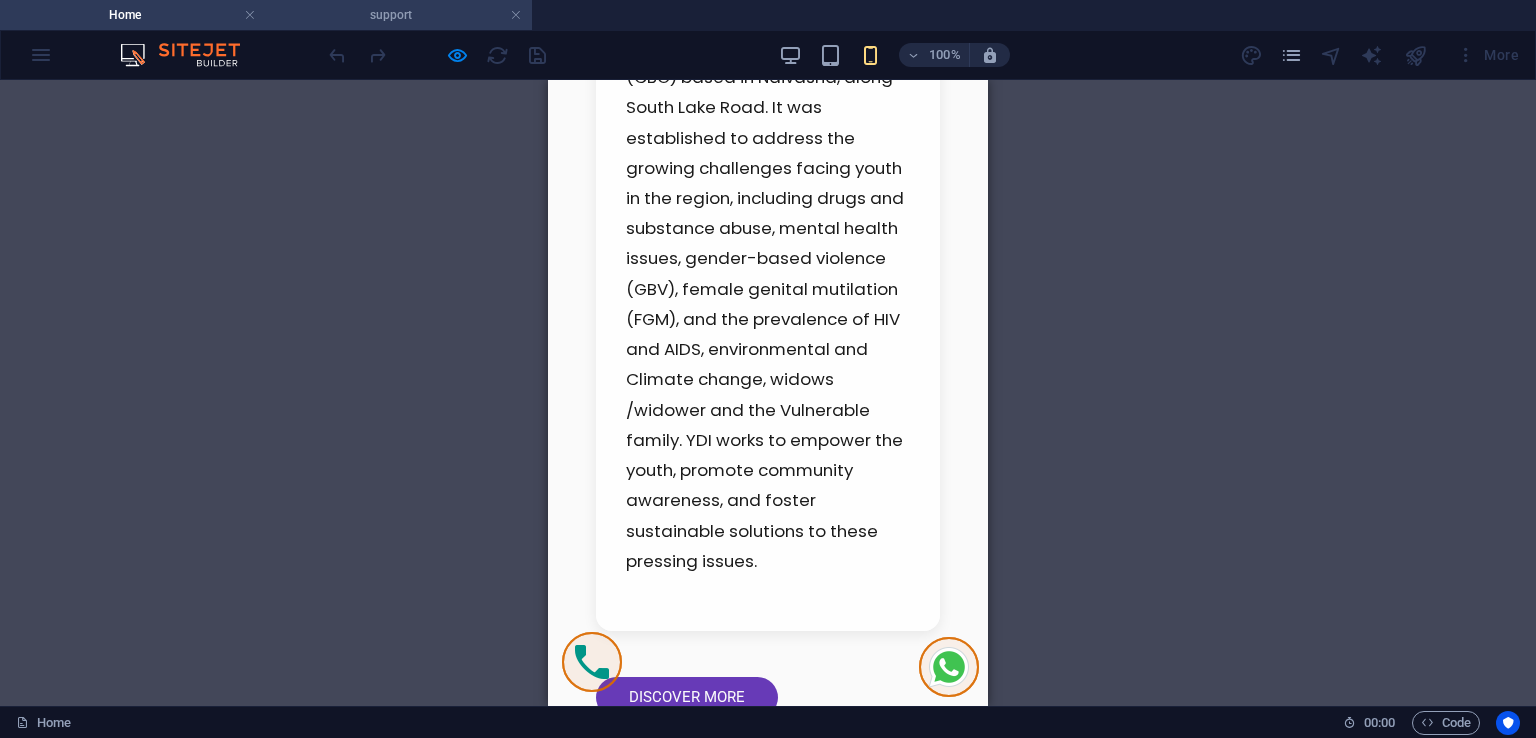 click on "support" at bounding box center (399, 15) 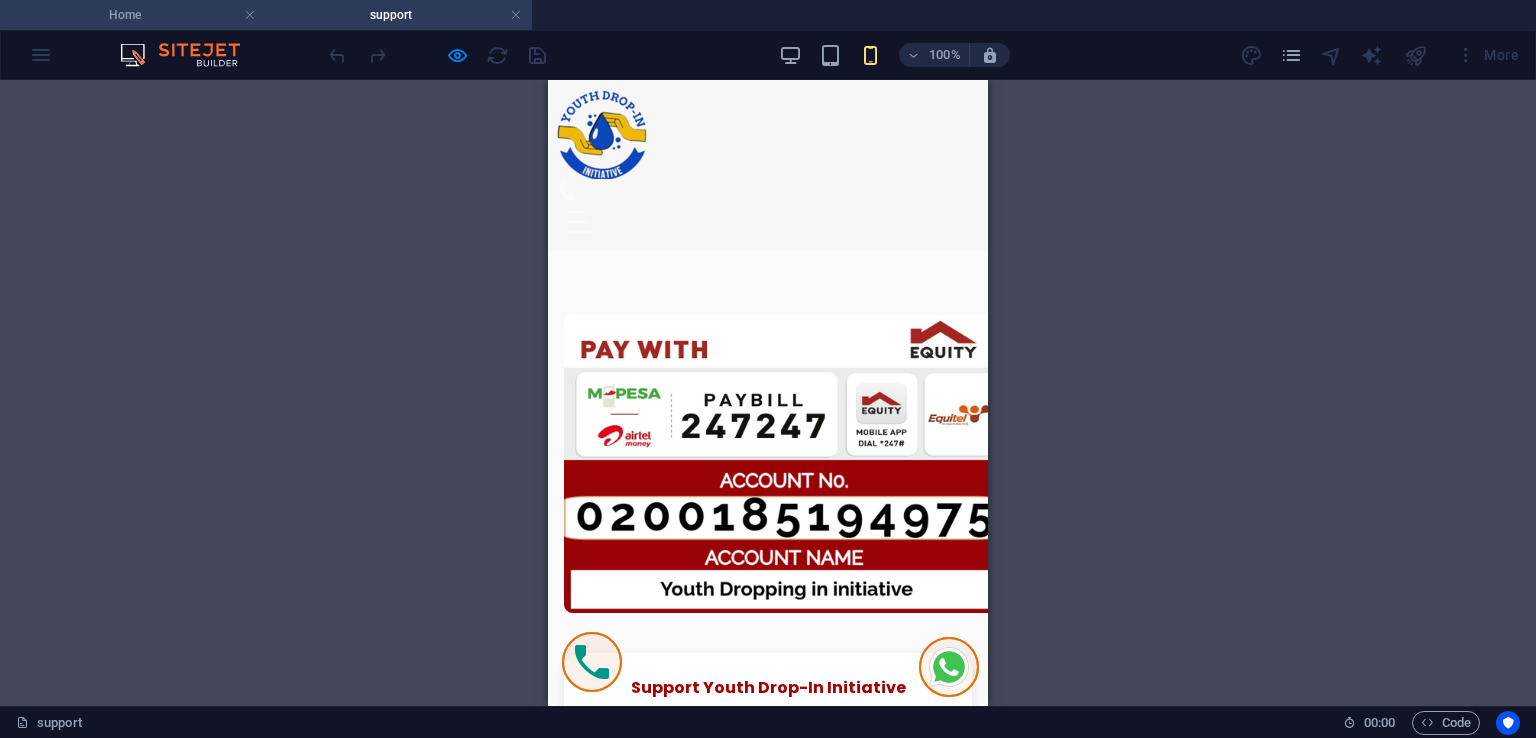 click on "Home" at bounding box center [133, 15] 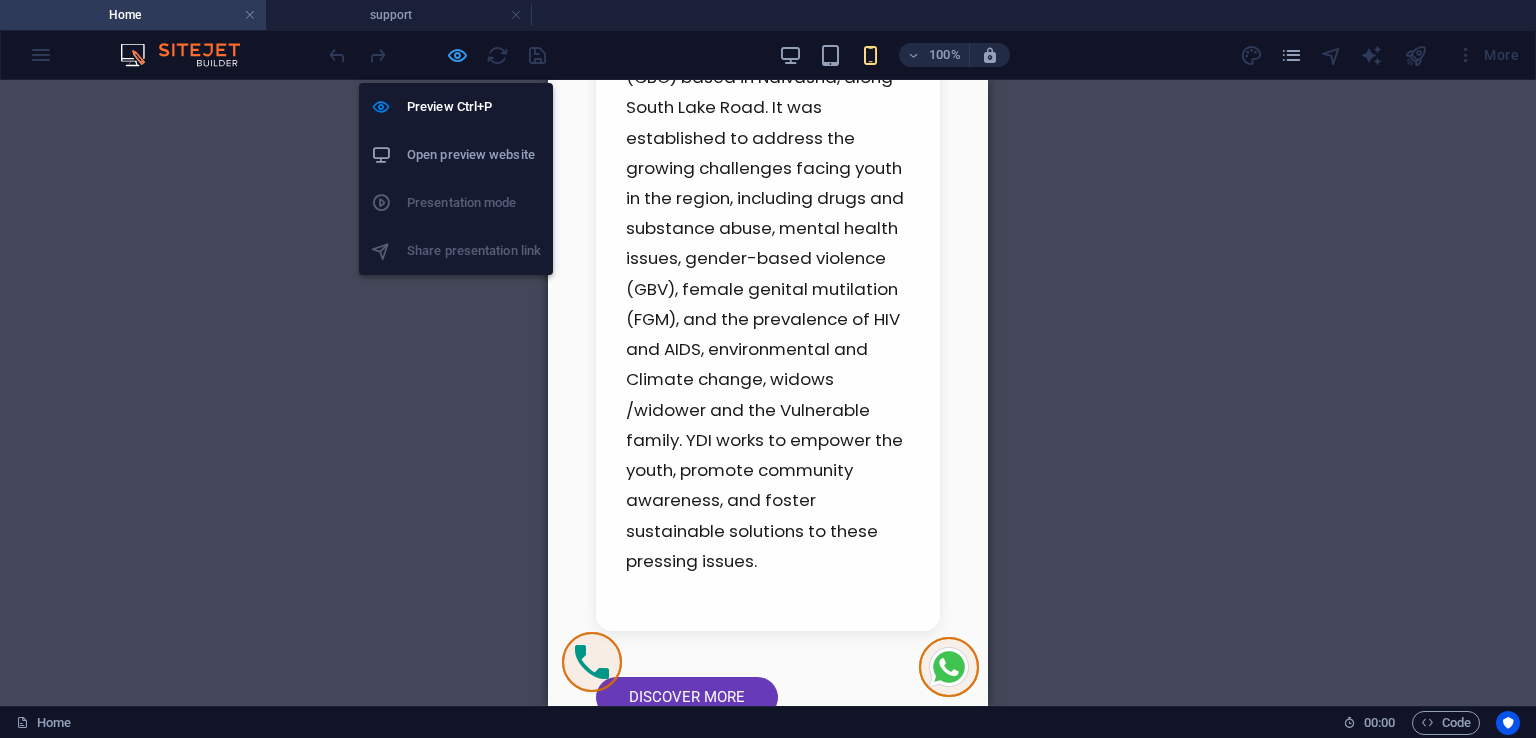 click at bounding box center (457, 55) 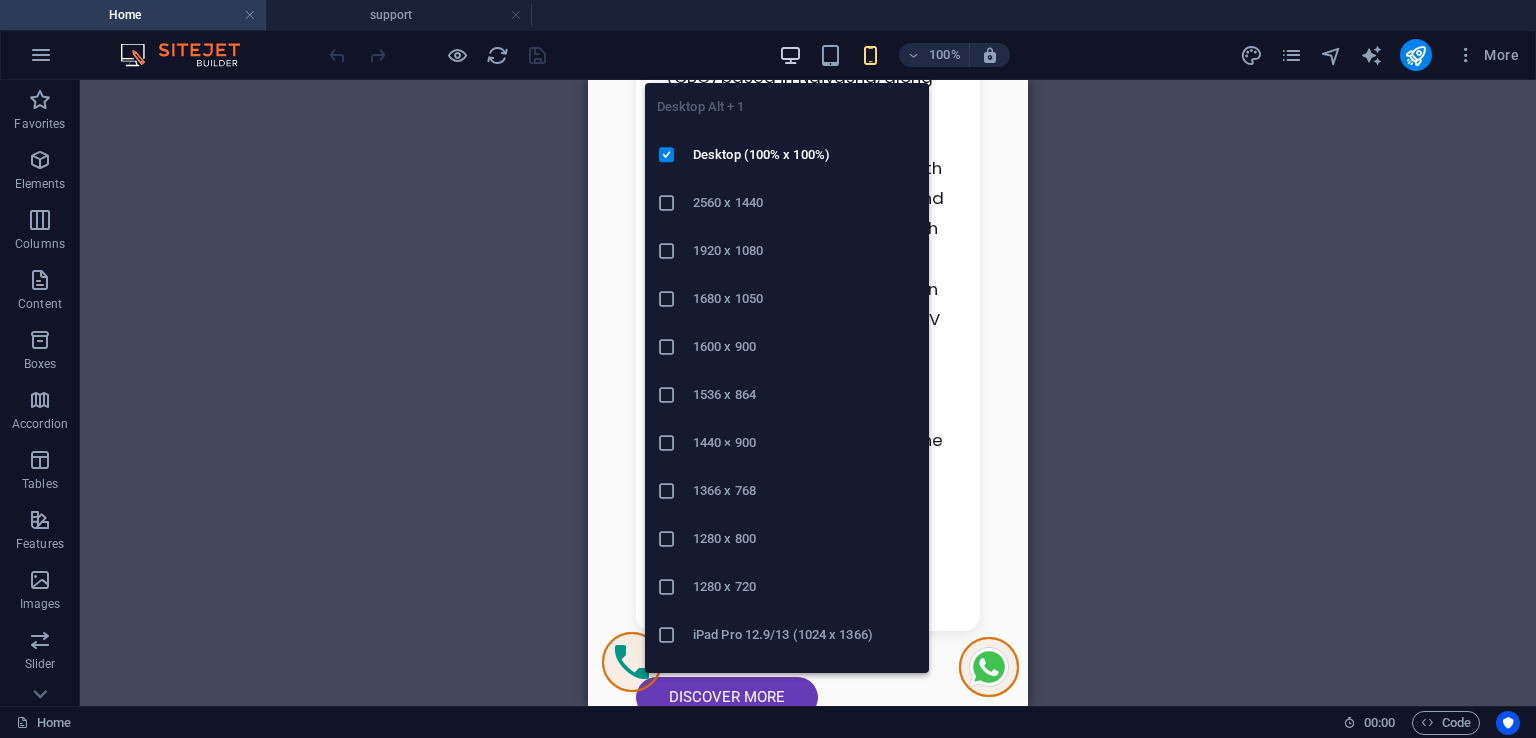 click at bounding box center [790, 55] 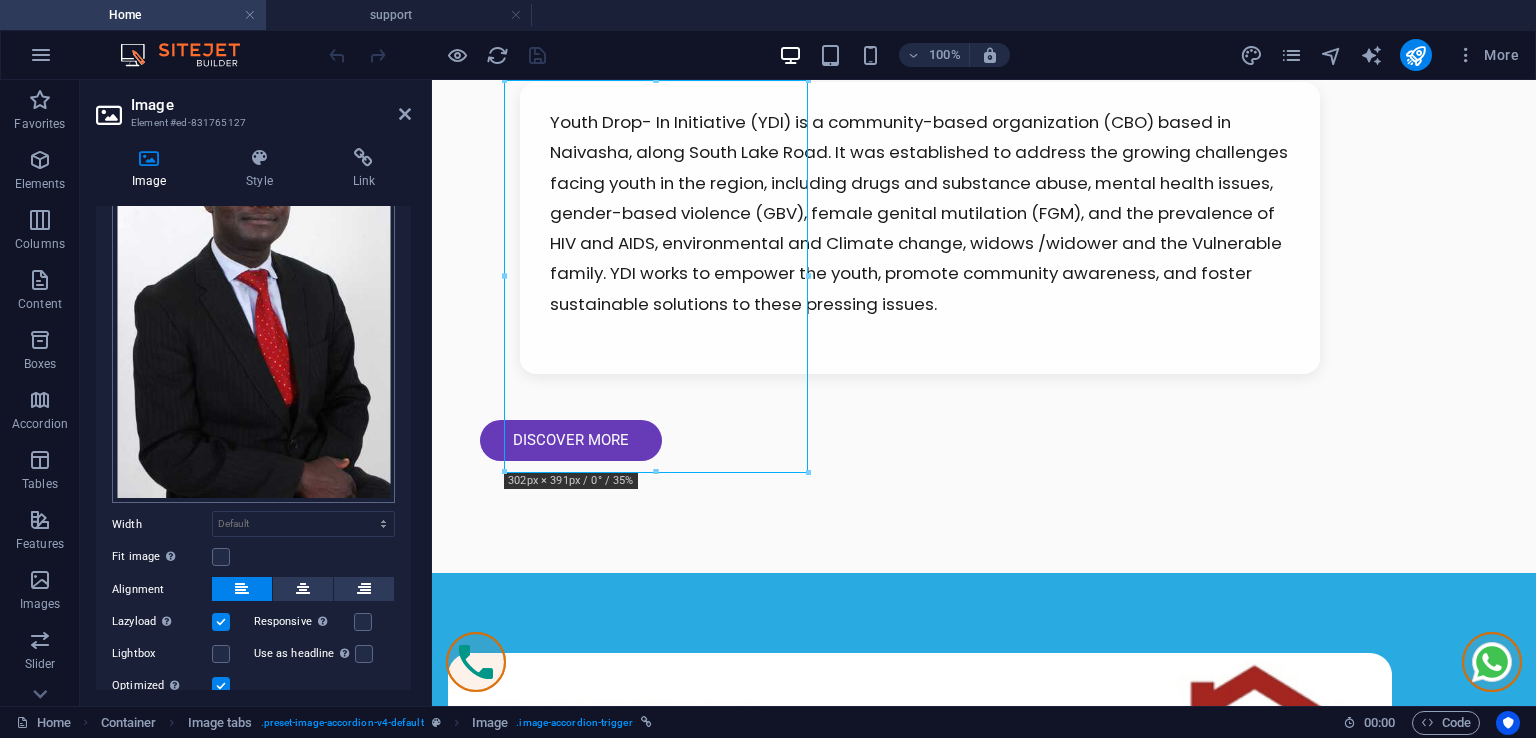 scroll, scrollTop: 237, scrollLeft: 0, axis: vertical 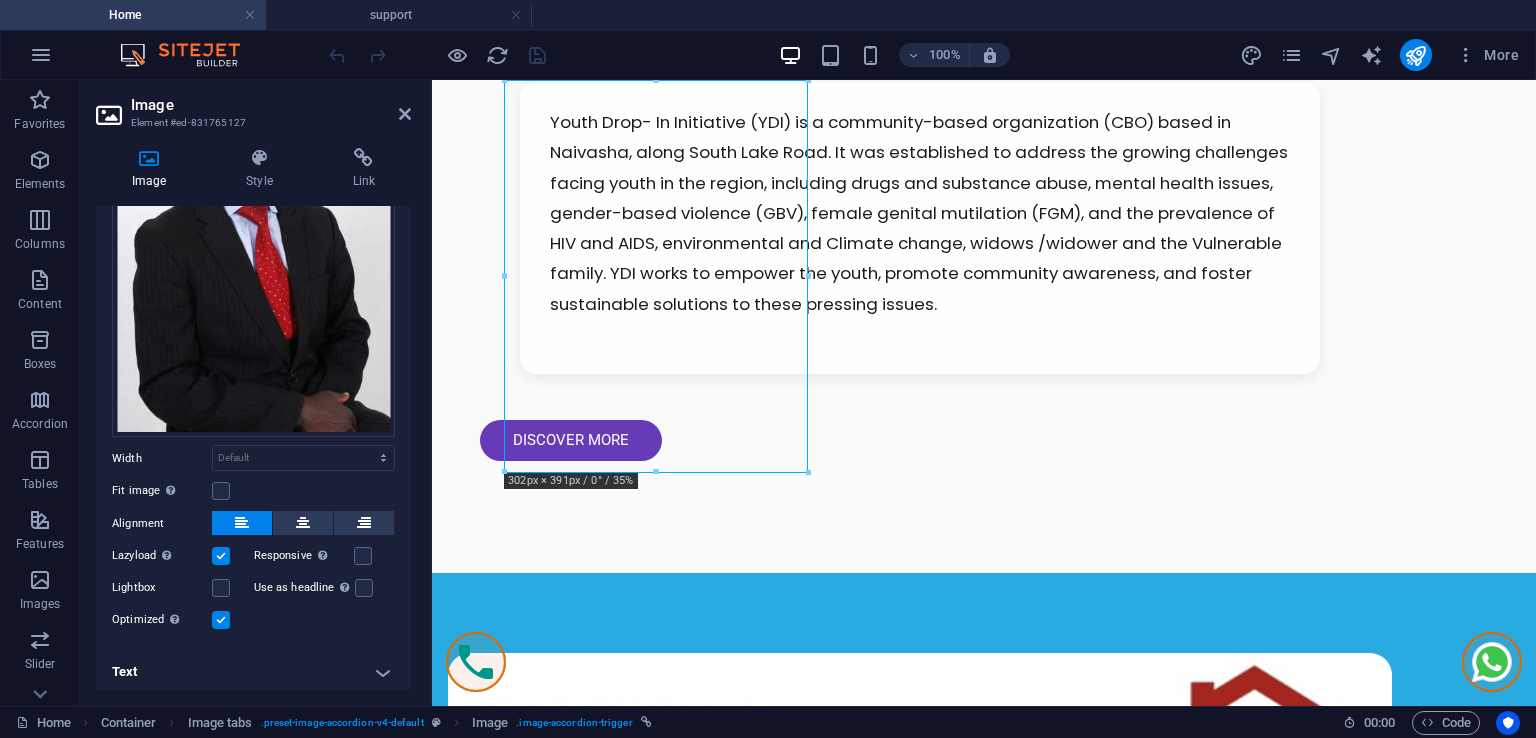 click on "Text" at bounding box center (253, 672) 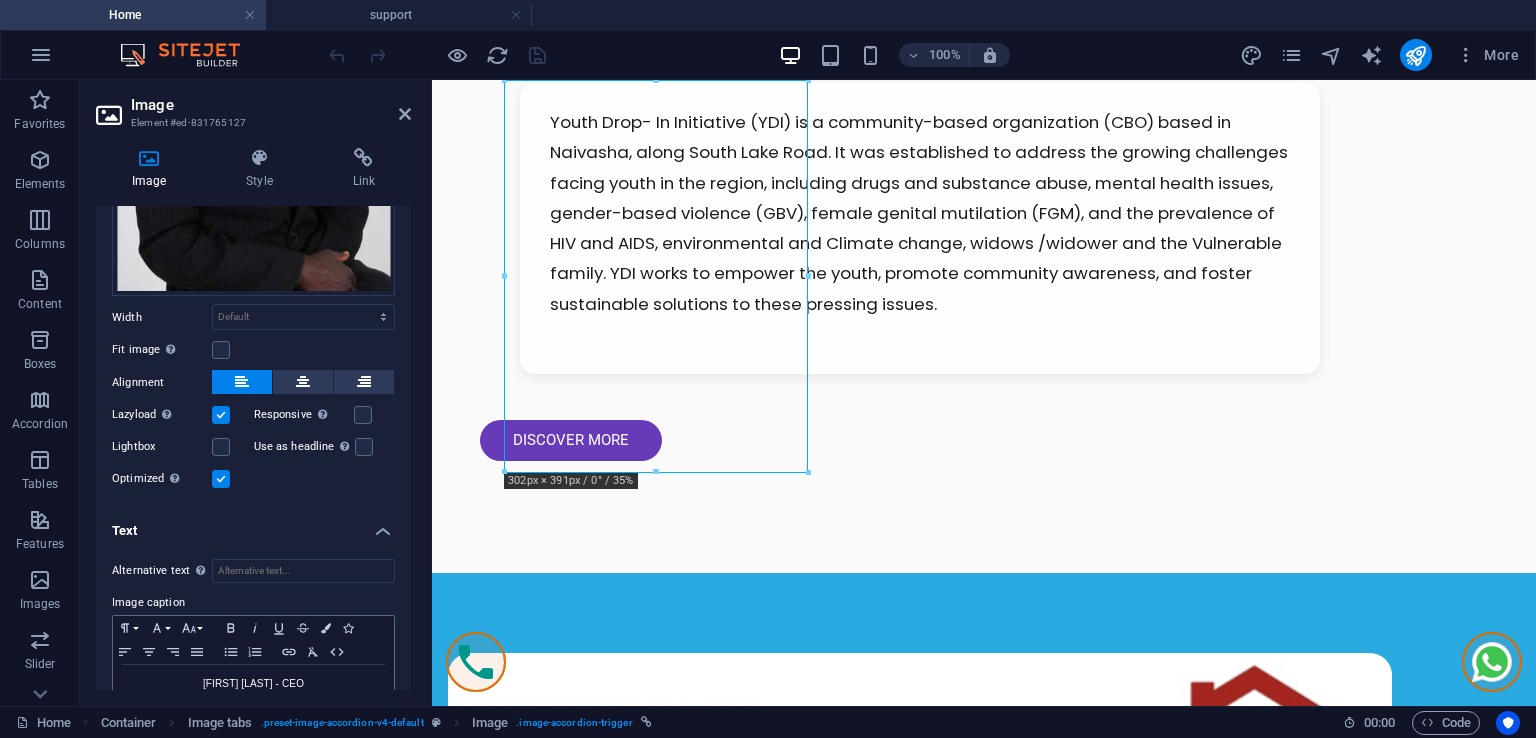 scroll, scrollTop: 439, scrollLeft: 0, axis: vertical 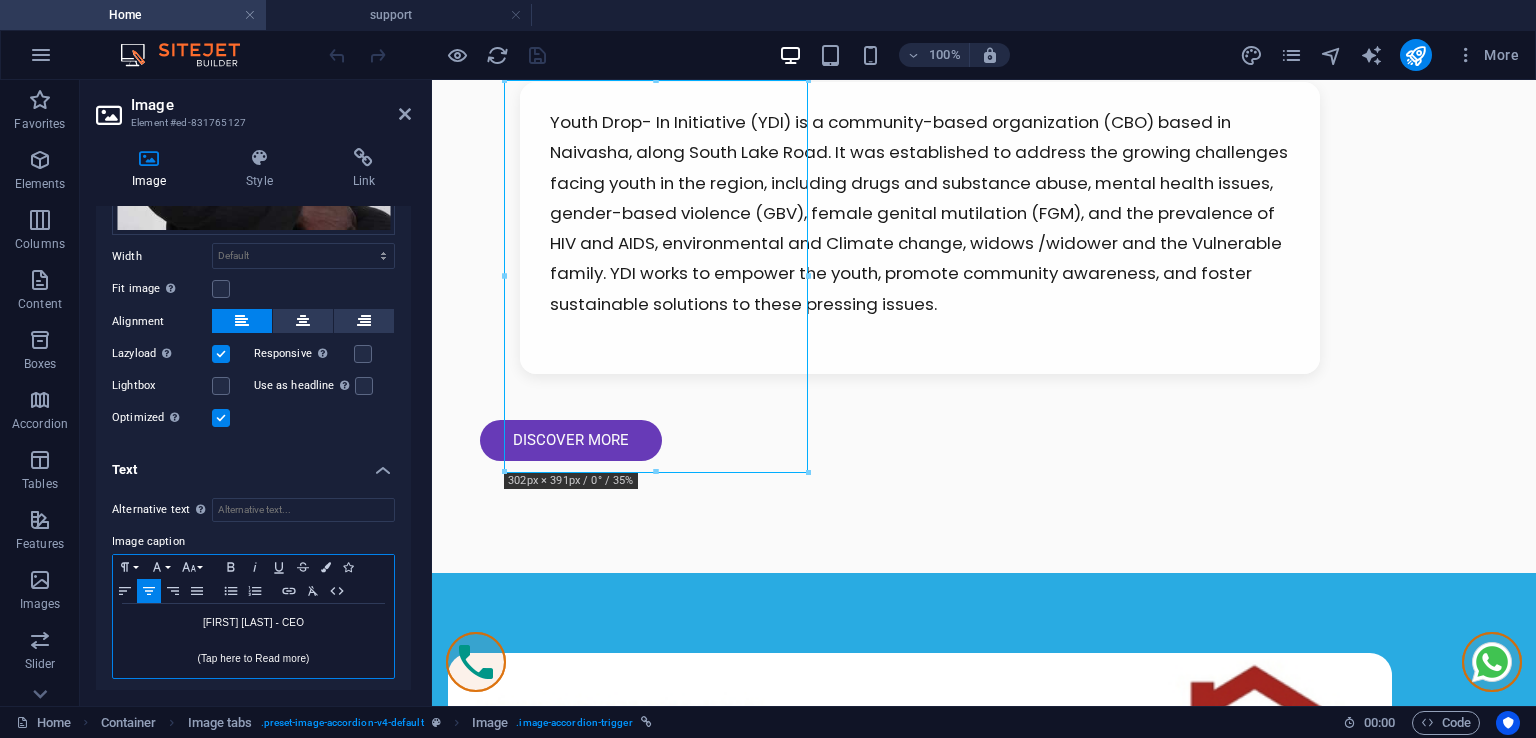 click on "[FIRST] [LAST] - CEO" at bounding box center [253, 623] 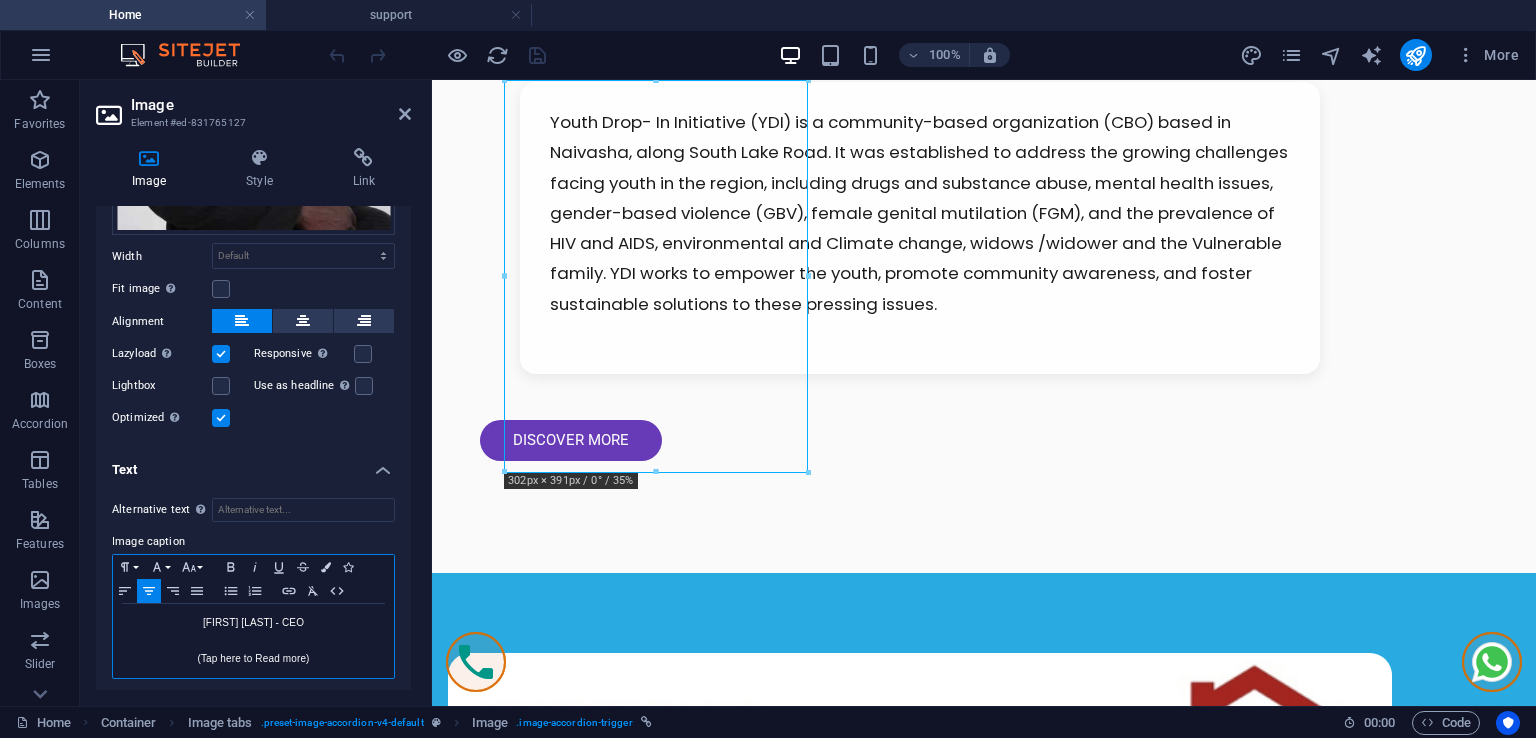 click at bounding box center (253, 641) 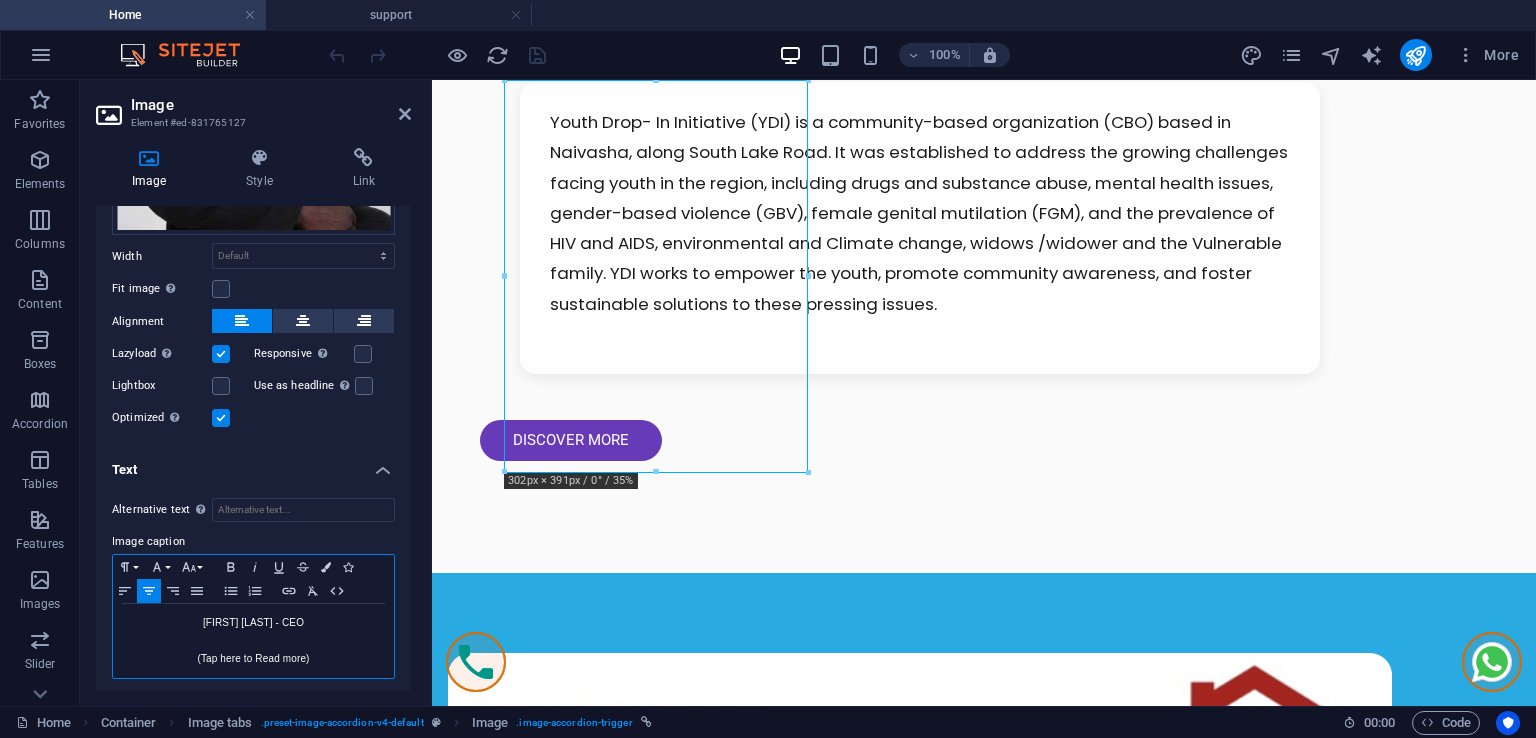 scroll, scrollTop: 425, scrollLeft: 0, axis: vertical 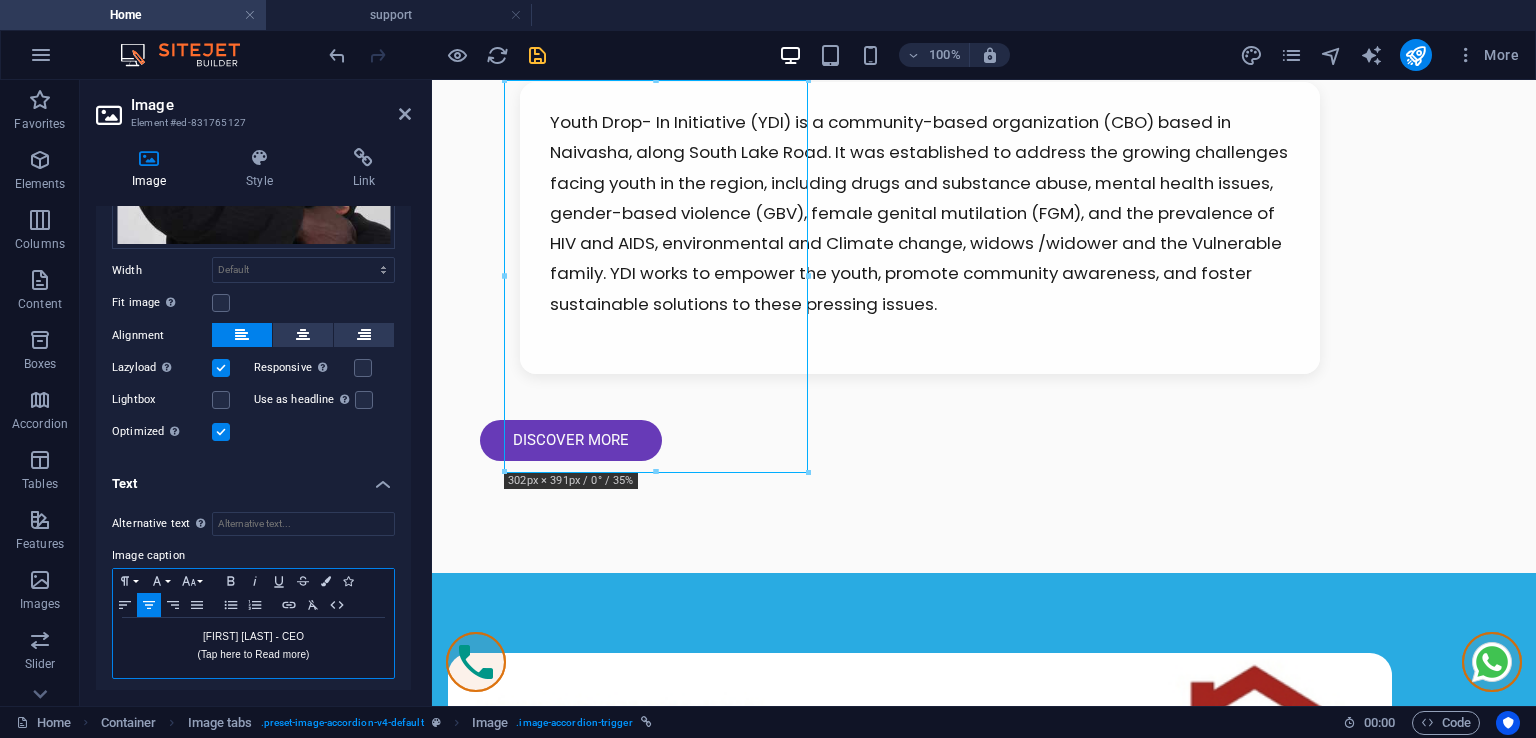 drag, startPoint x: 312, startPoint y: 640, endPoint x: 200, endPoint y: 651, distance: 112.53888 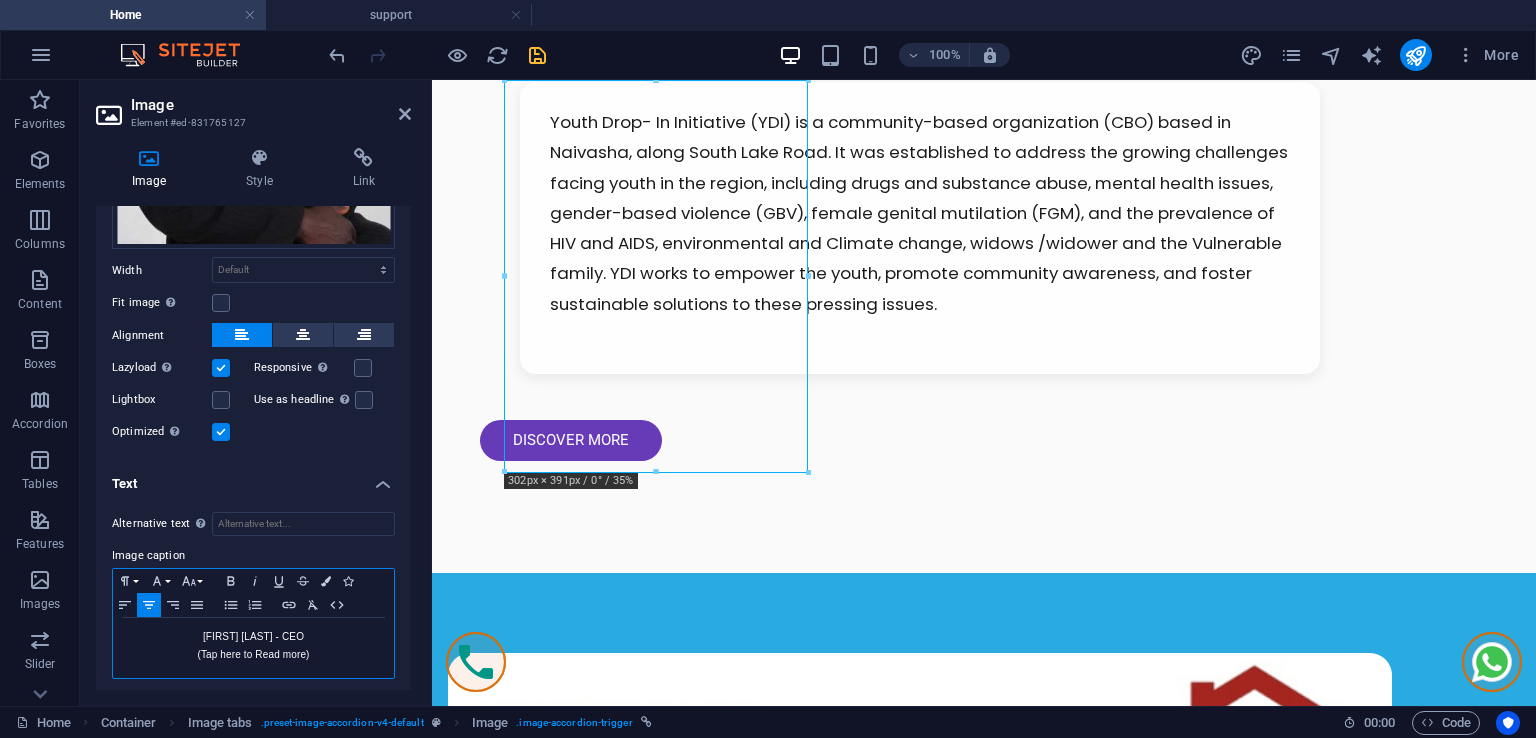 click on "(Tap here to Read more)" at bounding box center [253, 655] 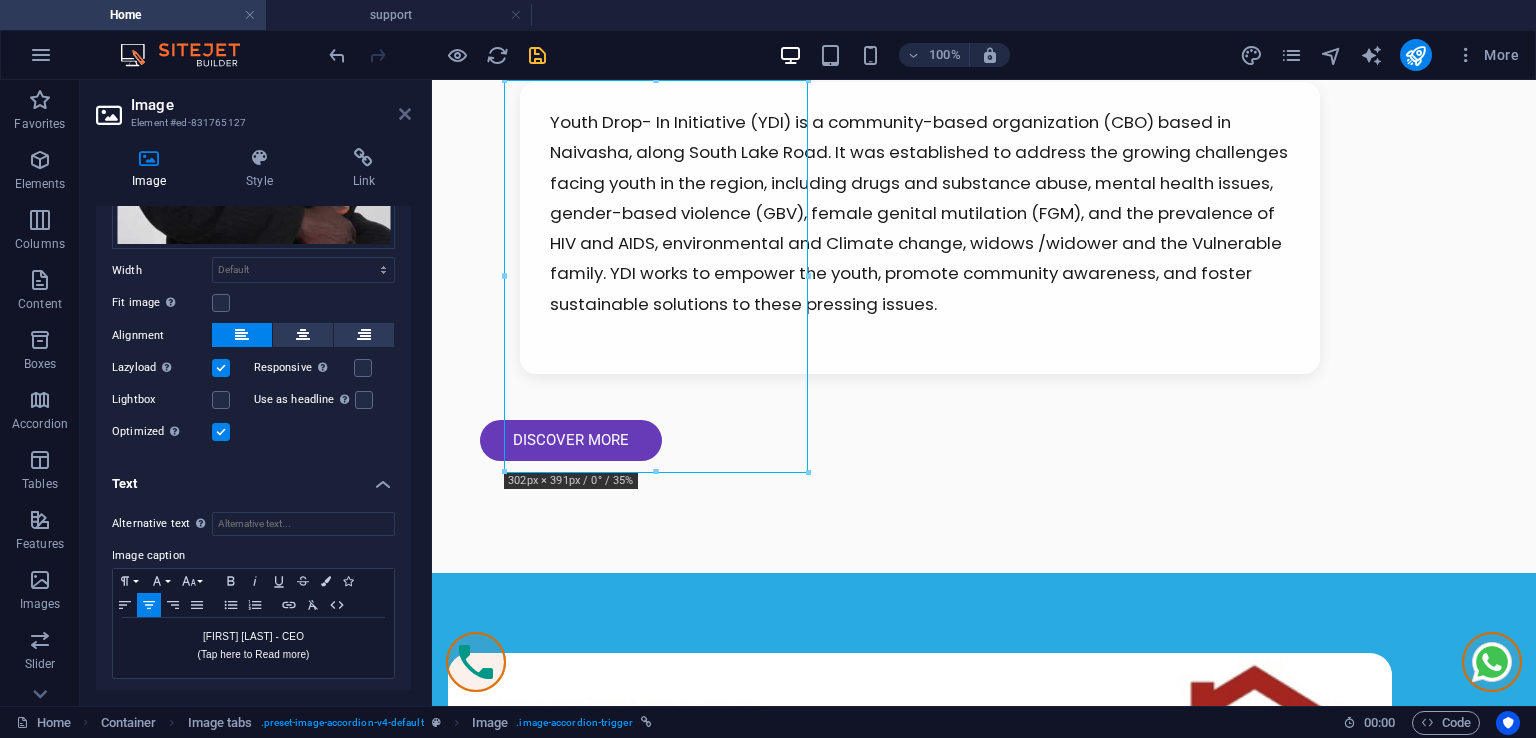 click at bounding box center [405, 114] 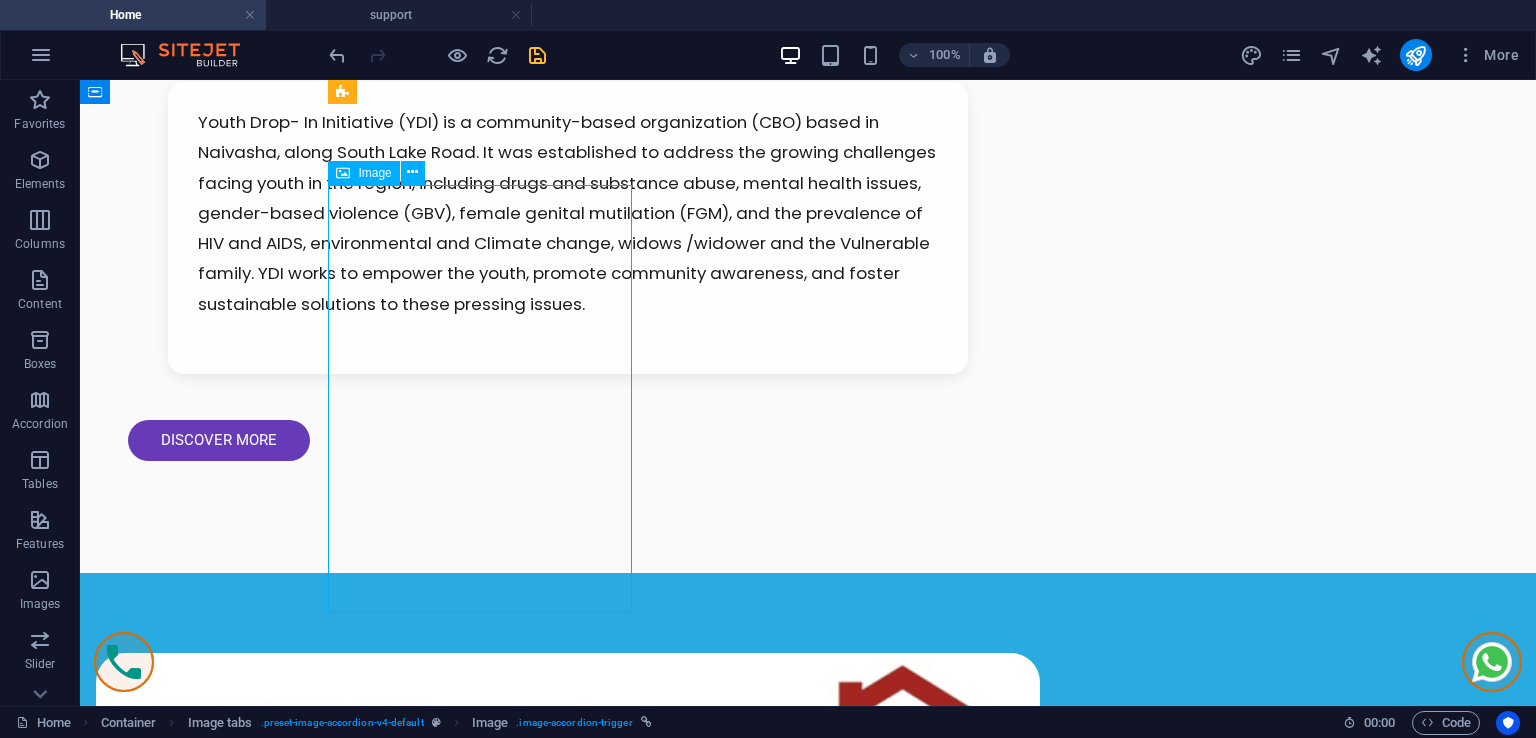 select on "px" 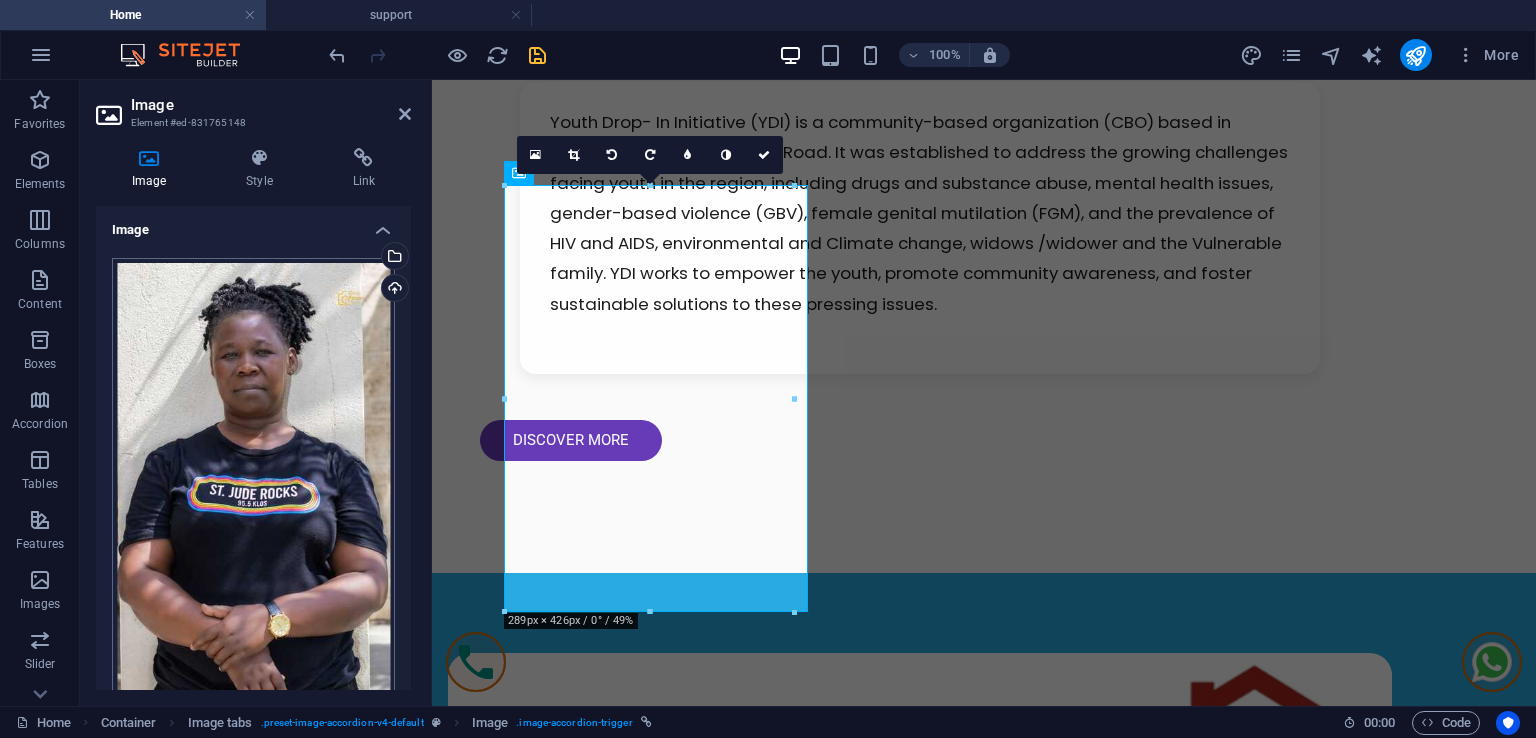 scroll, scrollTop: 283, scrollLeft: 0, axis: vertical 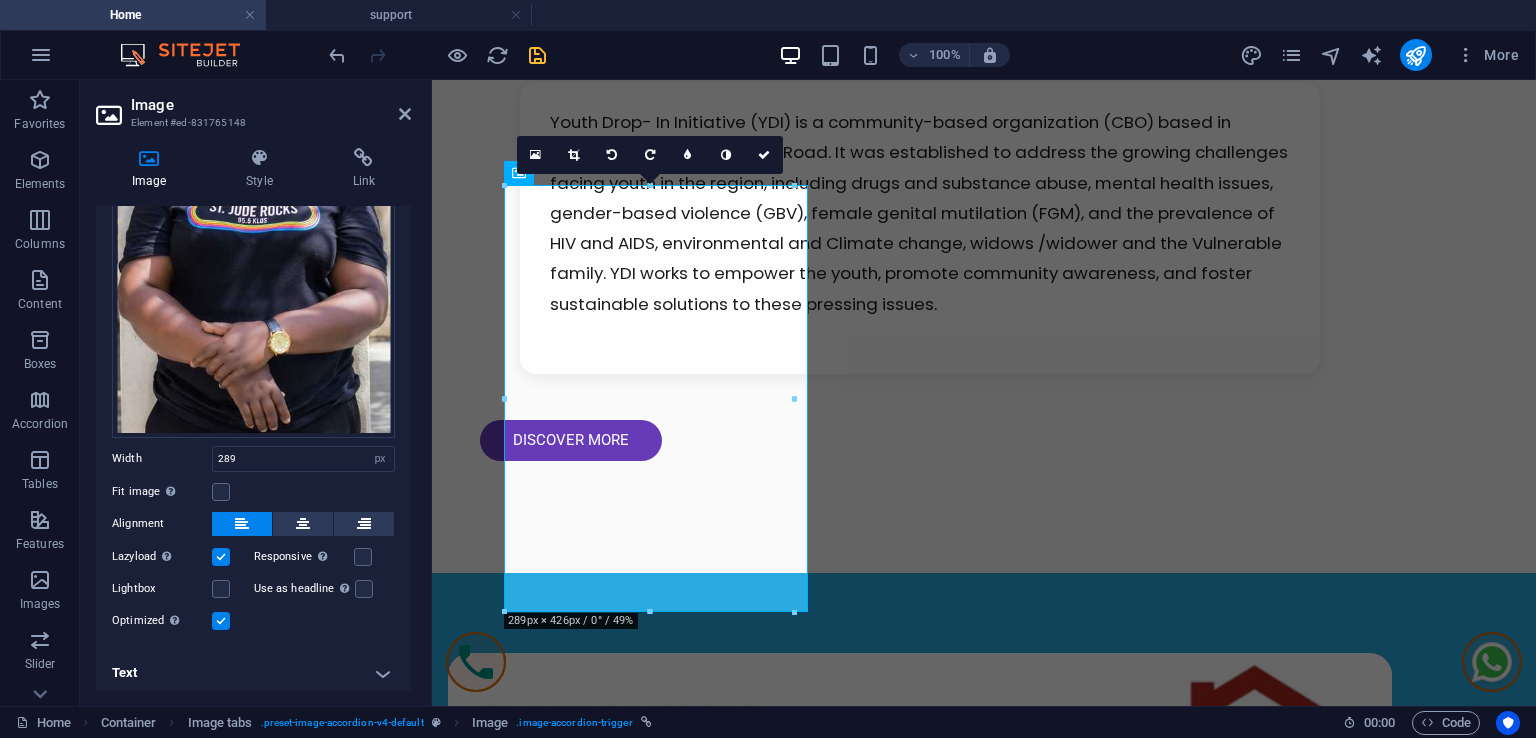 click on "Text" at bounding box center (253, 673) 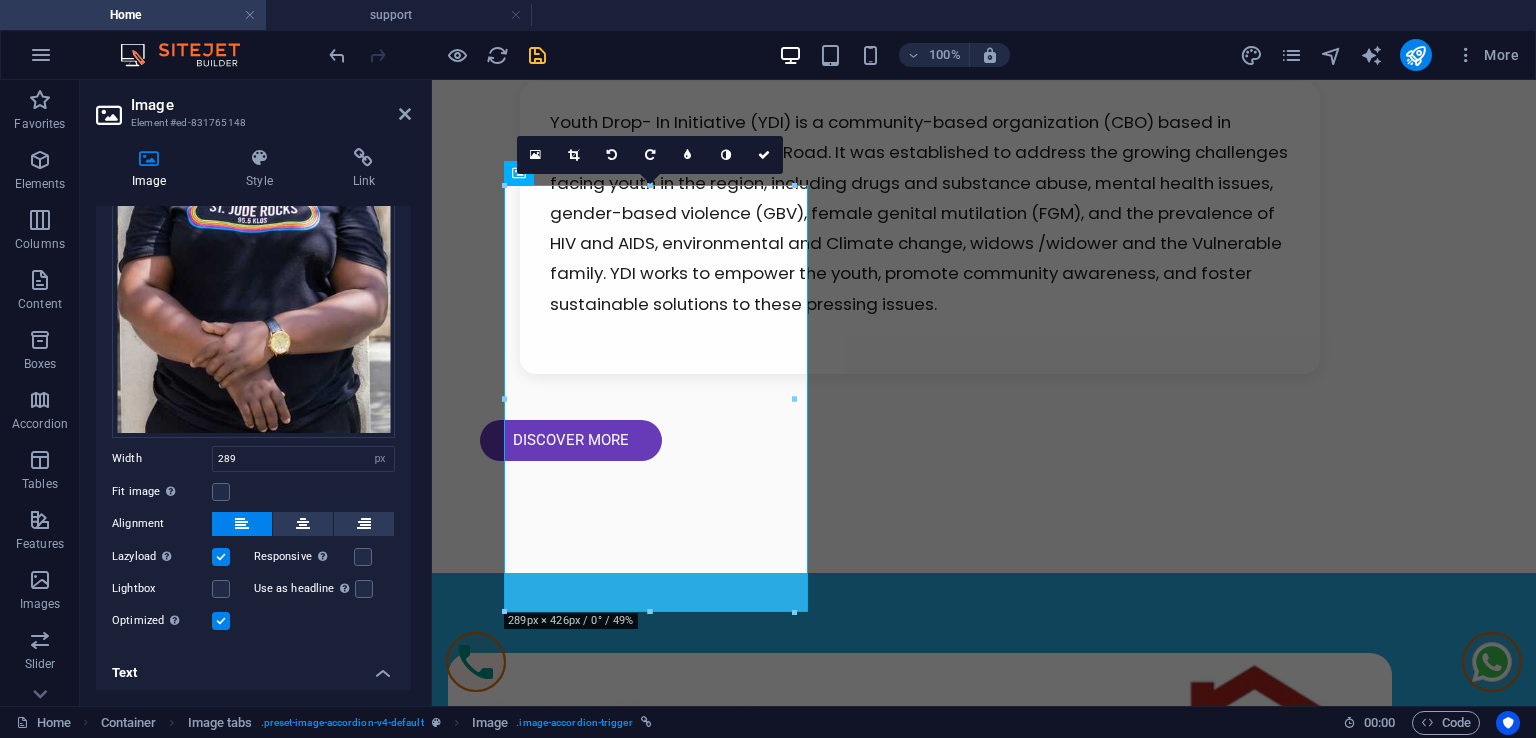 scroll, scrollTop: 471, scrollLeft: 0, axis: vertical 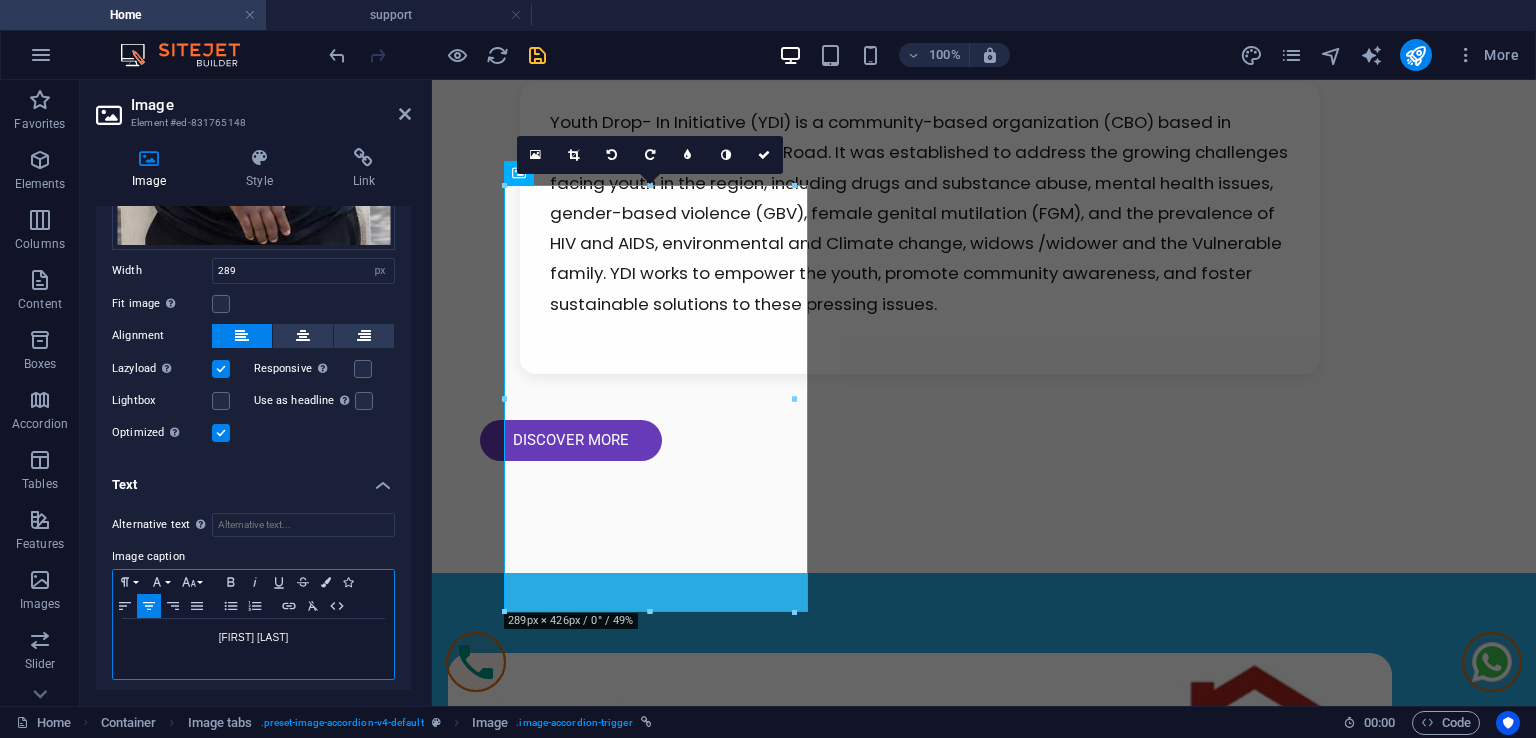 click on "[FIRST] [LAST]" at bounding box center [253, 638] 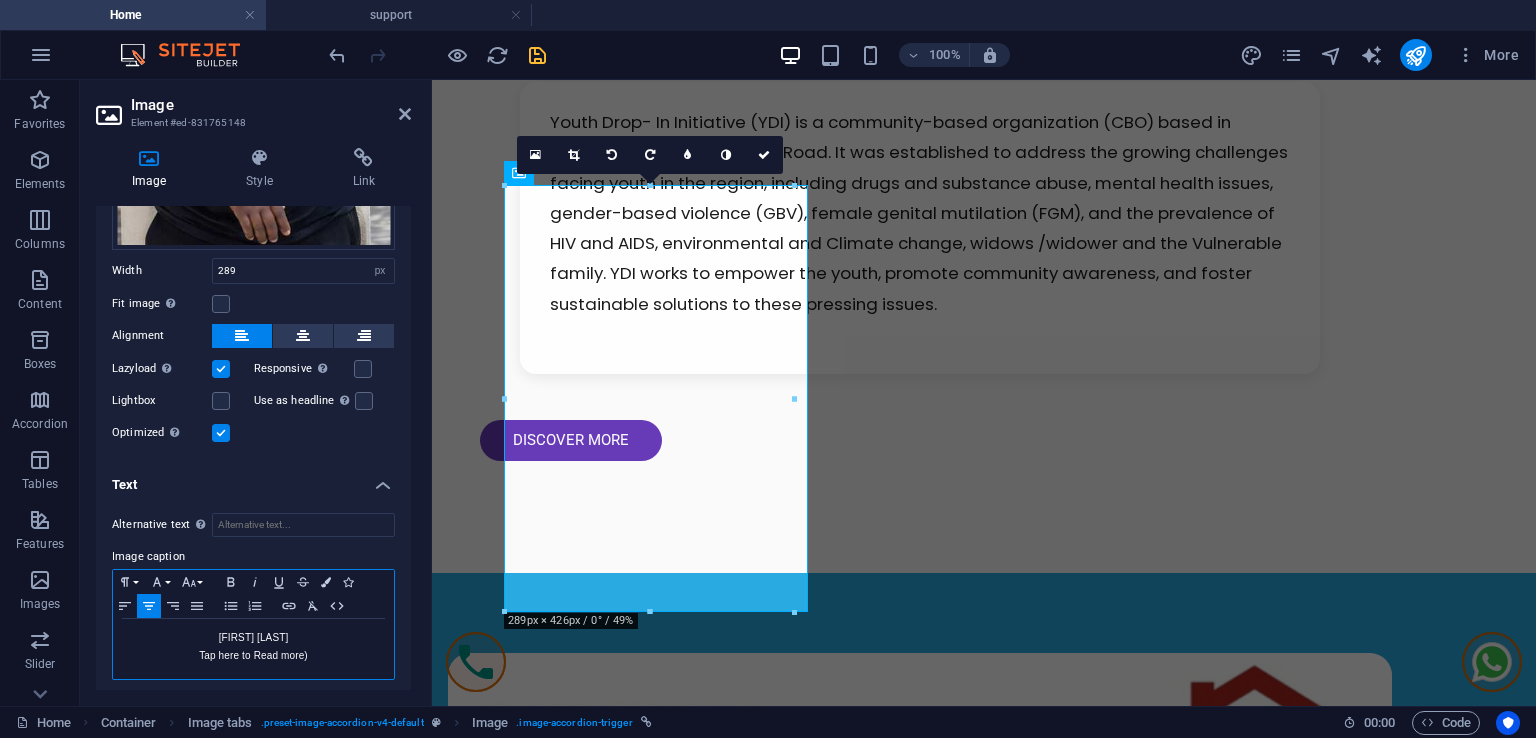 click on "Tap here to Read more)" at bounding box center (253, 656) 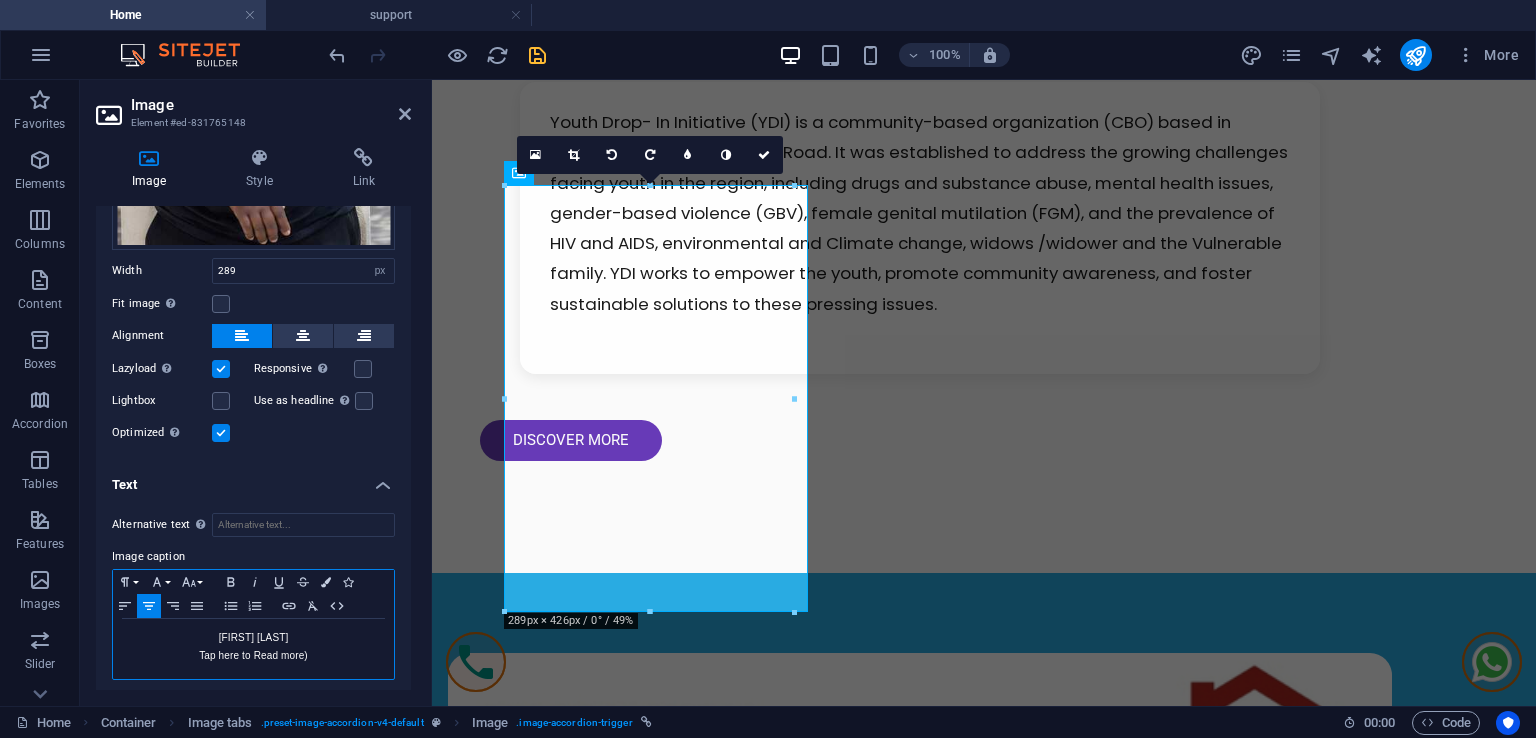 type 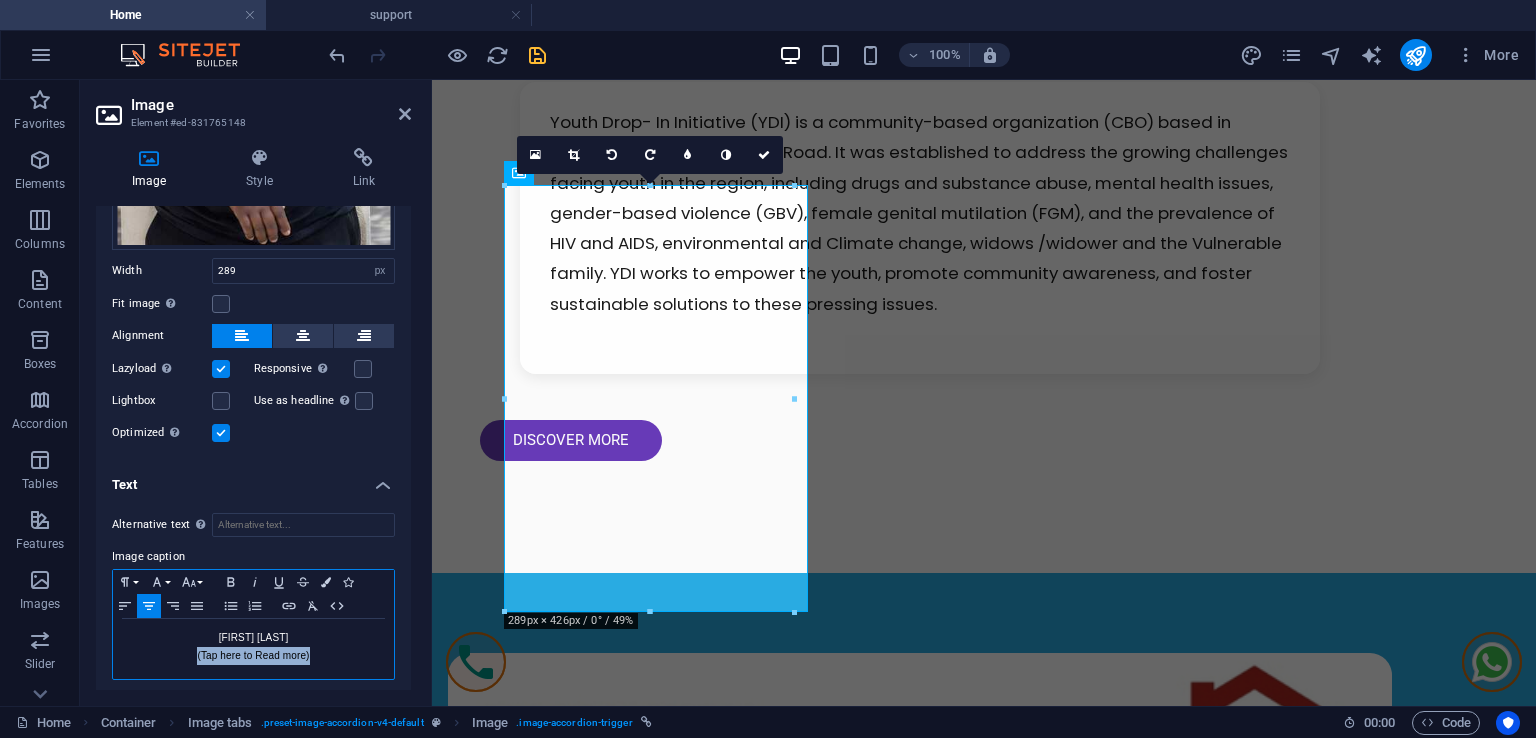 drag, startPoint x: 318, startPoint y: 646, endPoint x: 192, endPoint y: 645, distance: 126.00397 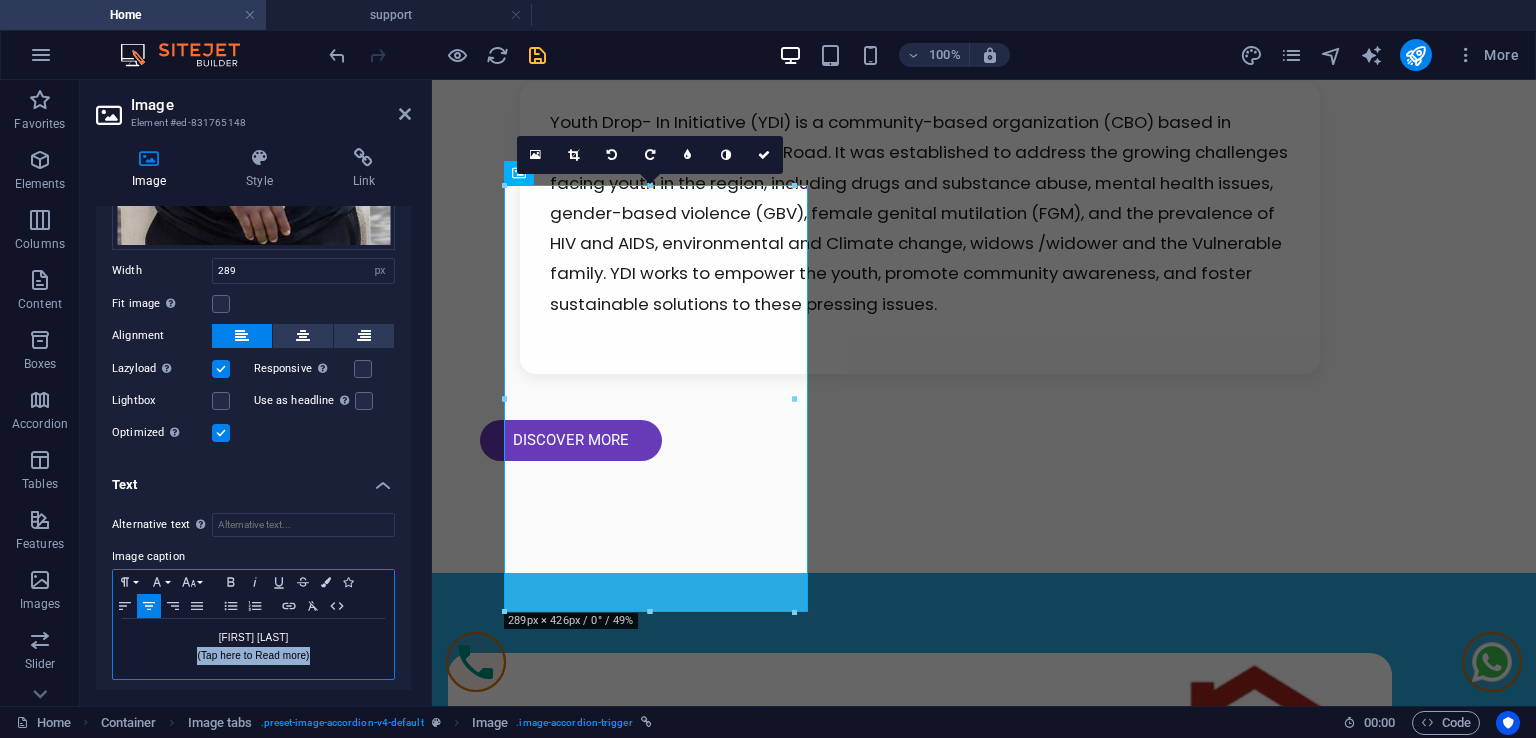 click on "(Tap here to Read more)" at bounding box center [253, 656] 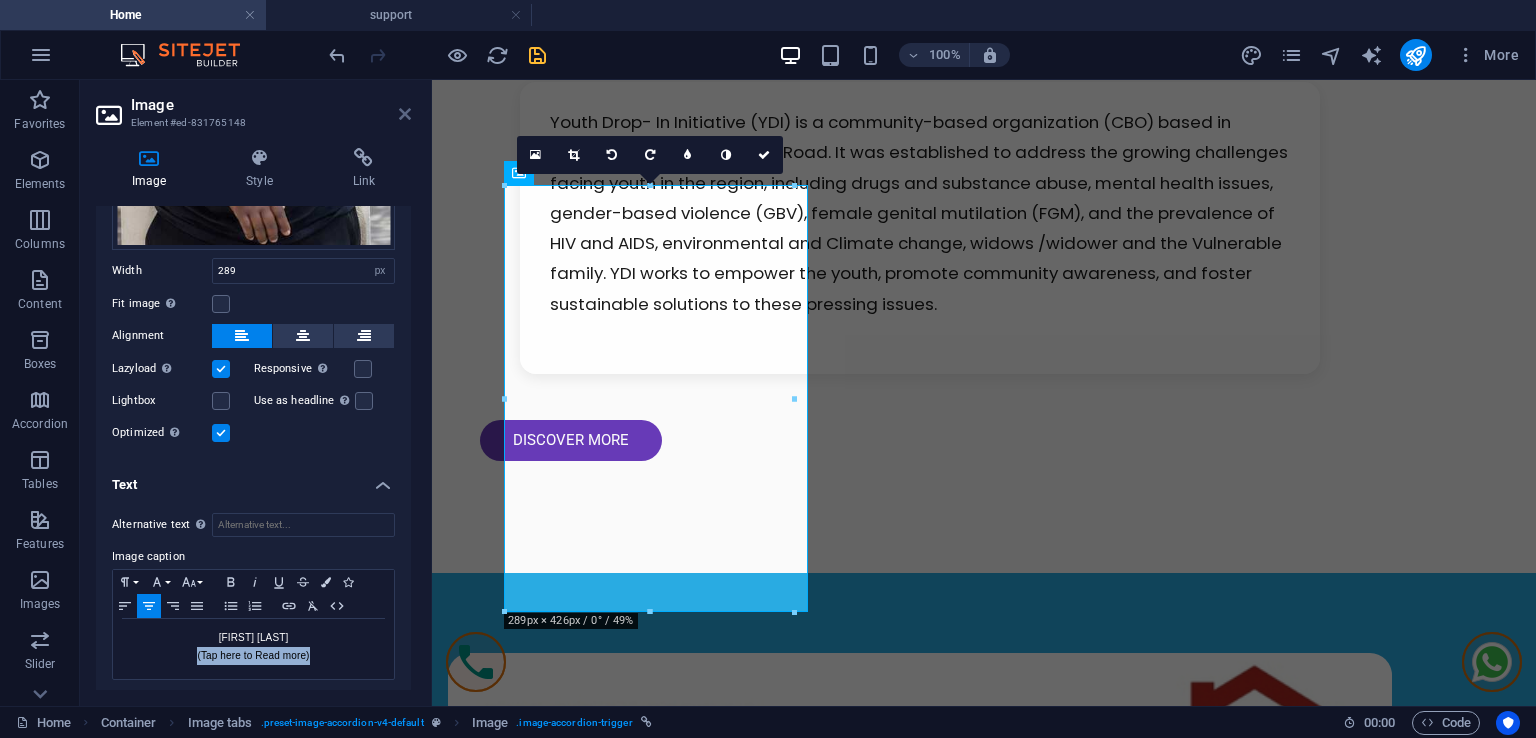 click at bounding box center (405, 114) 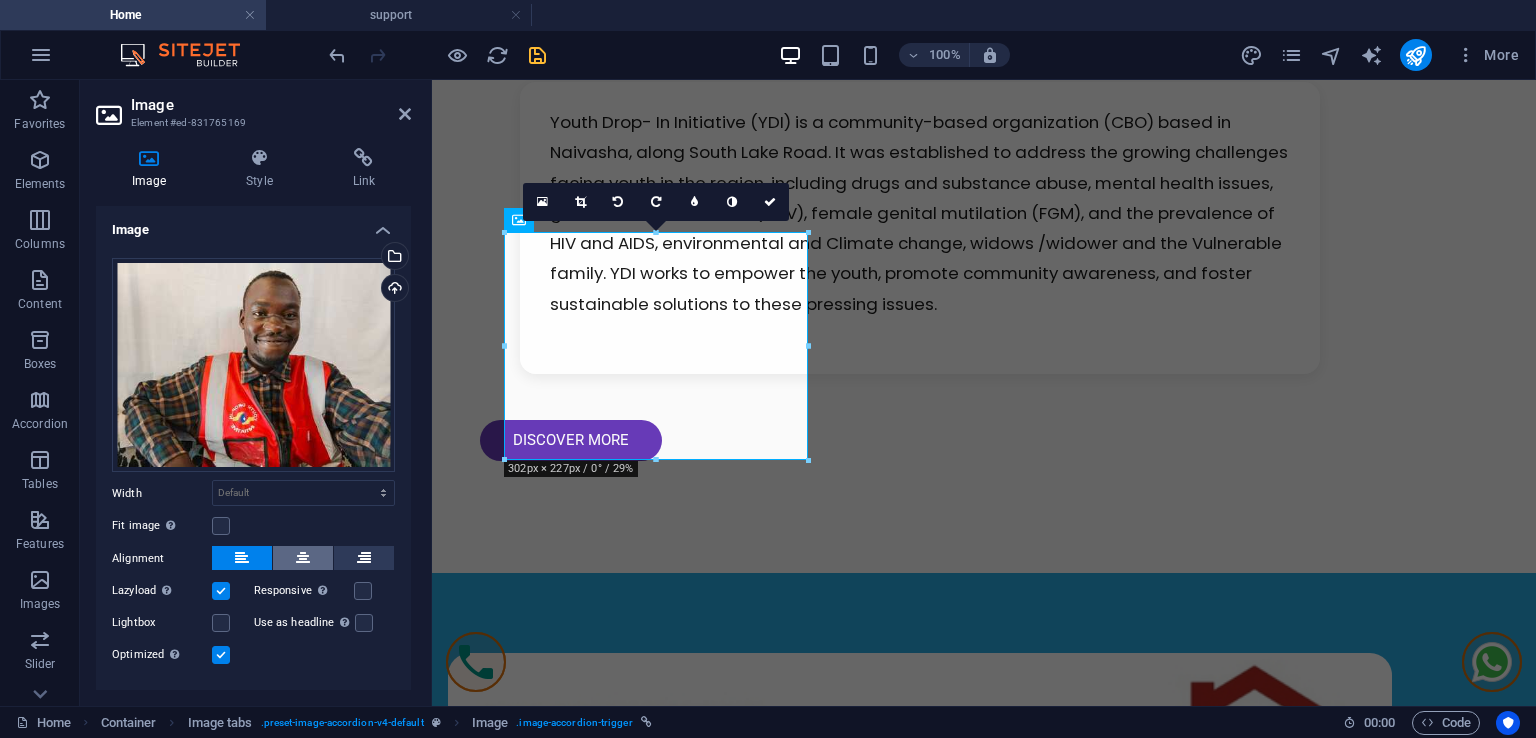 scroll, scrollTop: 38, scrollLeft: 0, axis: vertical 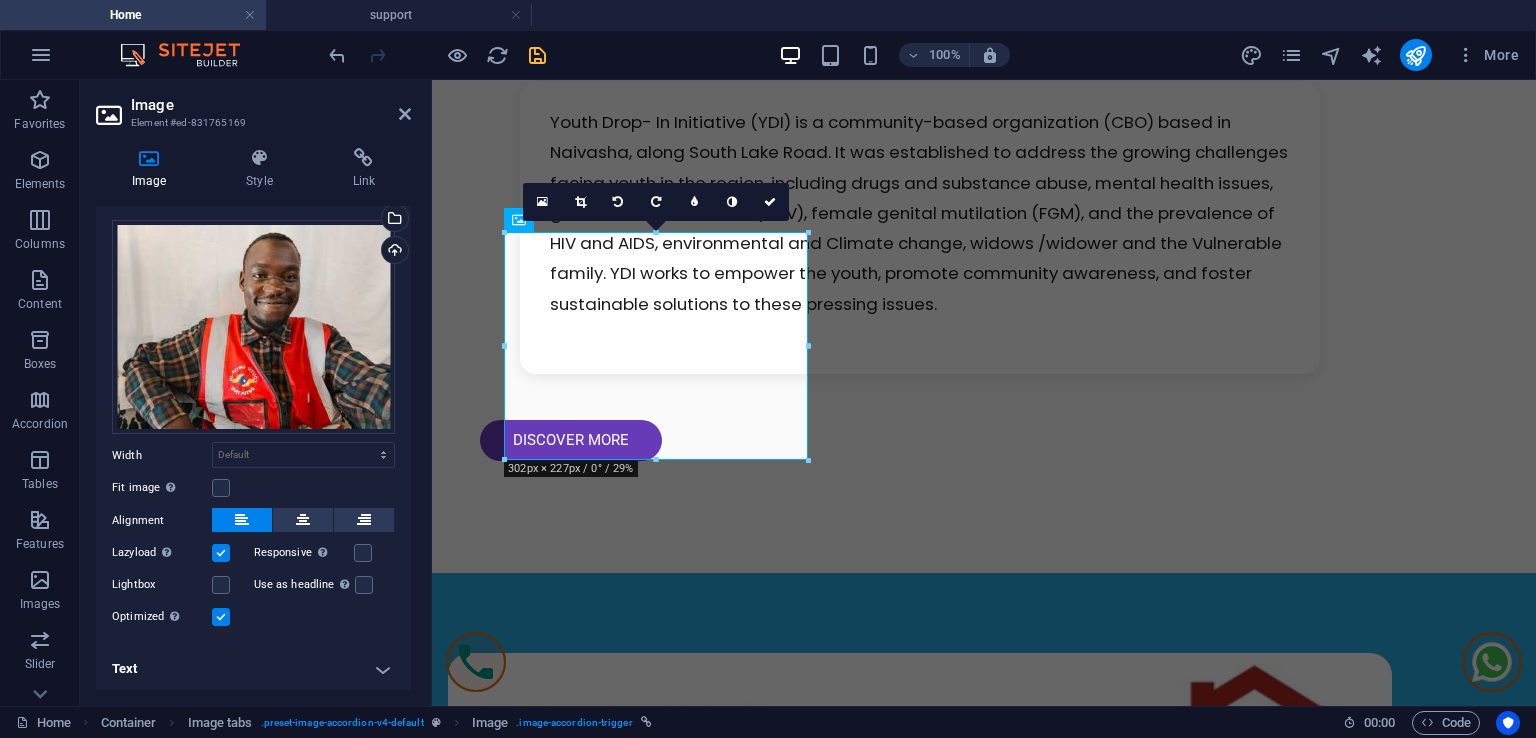 click on "Text" at bounding box center [253, 669] 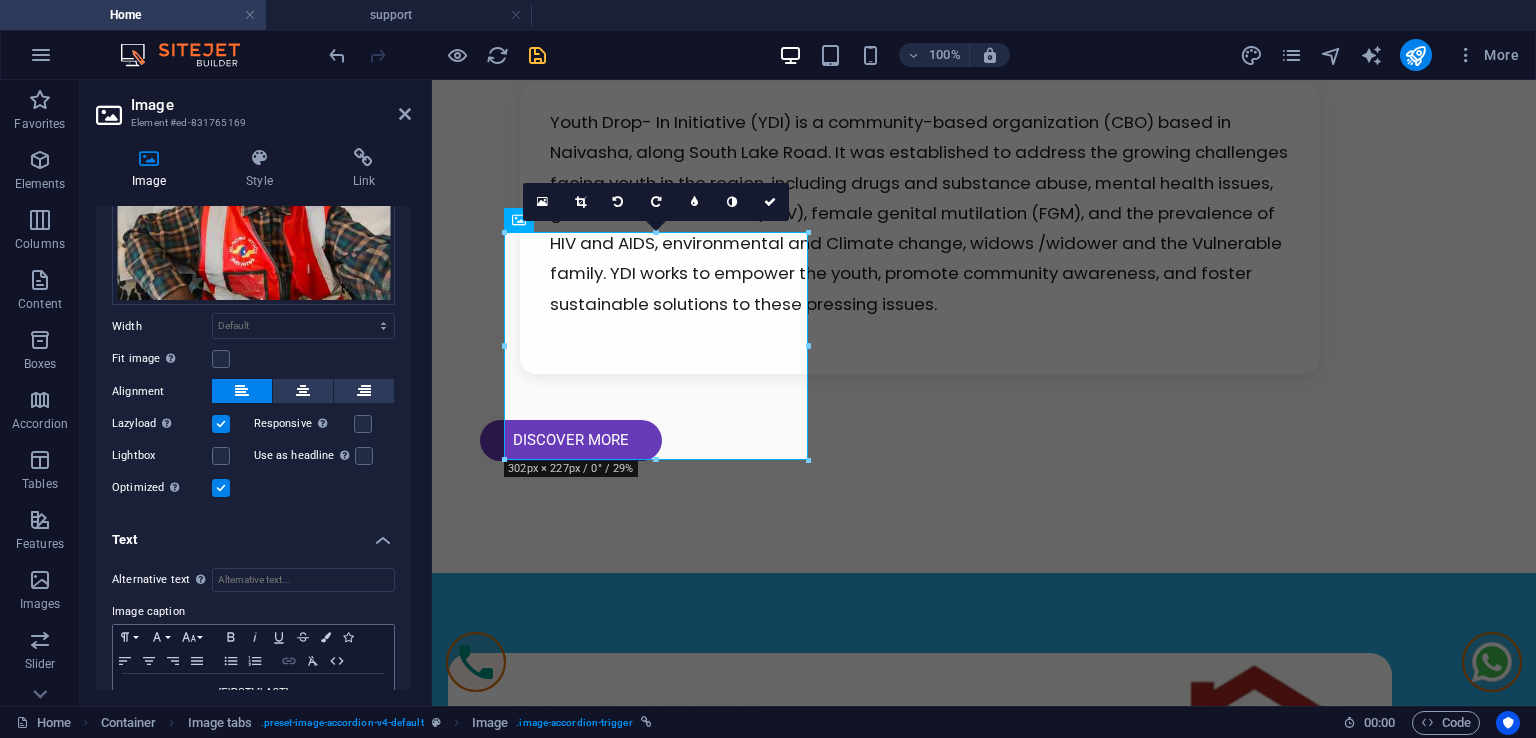 scroll, scrollTop: 226, scrollLeft: 0, axis: vertical 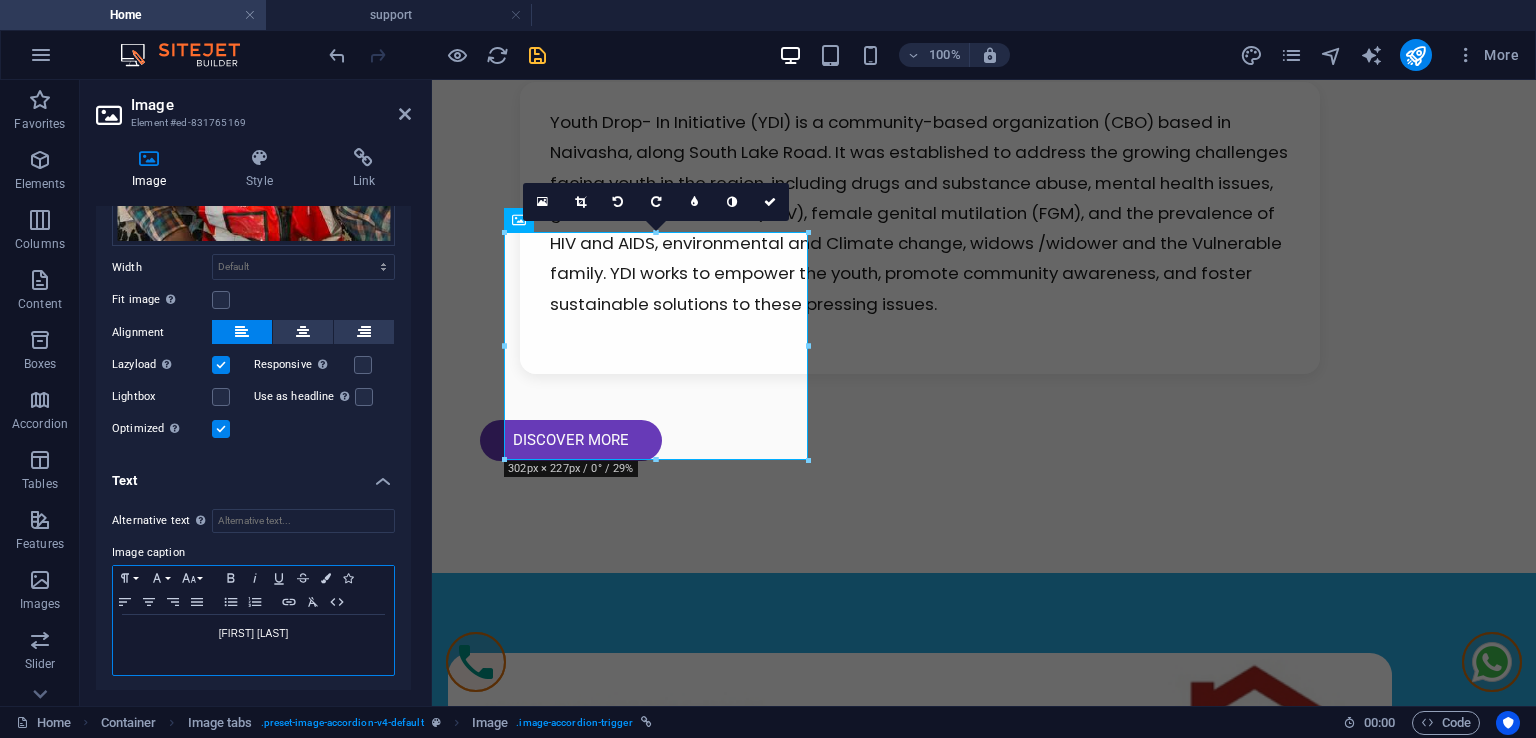 click on "[FIRST] [LAST]" at bounding box center [253, 634] 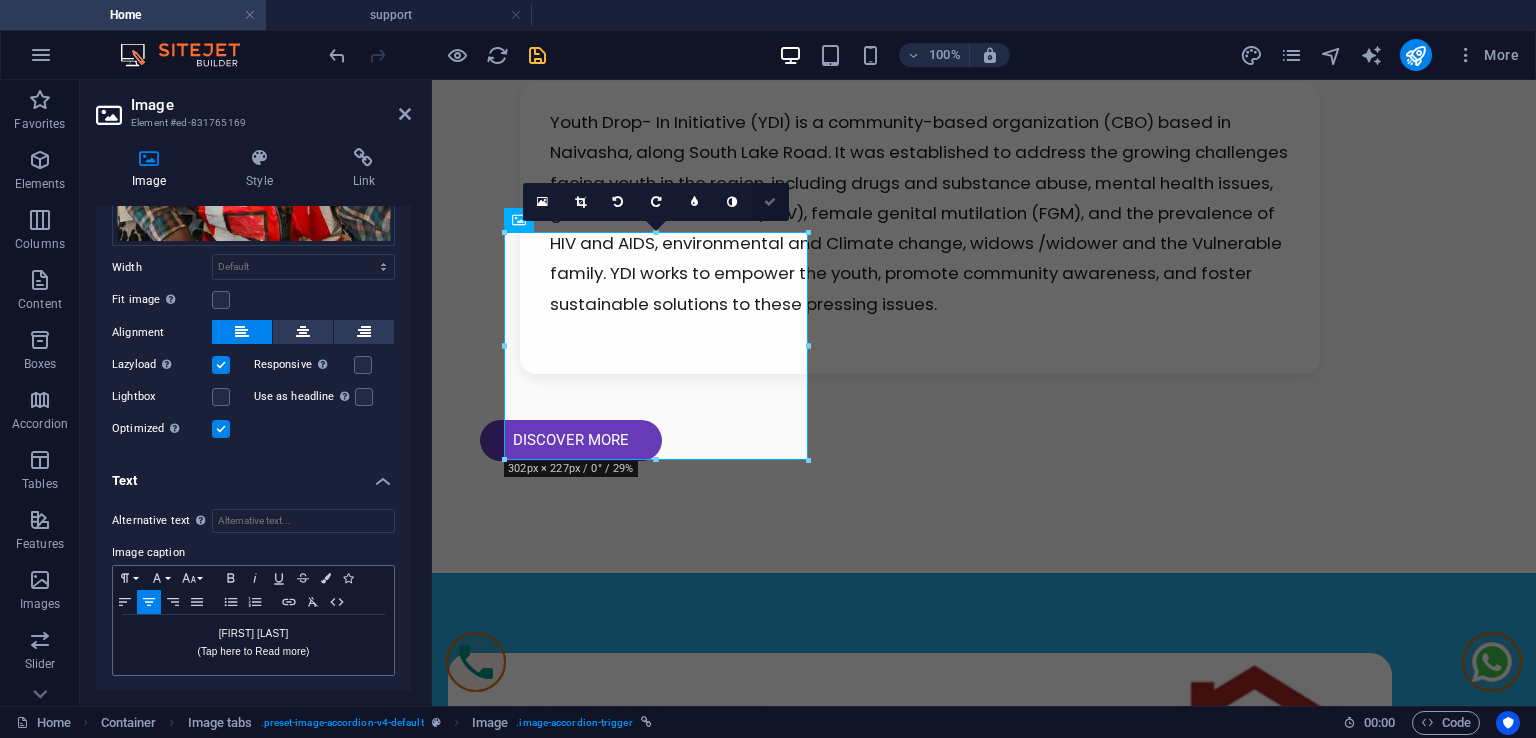 click at bounding box center (770, 202) 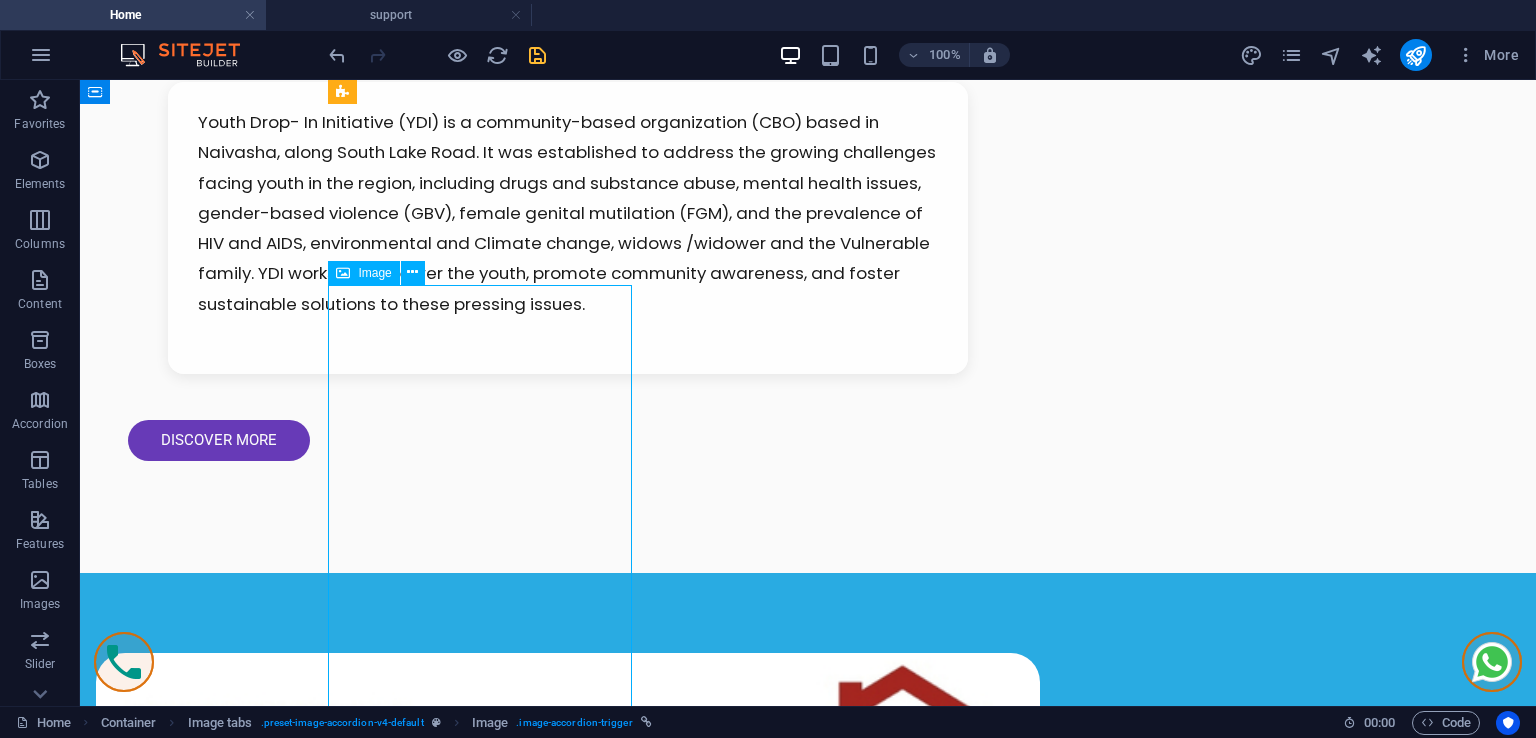select on "px" 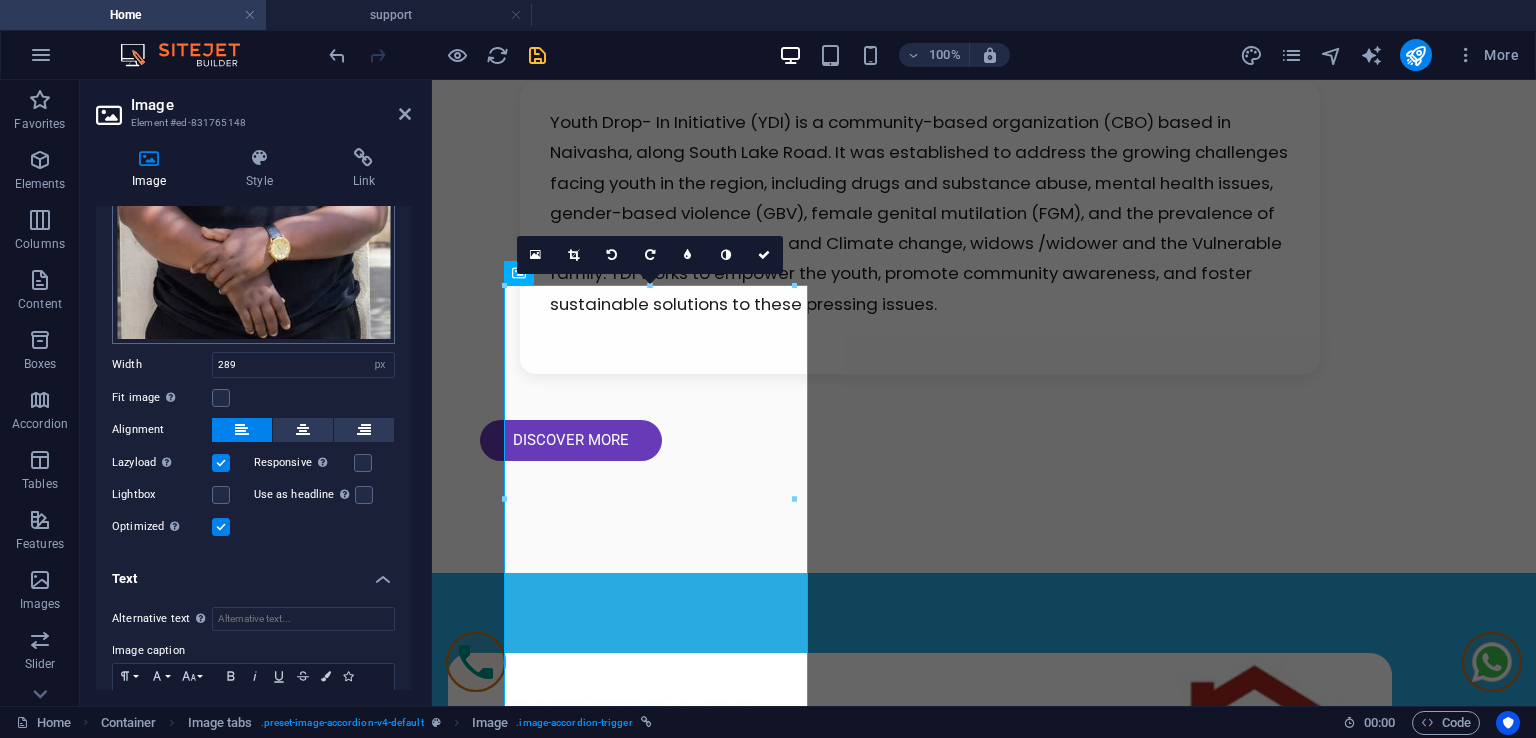 scroll, scrollTop: 471, scrollLeft: 0, axis: vertical 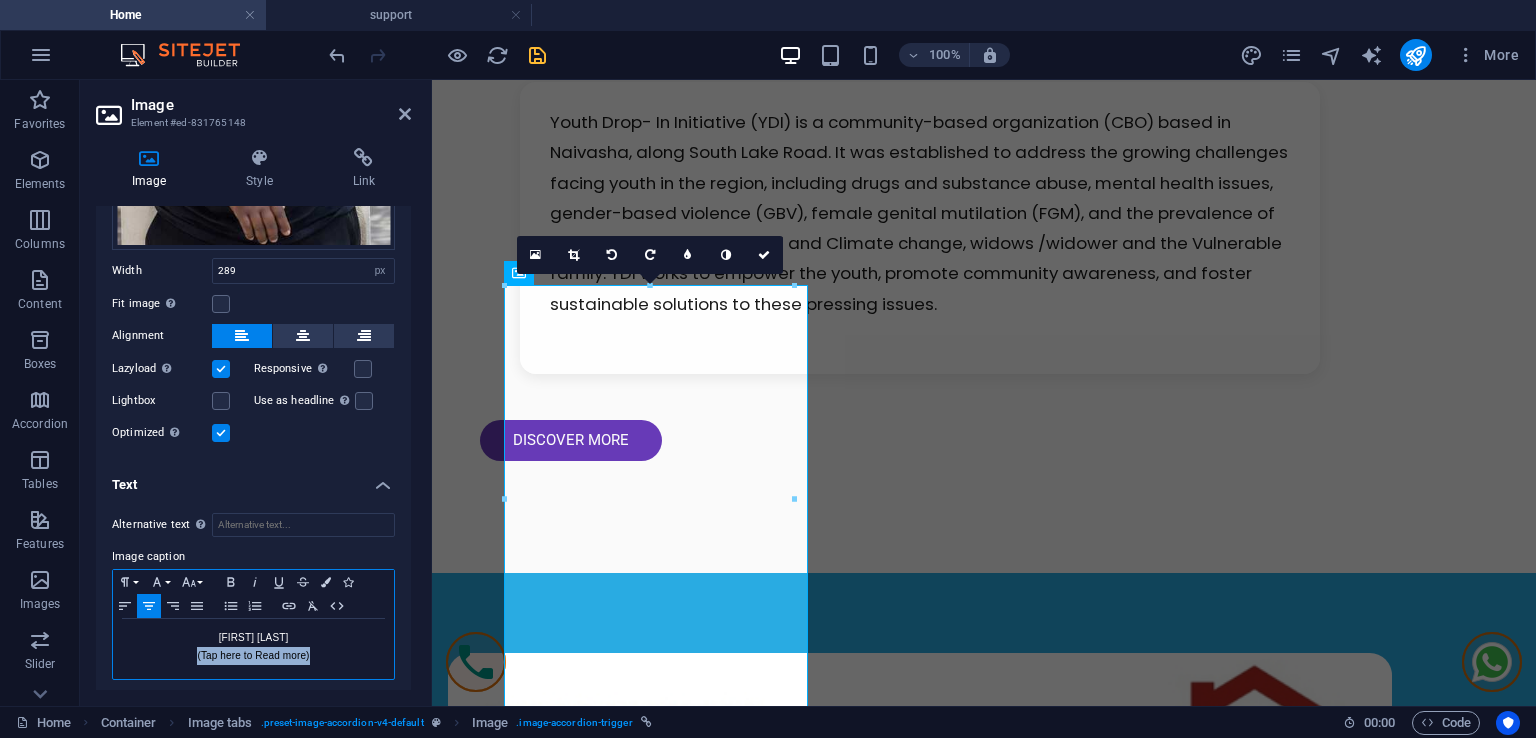drag, startPoint x: 321, startPoint y: 649, endPoint x: 184, endPoint y: 649, distance: 137 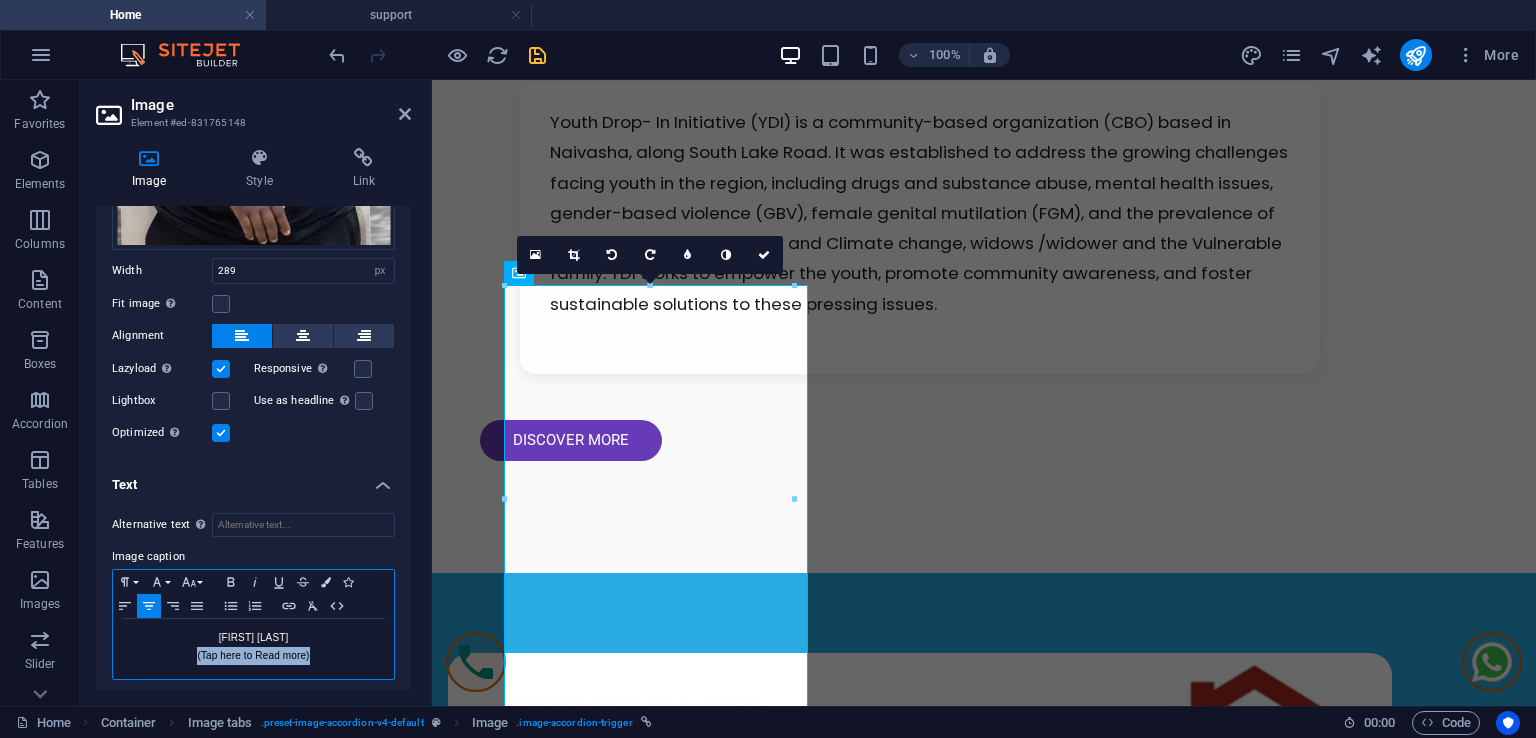 click on "(Tap here to Read more)" at bounding box center [253, 656] 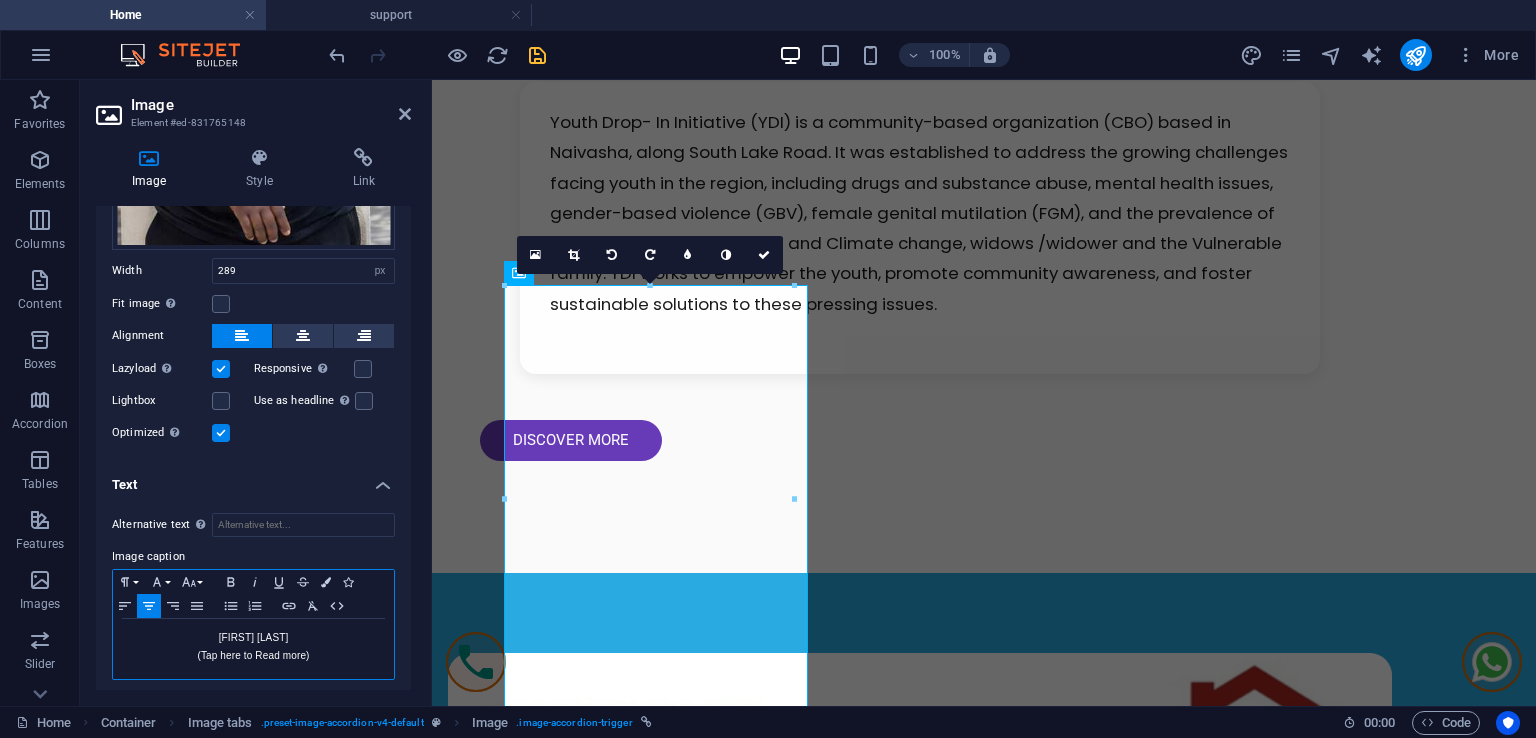 scroll, scrollTop: 0, scrollLeft: 2, axis: horizontal 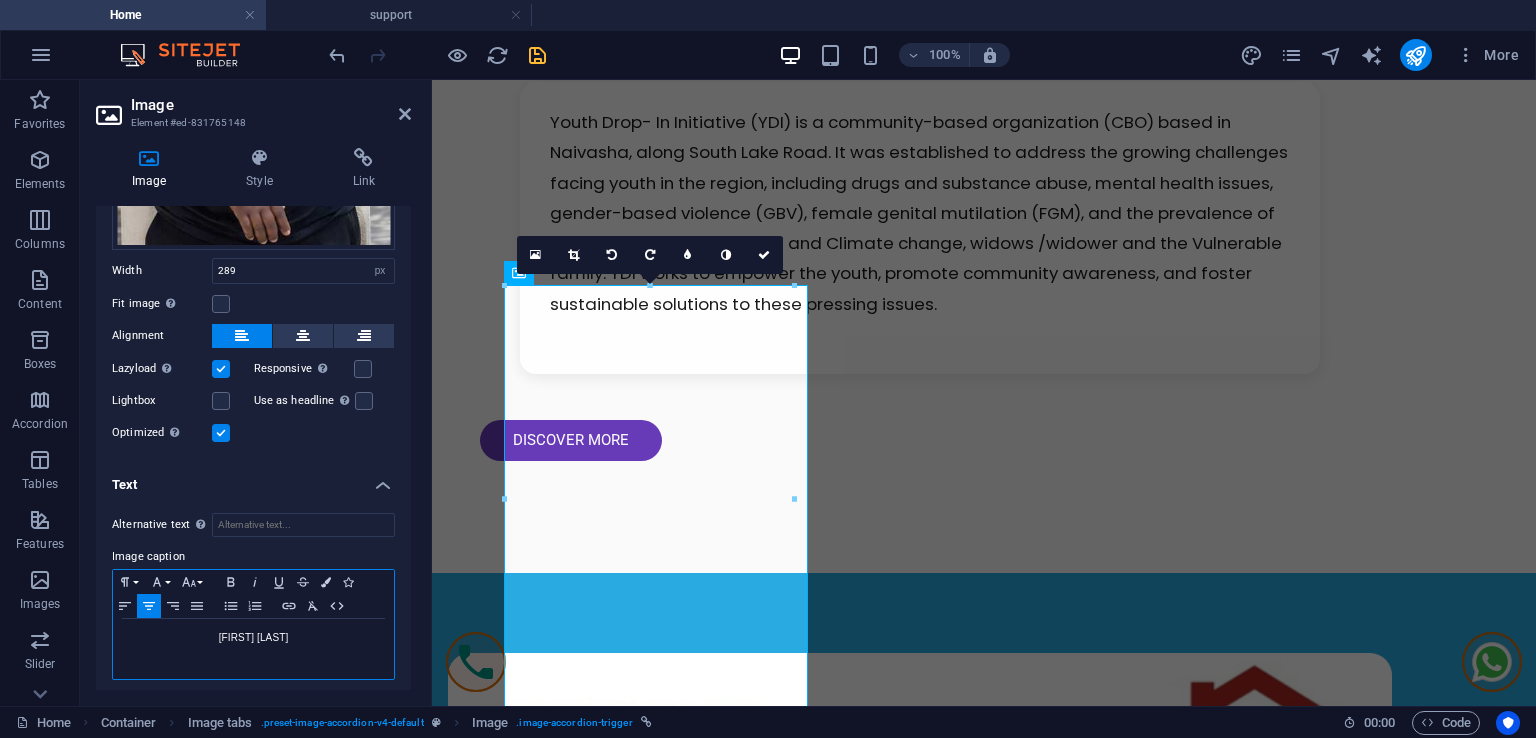type 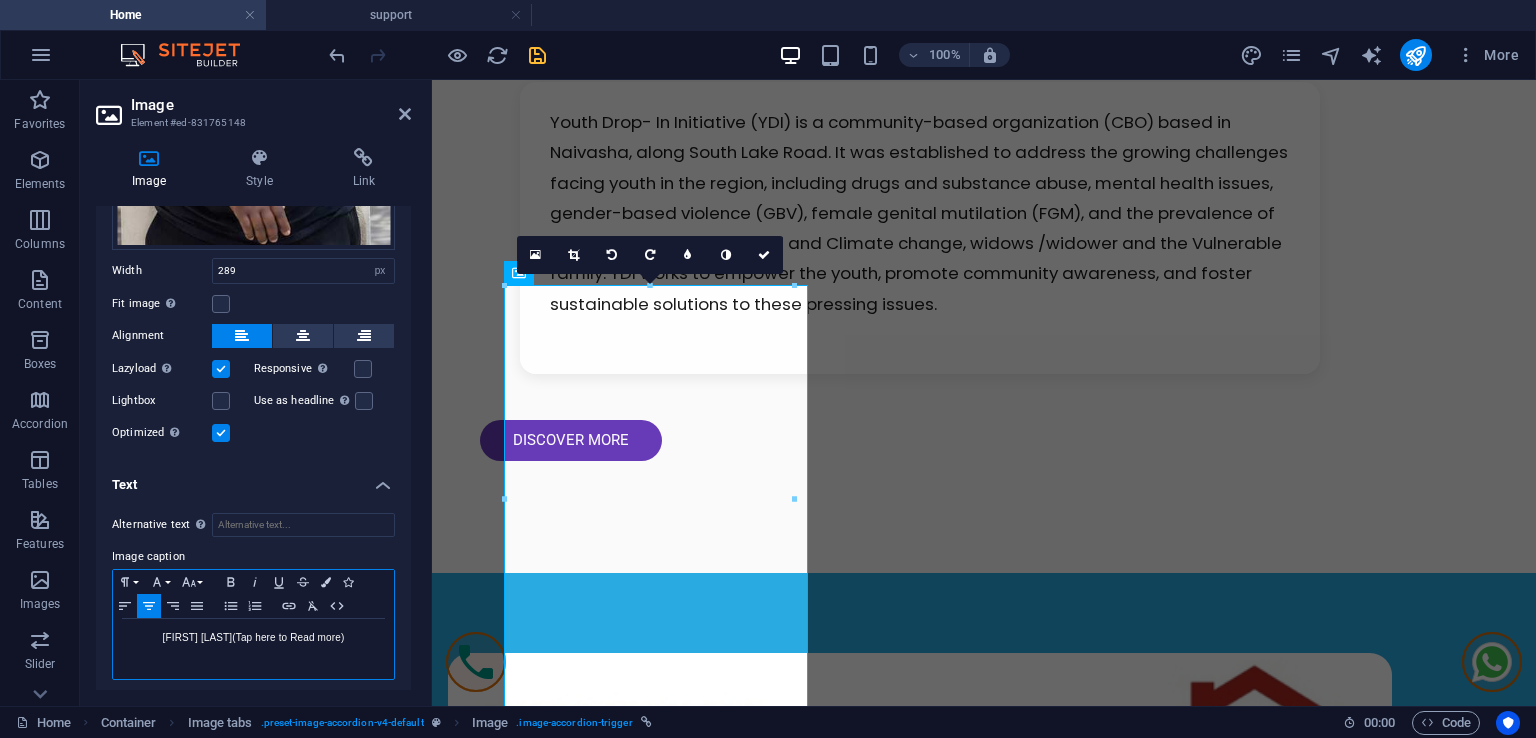 click on "[FIRST] [LAST](Tap here to Read more)" at bounding box center (253, 638) 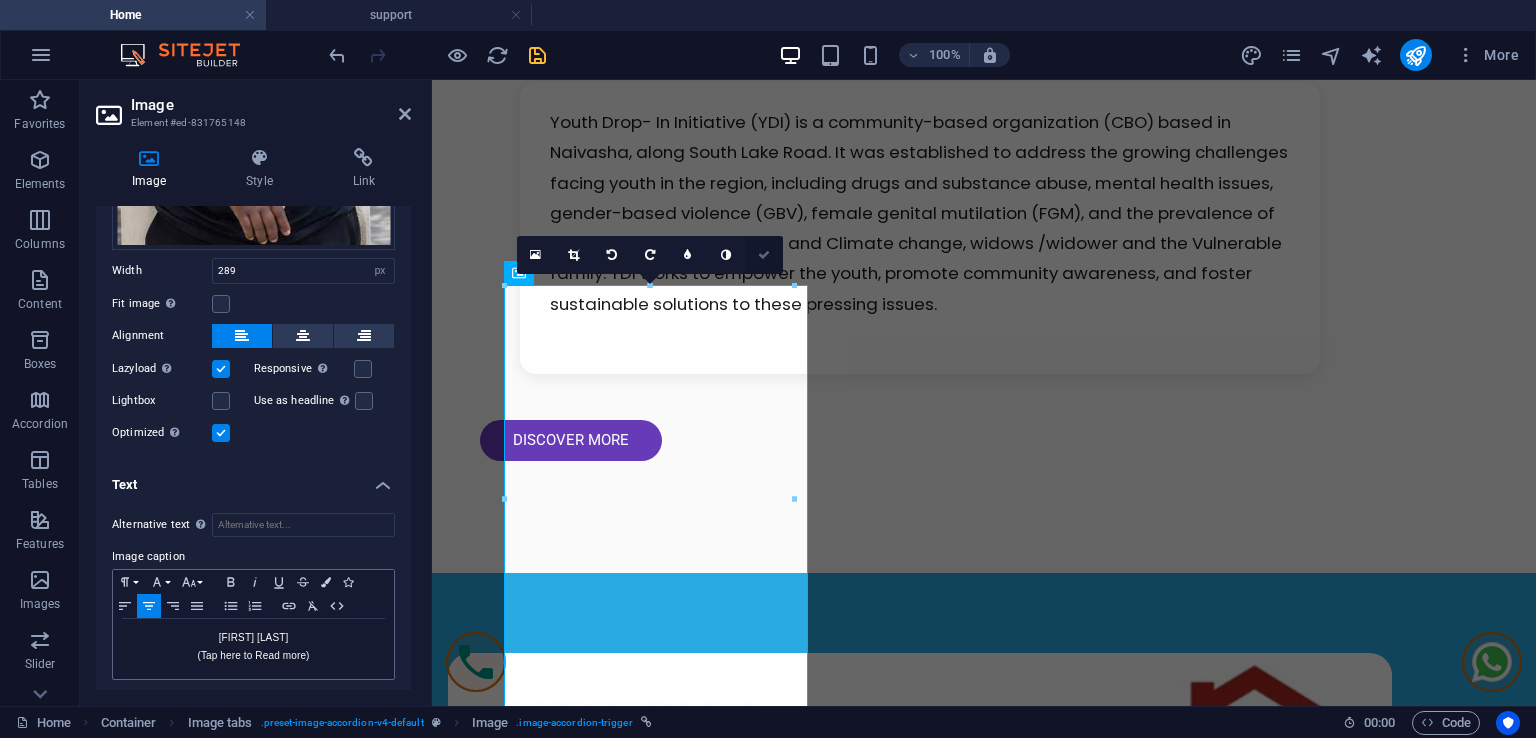 click at bounding box center (764, 255) 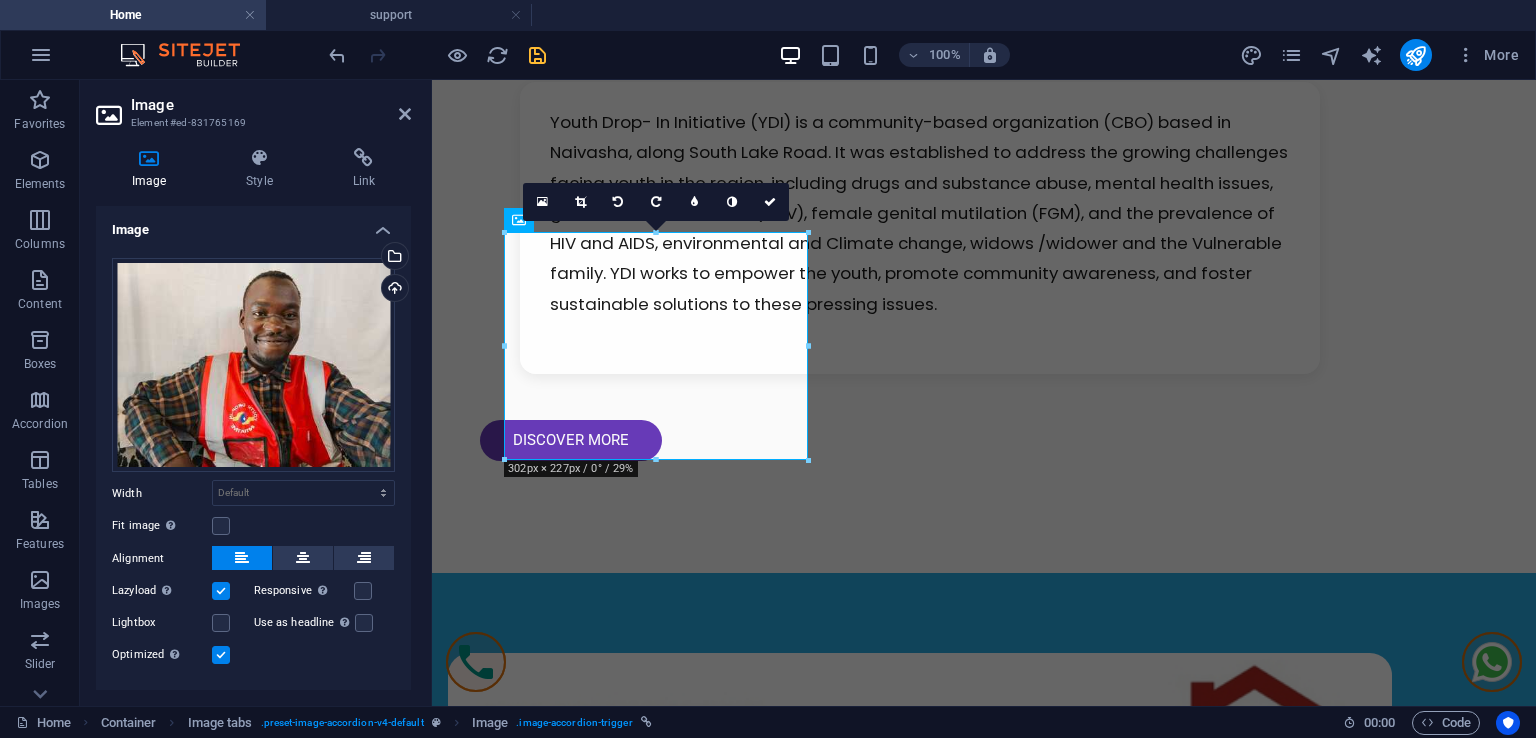 scroll, scrollTop: 226, scrollLeft: 0, axis: vertical 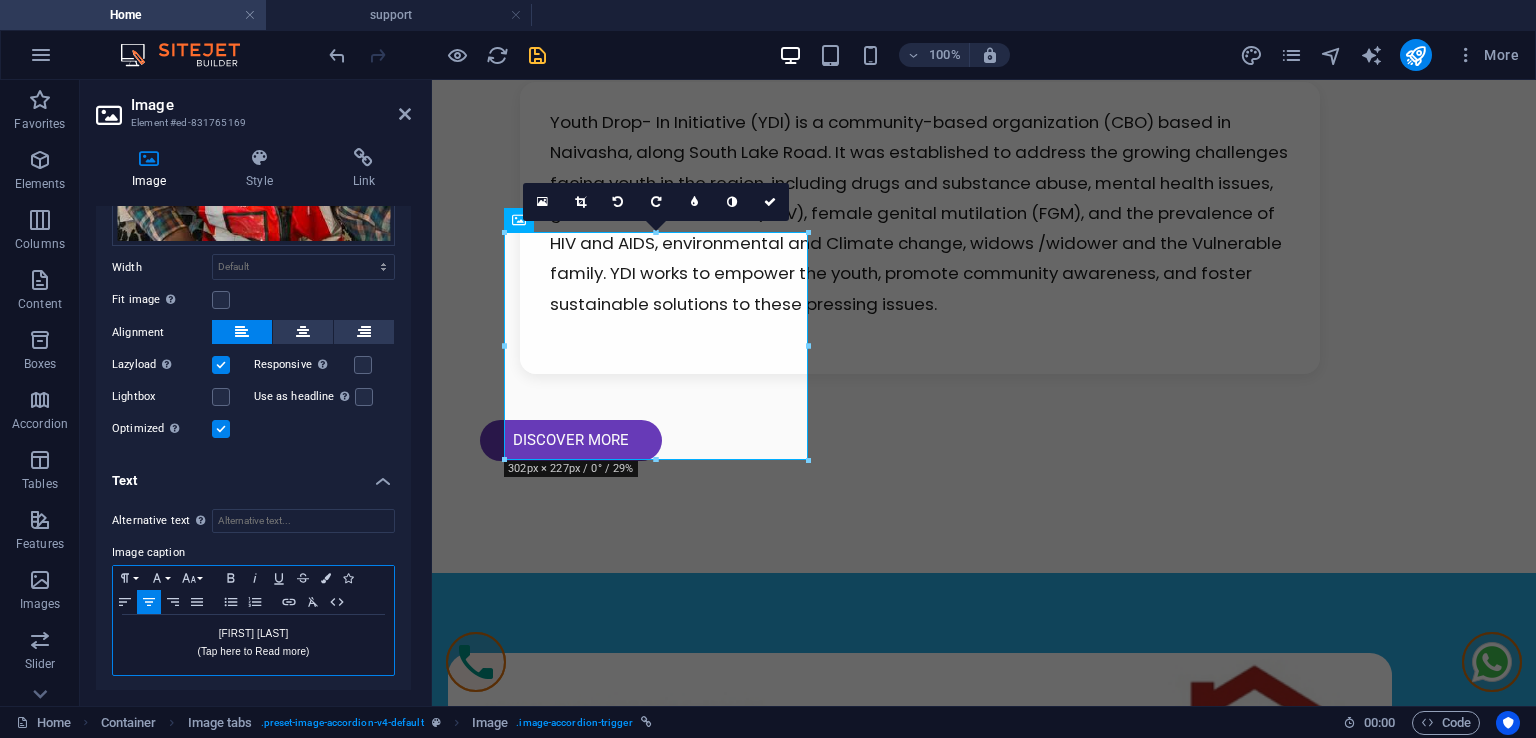 drag, startPoint x: 312, startPoint y: 638, endPoint x: 320, endPoint y: 685, distance: 47.67599 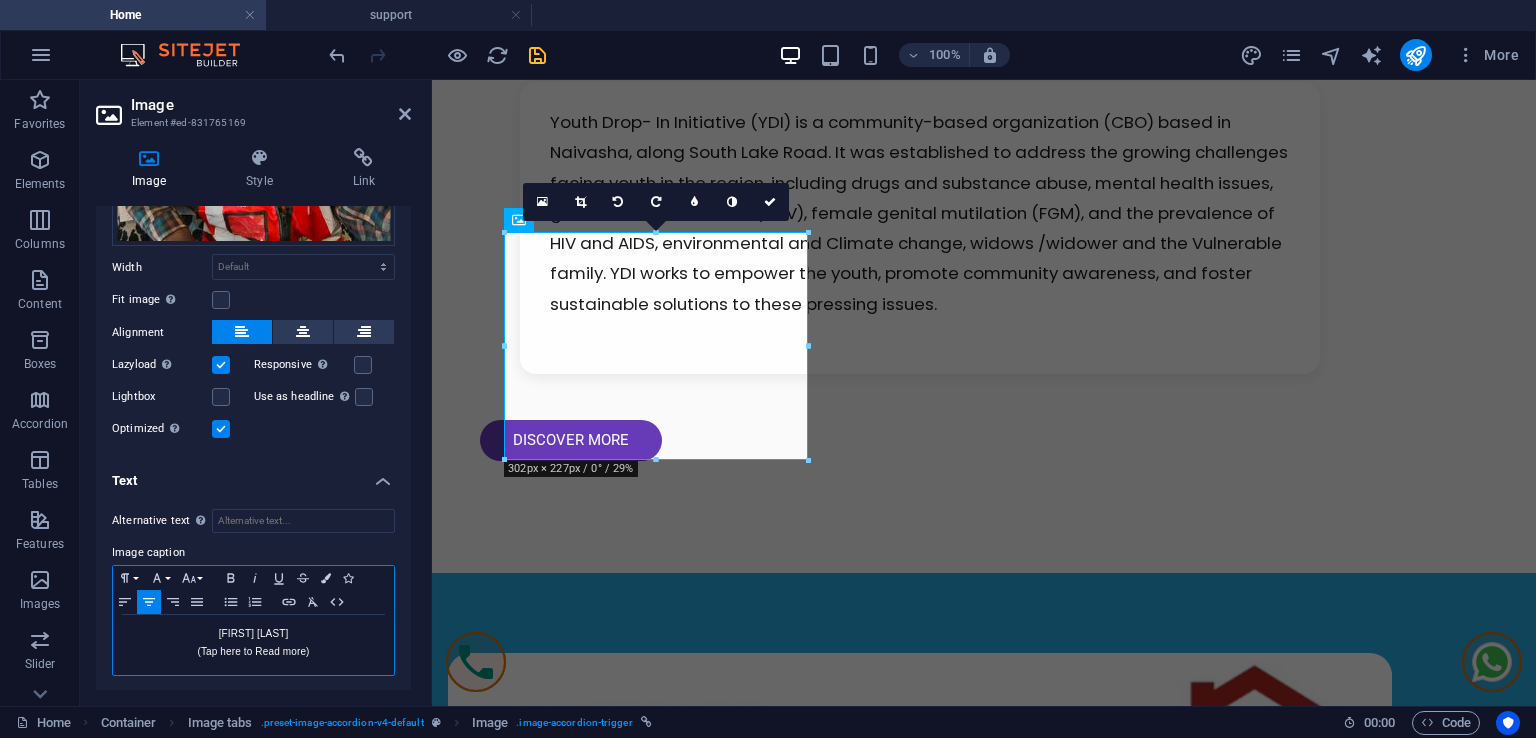 click on "Alternative text The alternative text is used by devices that cannot display images (e.g. image search engines) and should be added to every image to improve website accessibility. Image caption Paragraph Format Normal Heading 1 Heading 2 Heading 3 Heading 4 Heading 5 Heading 6 Code Font Family Arial Georgia Impact Tahoma Times New Roman Verdana Poppins Roboto Font Size 8 9 10 11 12 14 18 24 30 36 48 60 72 96 Bold Italic Underline Strikethrough Colors Icons Align Left Align Center Align Right Align Justify Unordered List Ordered List Insert Link Clear Formatting HTML [FIRST] [LAST] (Tap here to Read more)" at bounding box center [253, 593] 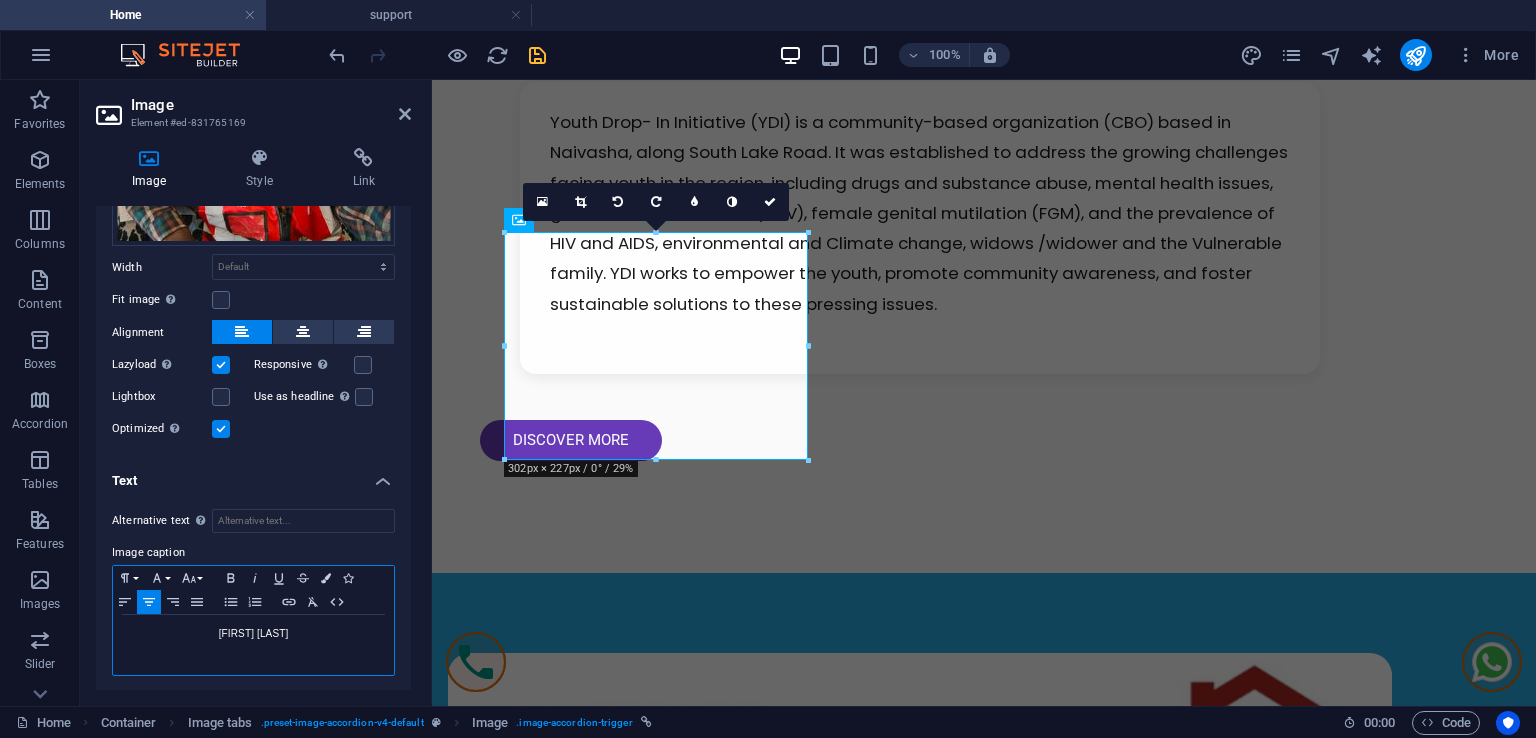 click on "[FIRST] [LAST]" at bounding box center [253, 634] 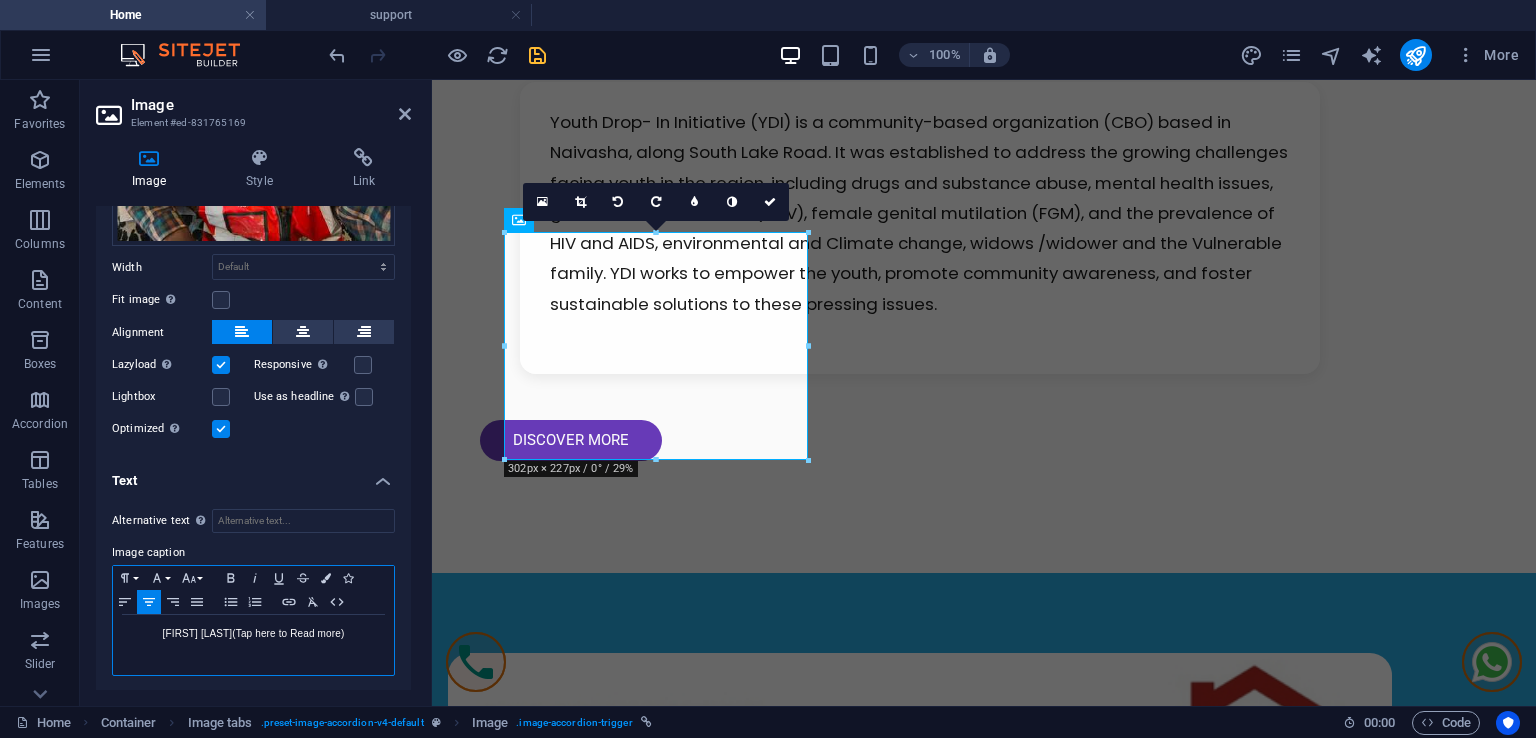 scroll, scrollTop: 0, scrollLeft: 2, axis: horizontal 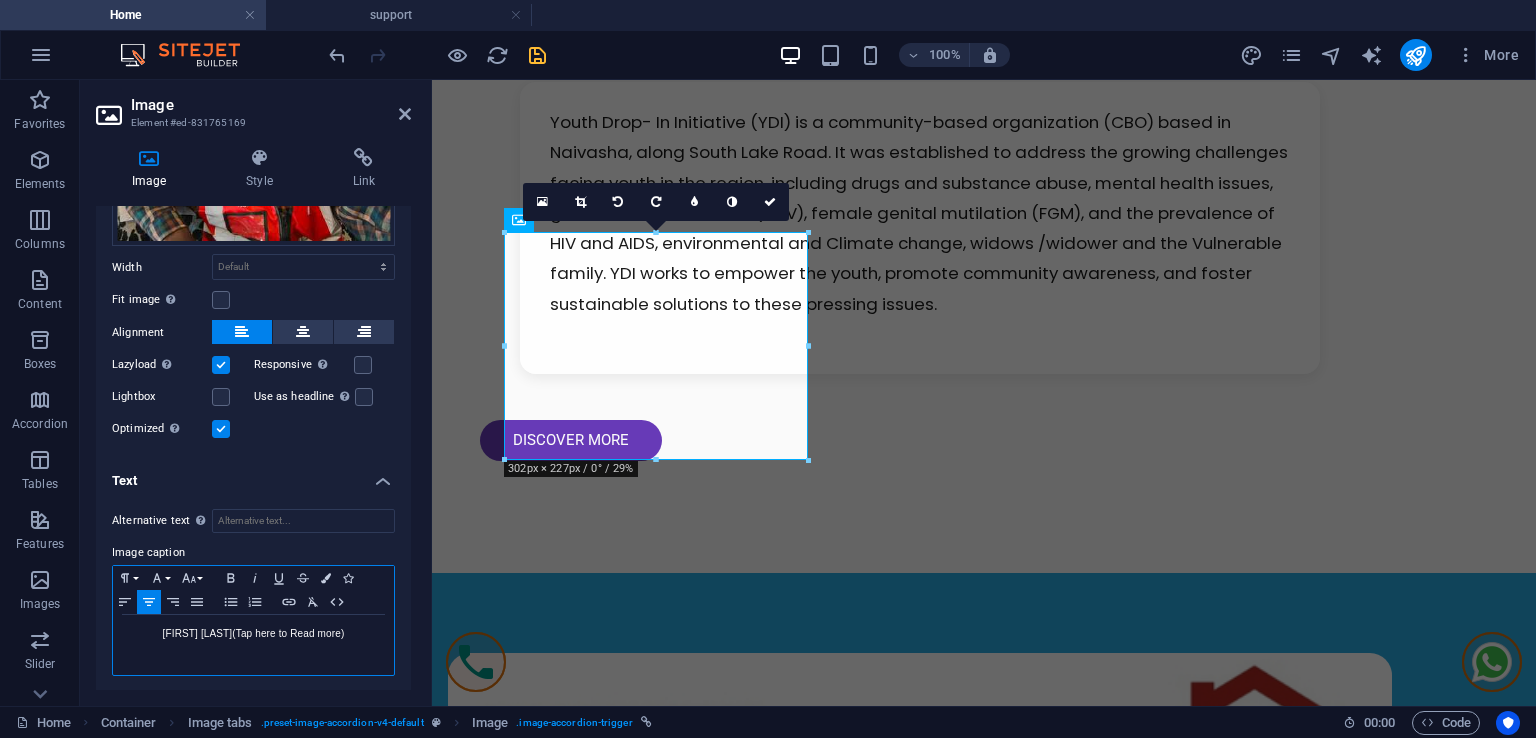 click on "[FIRST] [LAST](Tap here to Read more)" at bounding box center (253, 634) 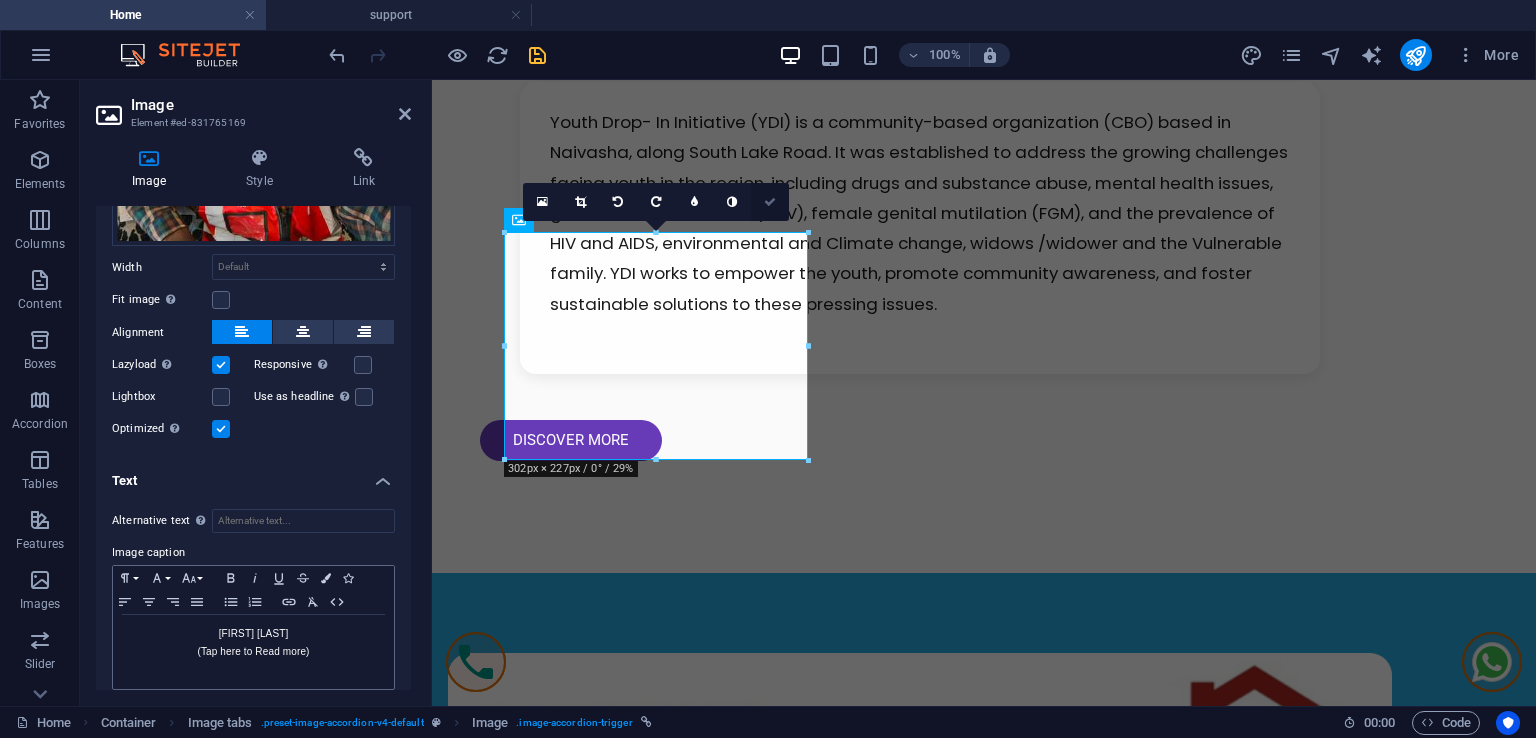 click at bounding box center [770, 202] 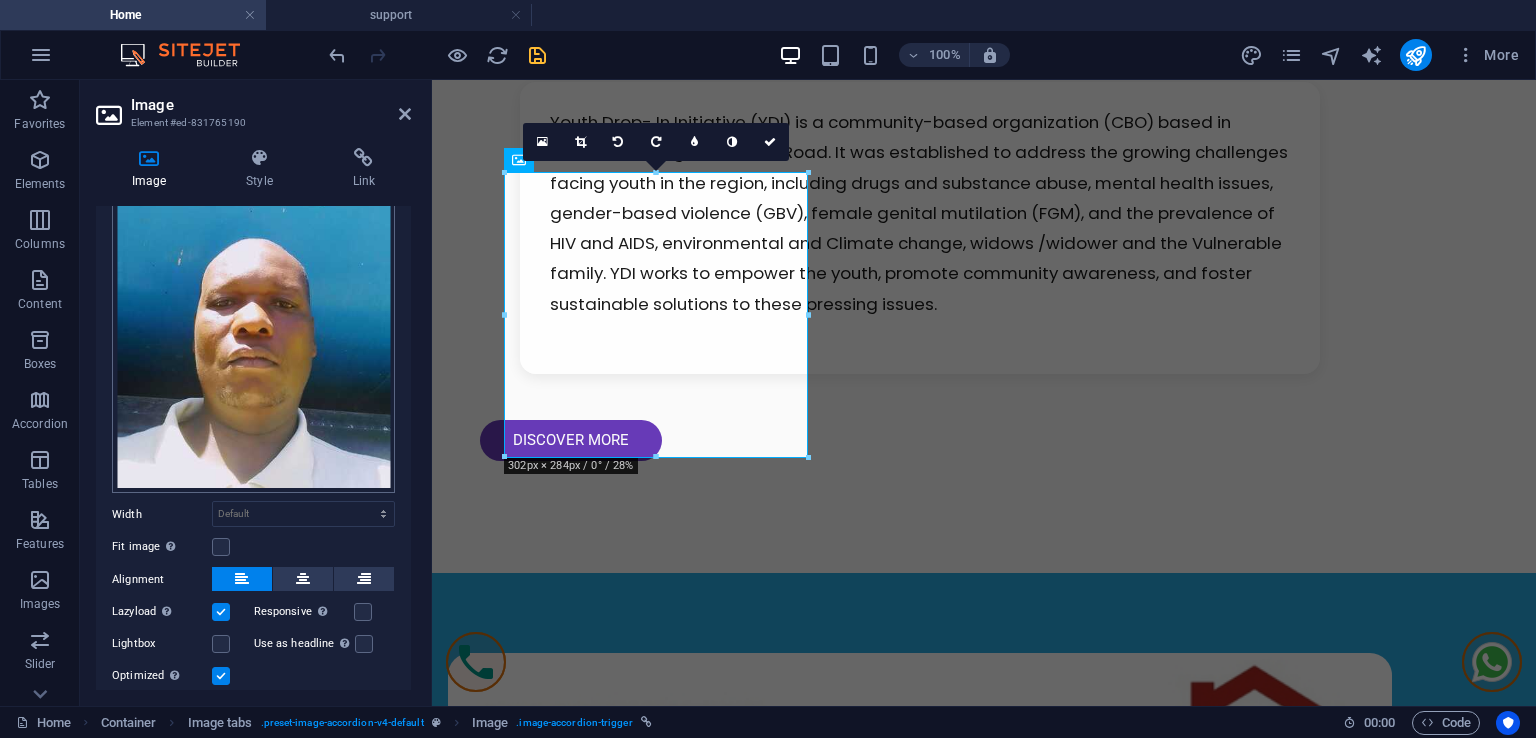 scroll, scrollTop: 156, scrollLeft: 0, axis: vertical 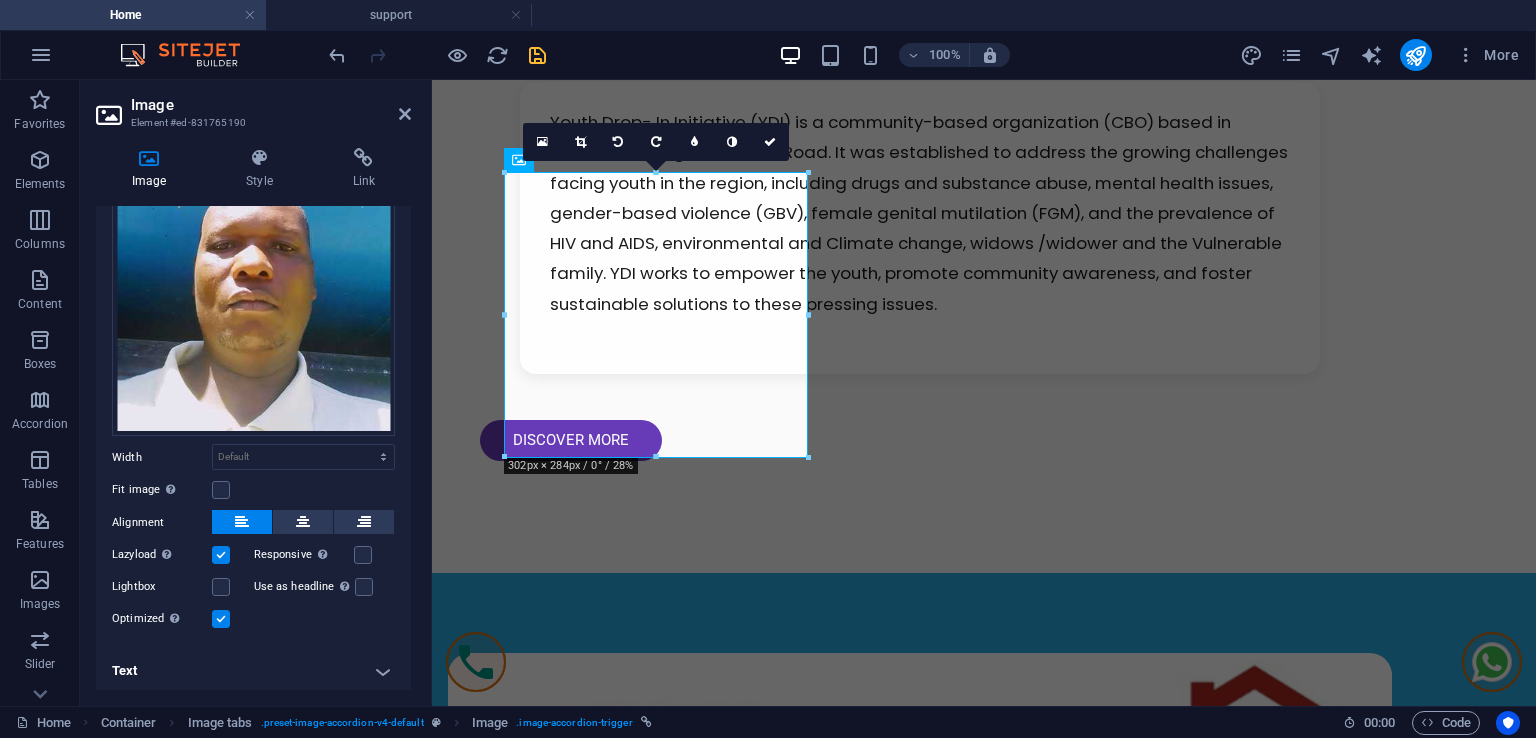 click on "Text" at bounding box center (253, 671) 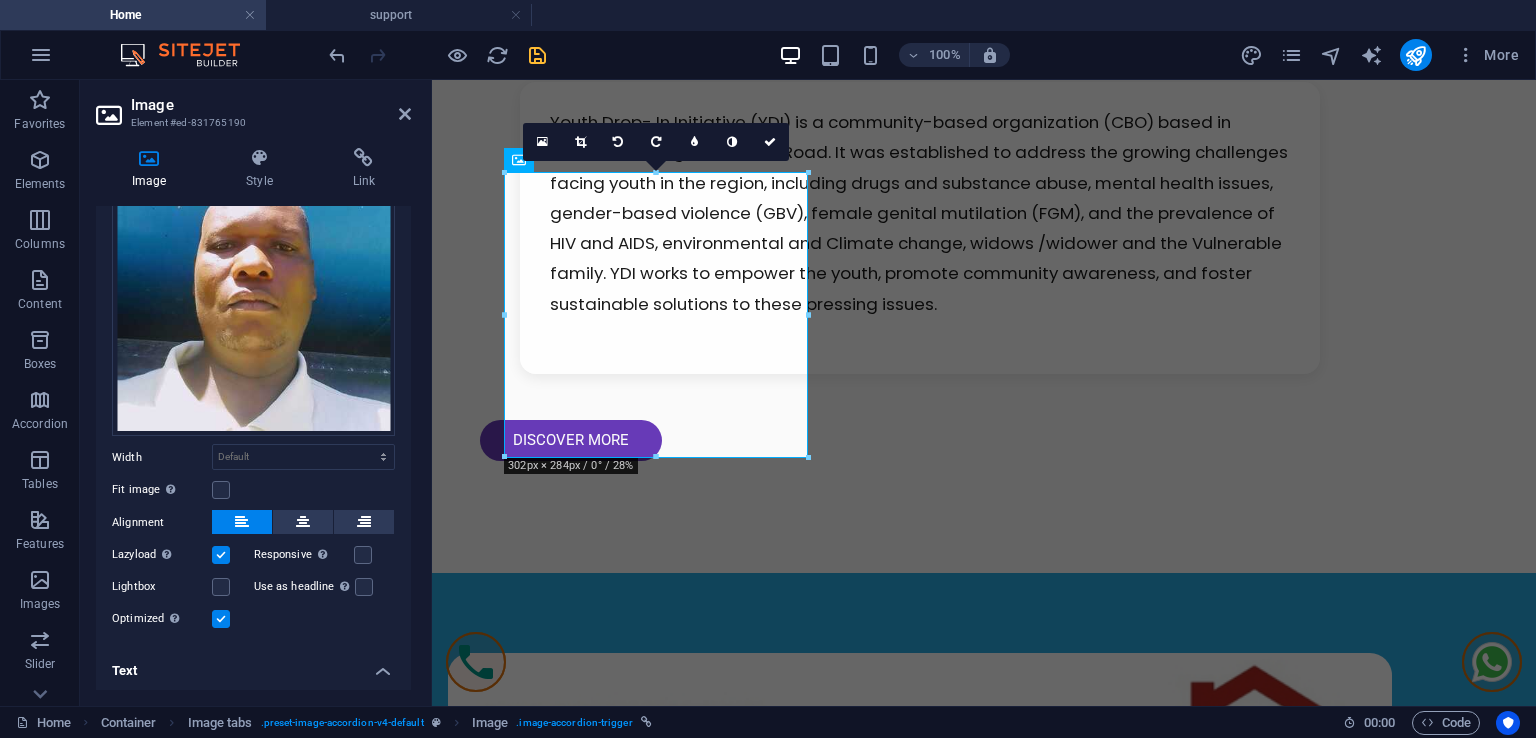 scroll, scrollTop: 344, scrollLeft: 0, axis: vertical 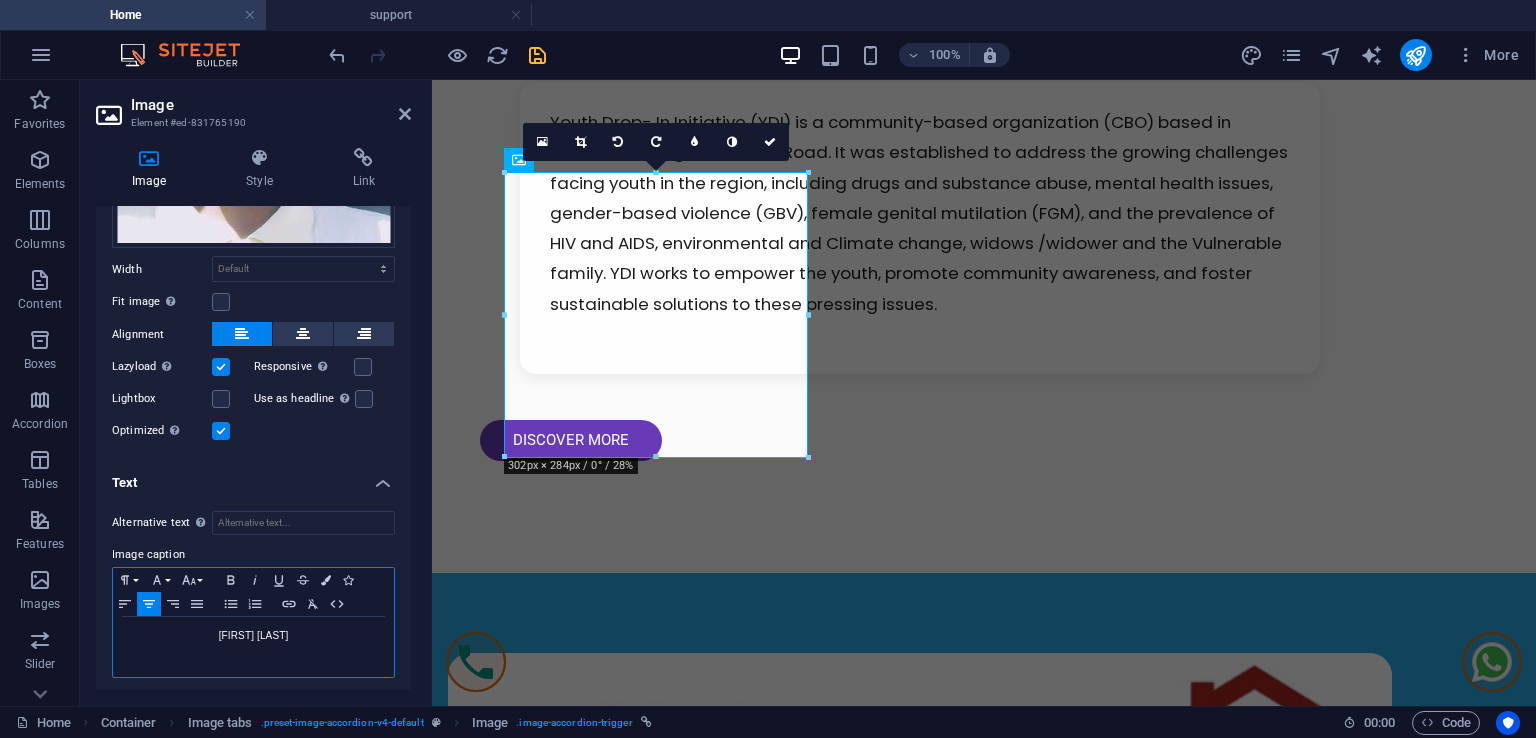click on "[FIRST] [LAST]" at bounding box center [253, 636] 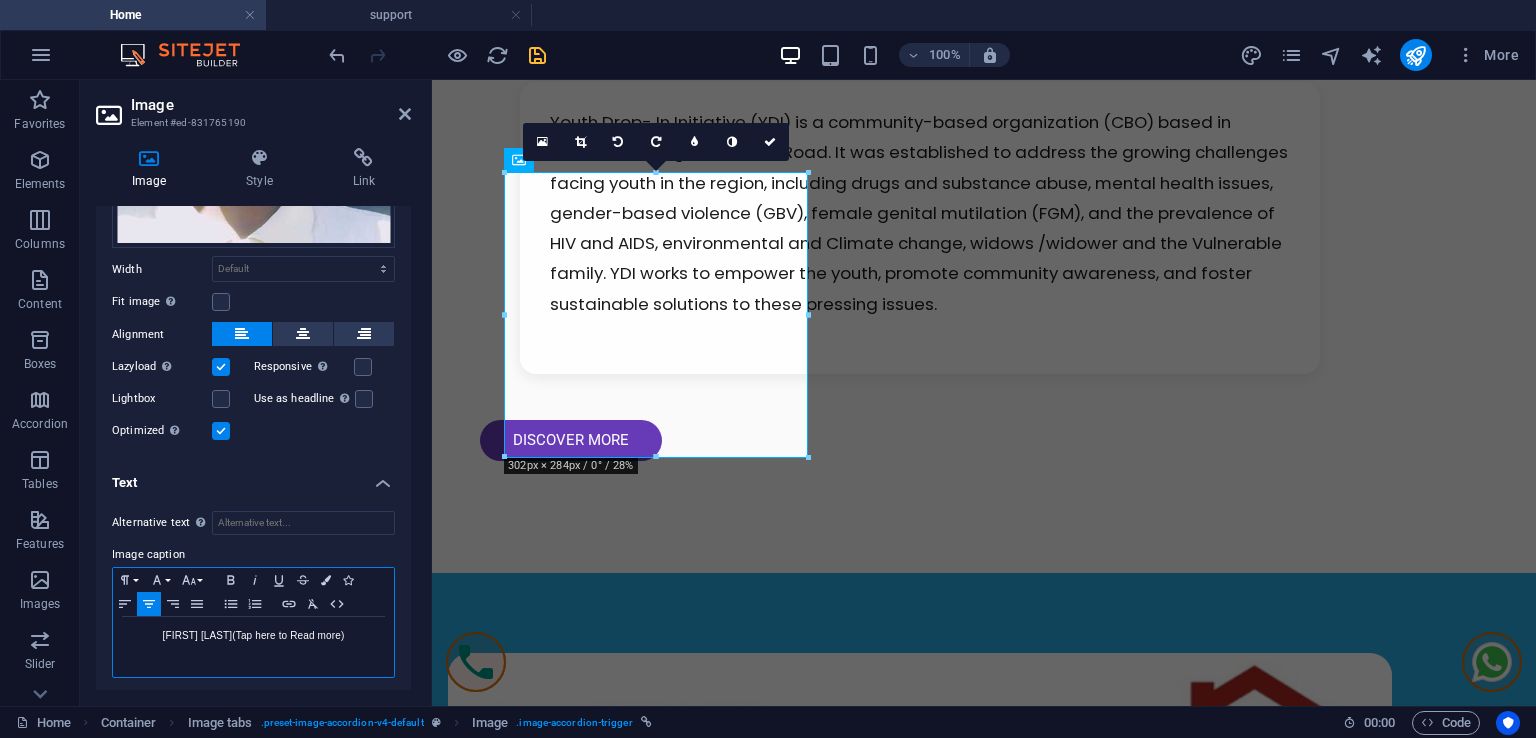 scroll, scrollTop: 0, scrollLeft: 2, axis: horizontal 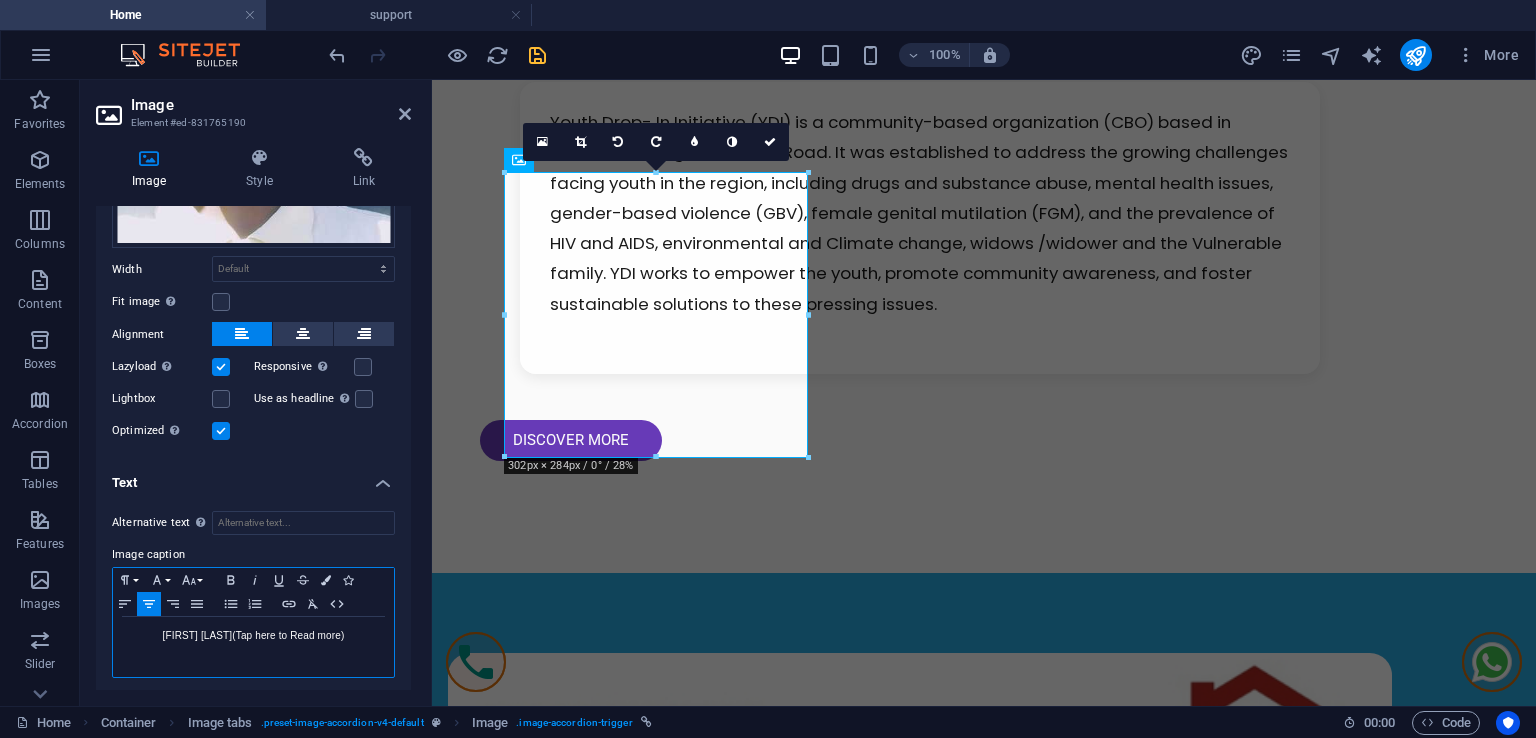click on "[FIRST] [LAST](Tap here to Read more)" at bounding box center (253, 636) 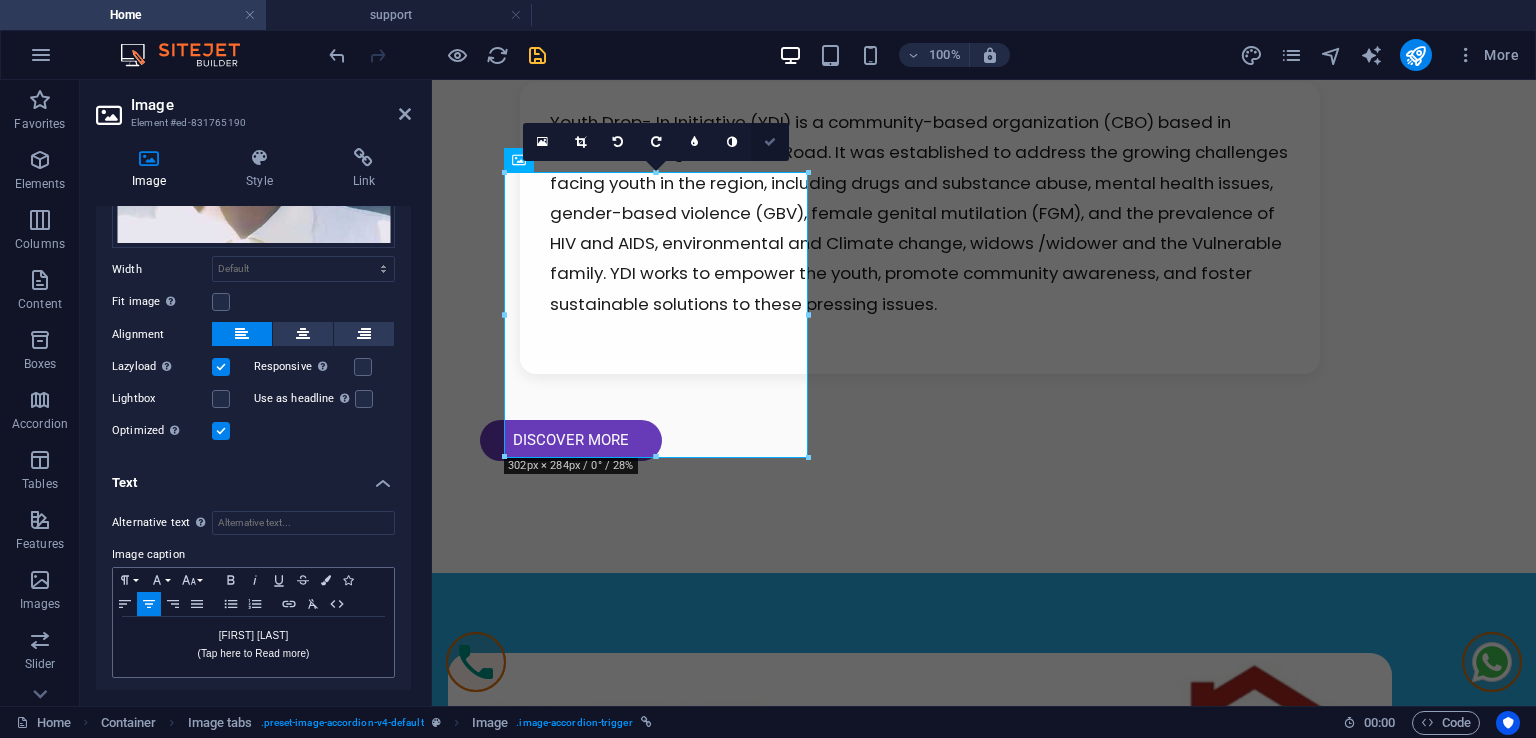 click at bounding box center [770, 142] 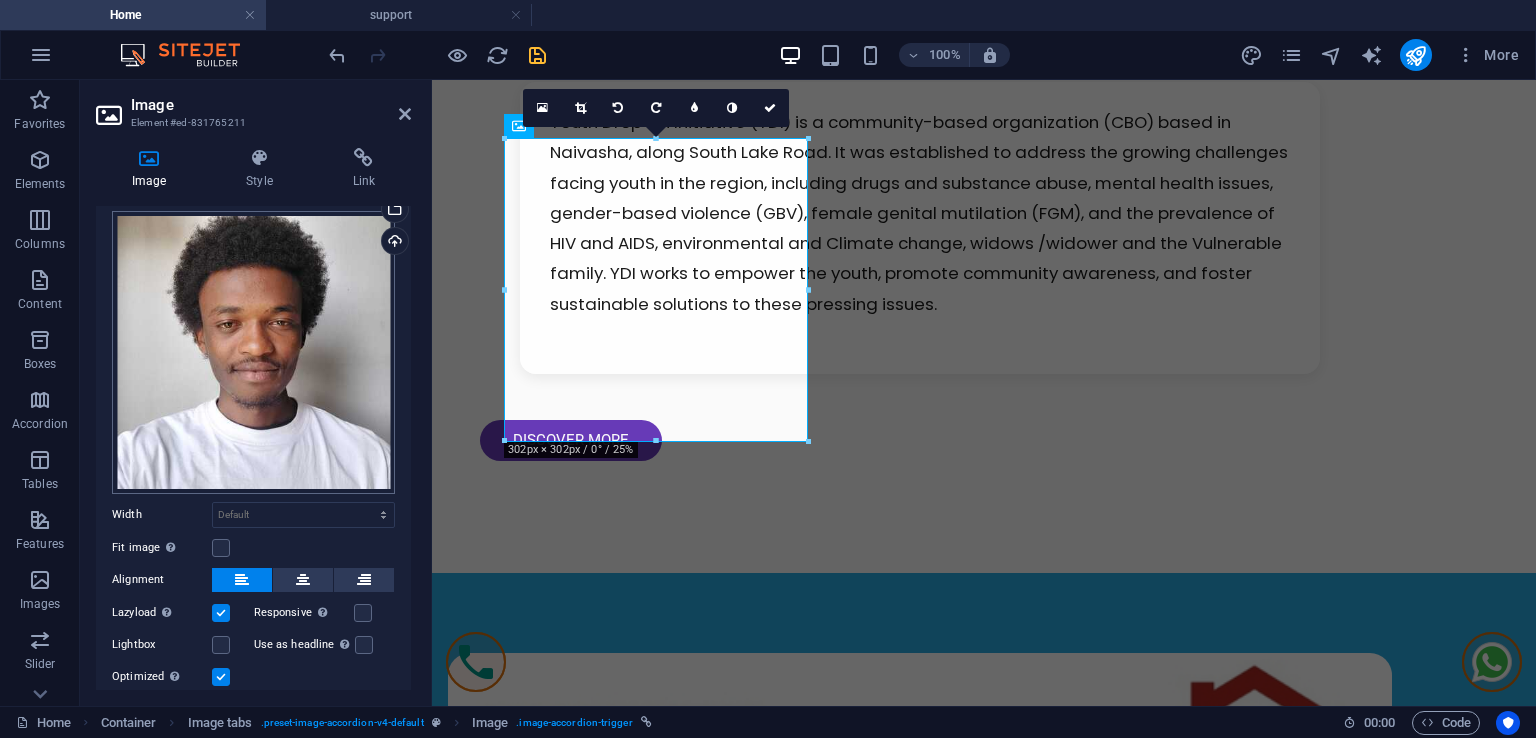 scroll, scrollTop: 105, scrollLeft: 0, axis: vertical 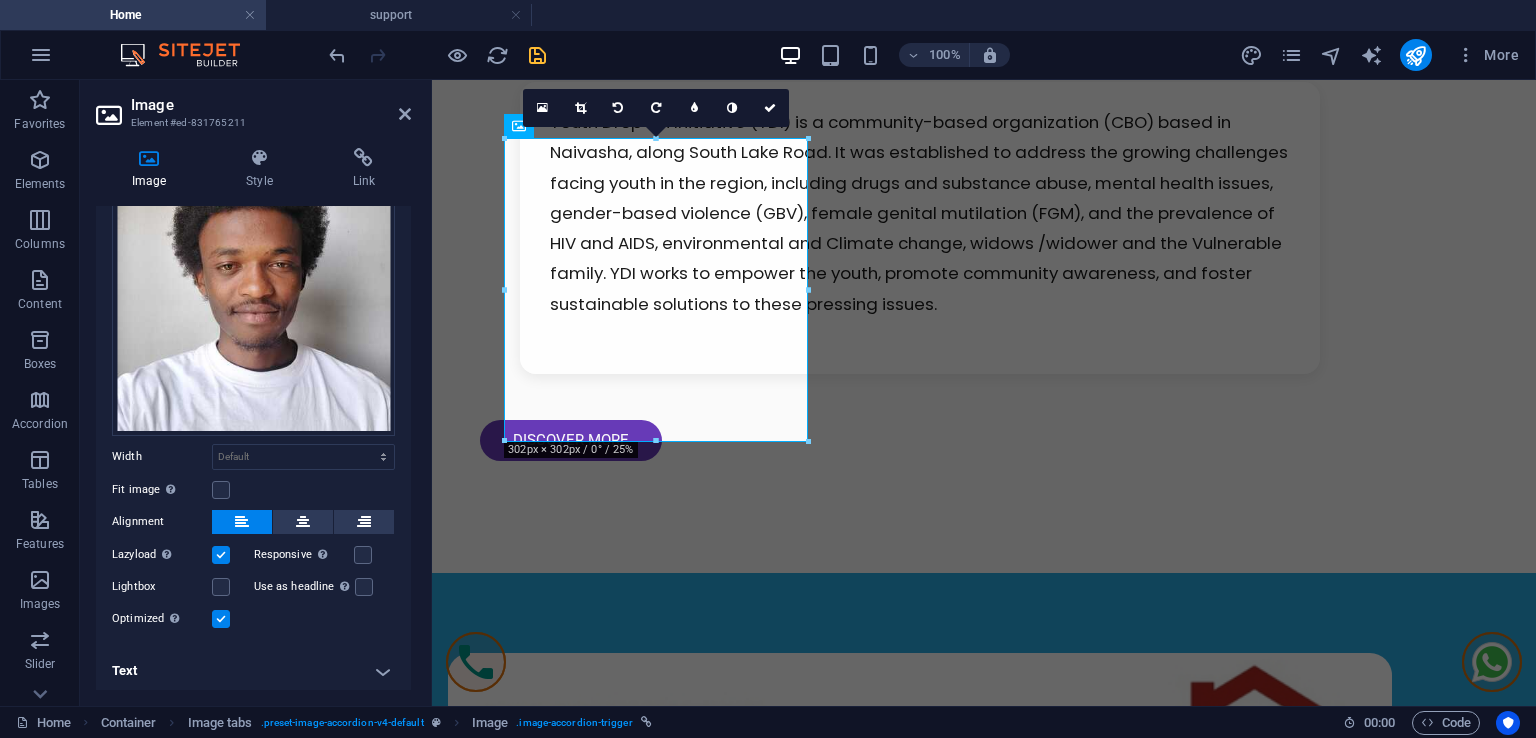 drag, startPoint x: 366, startPoint y: 665, endPoint x: 355, endPoint y: 665, distance: 11 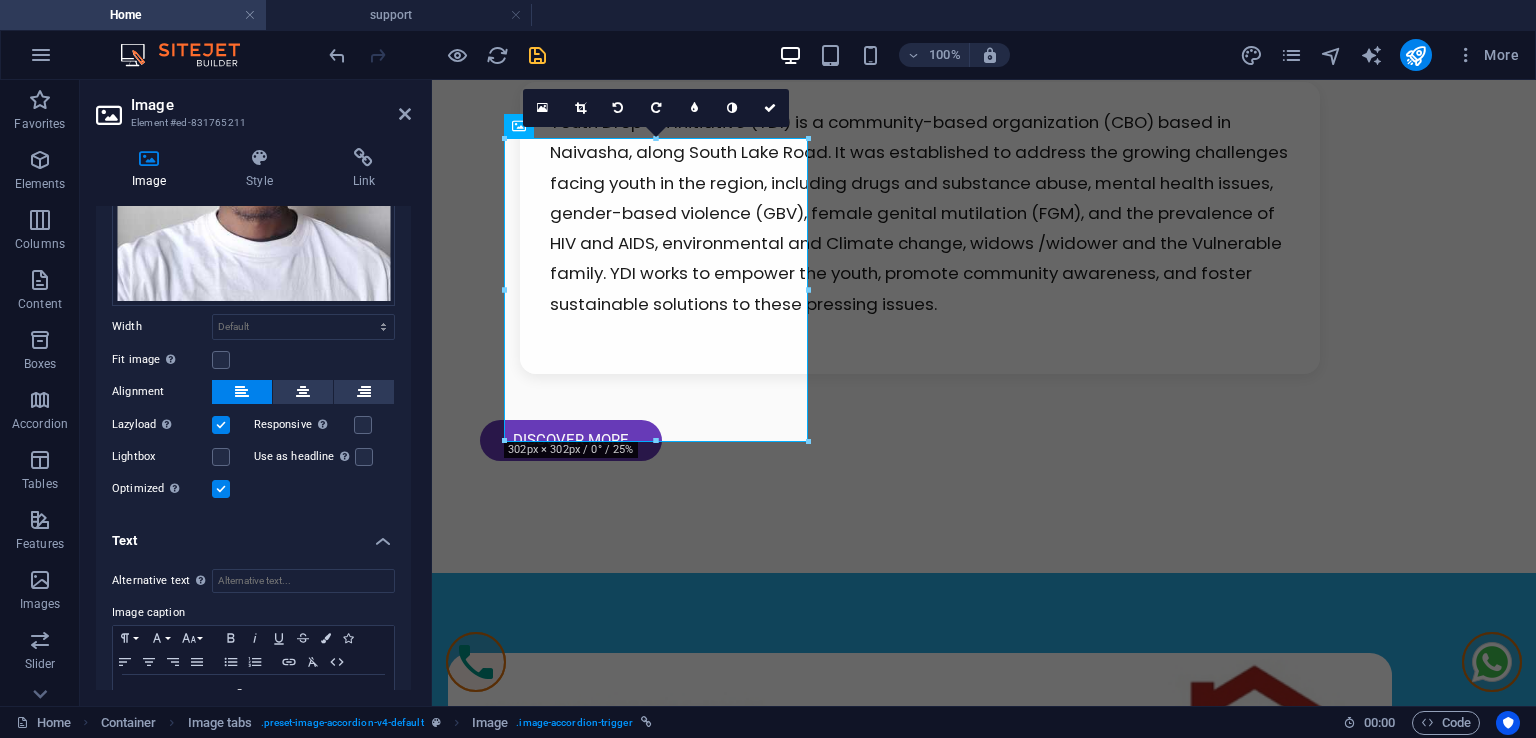 scroll, scrollTop: 293, scrollLeft: 0, axis: vertical 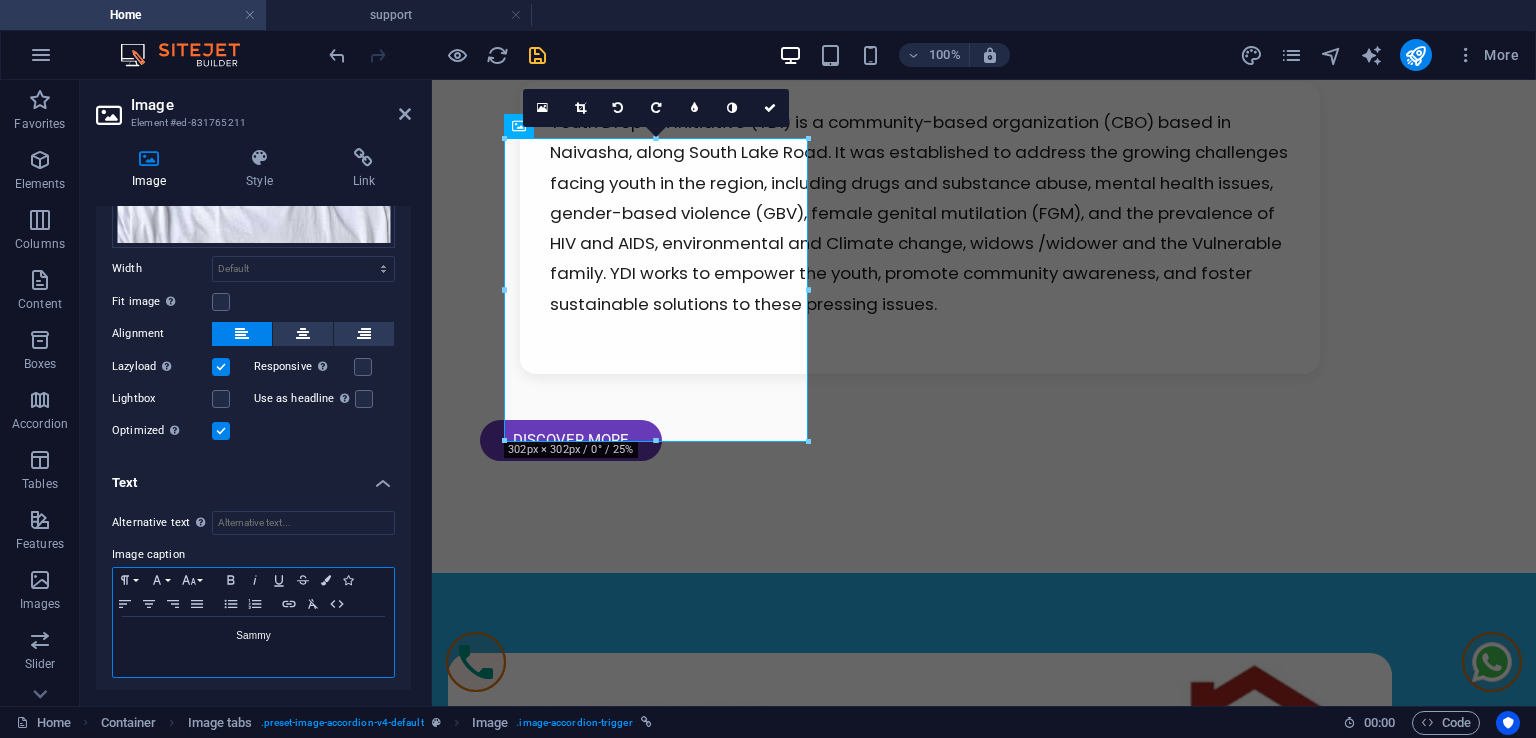 click on "Sammy" at bounding box center [253, 636] 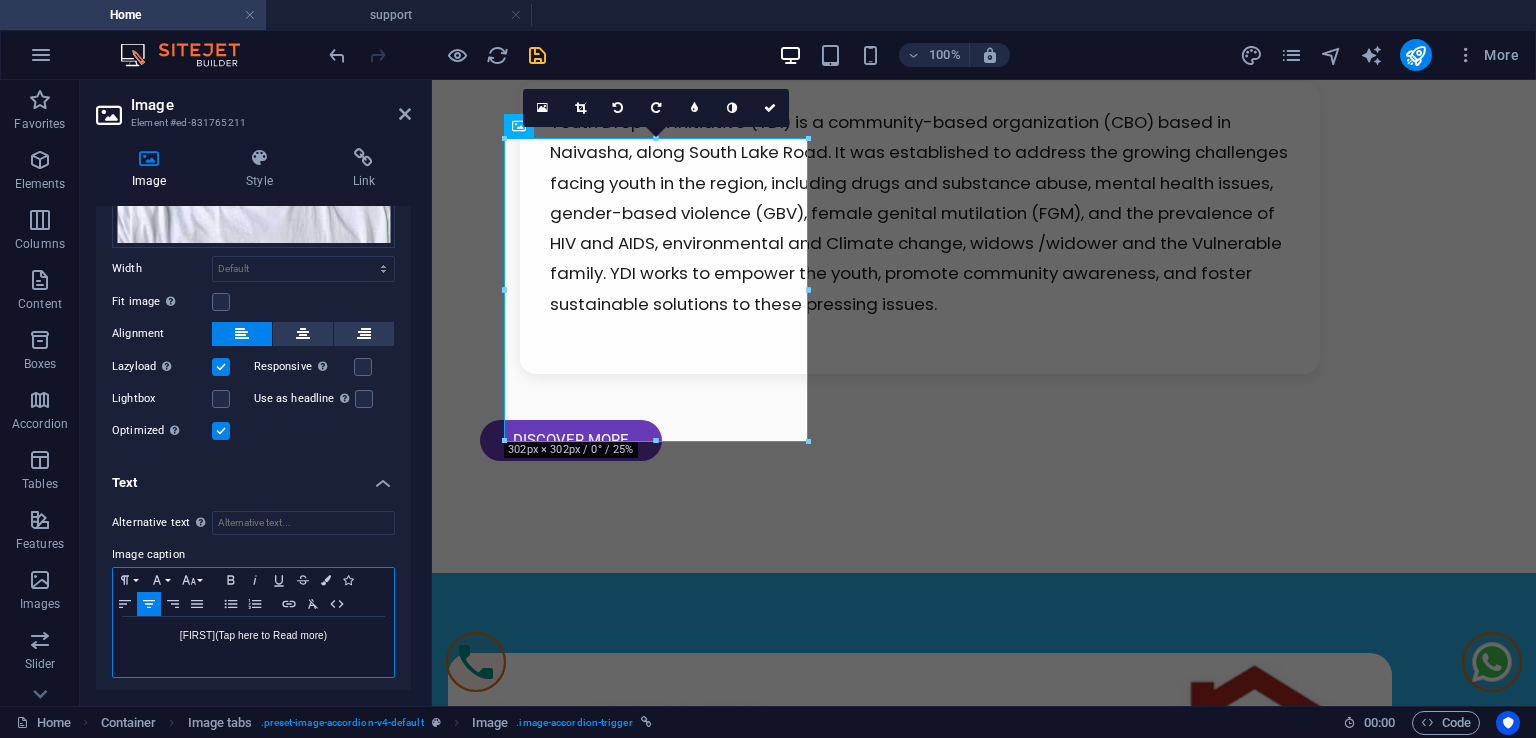 scroll, scrollTop: 0, scrollLeft: 2, axis: horizontal 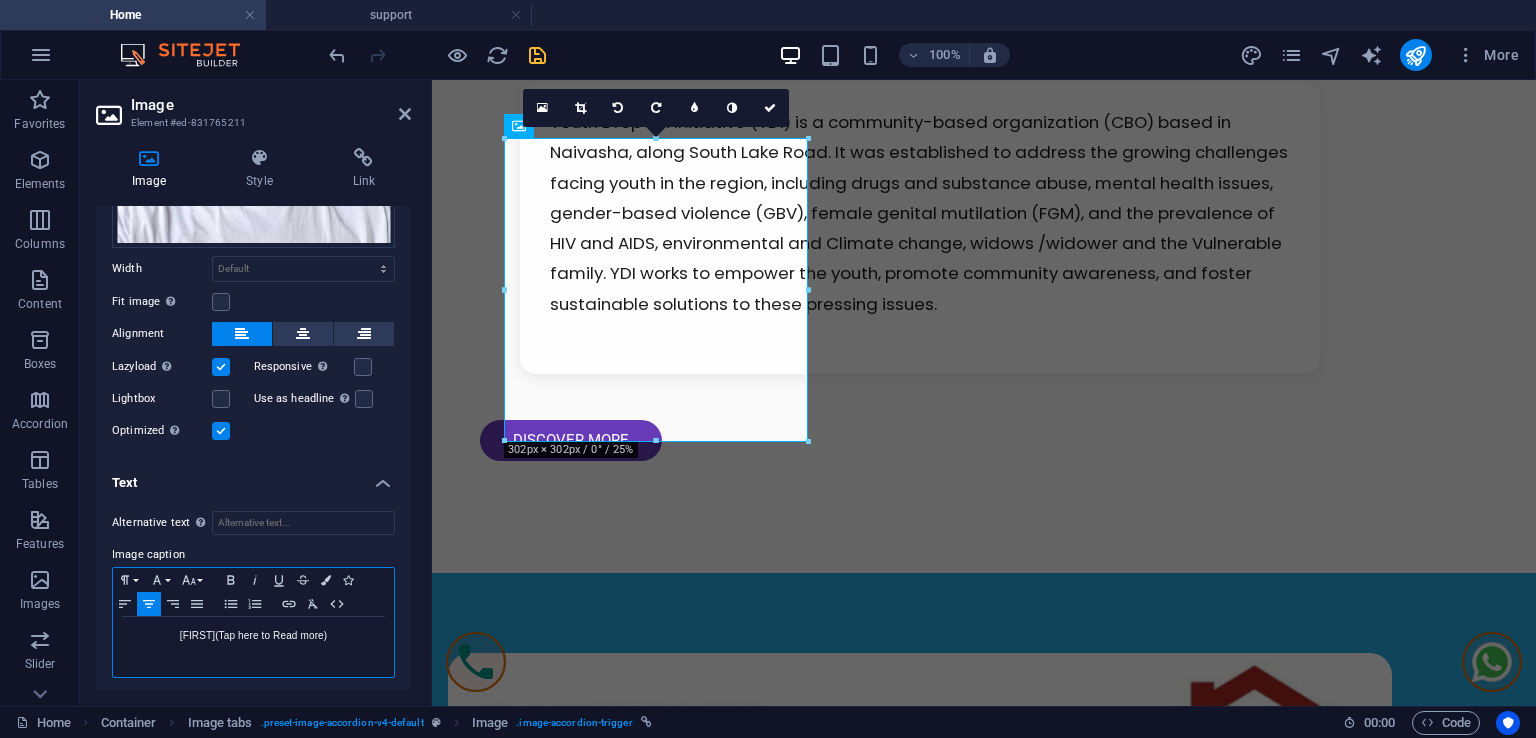 click on "[FIRST](Tap here to Read more)" at bounding box center [253, 636] 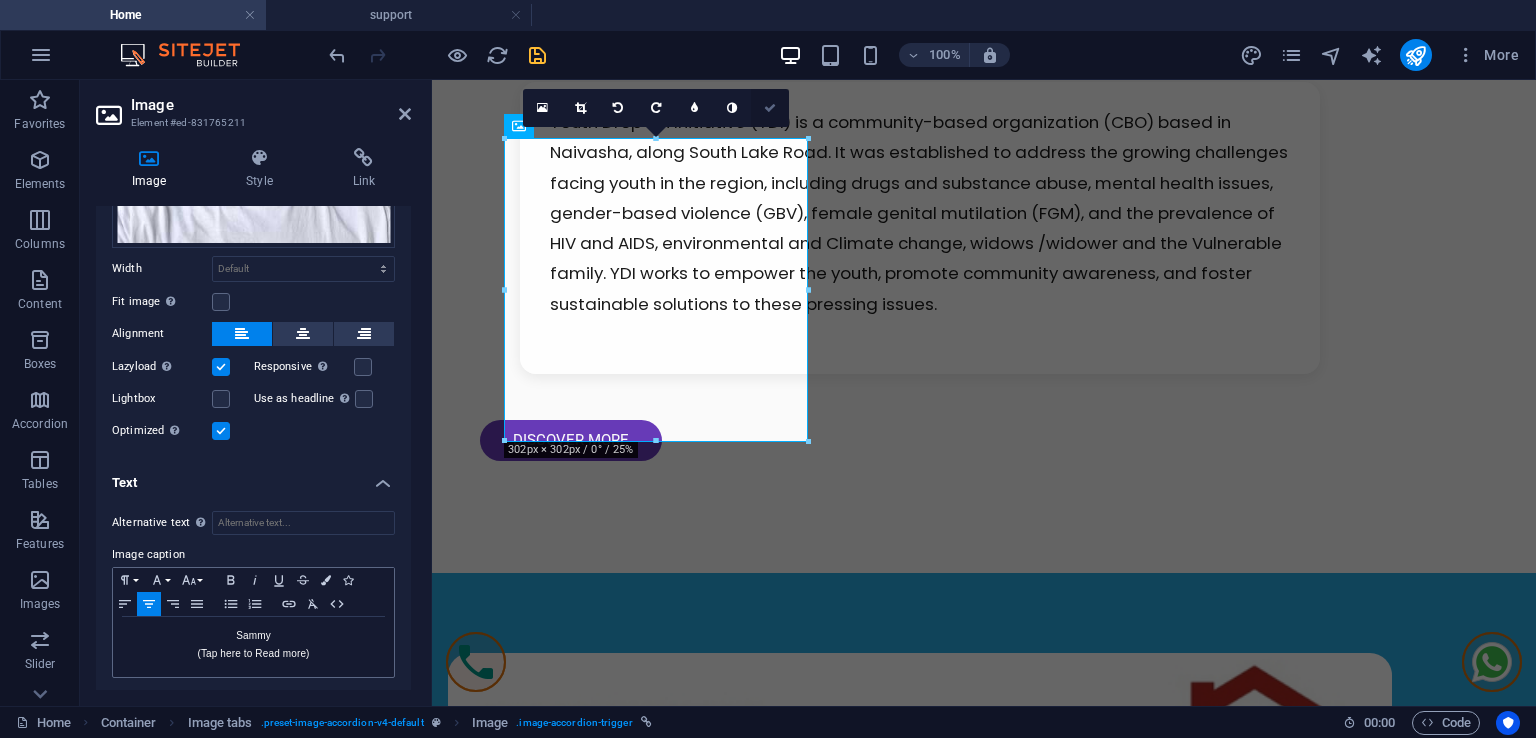 click at bounding box center [770, 108] 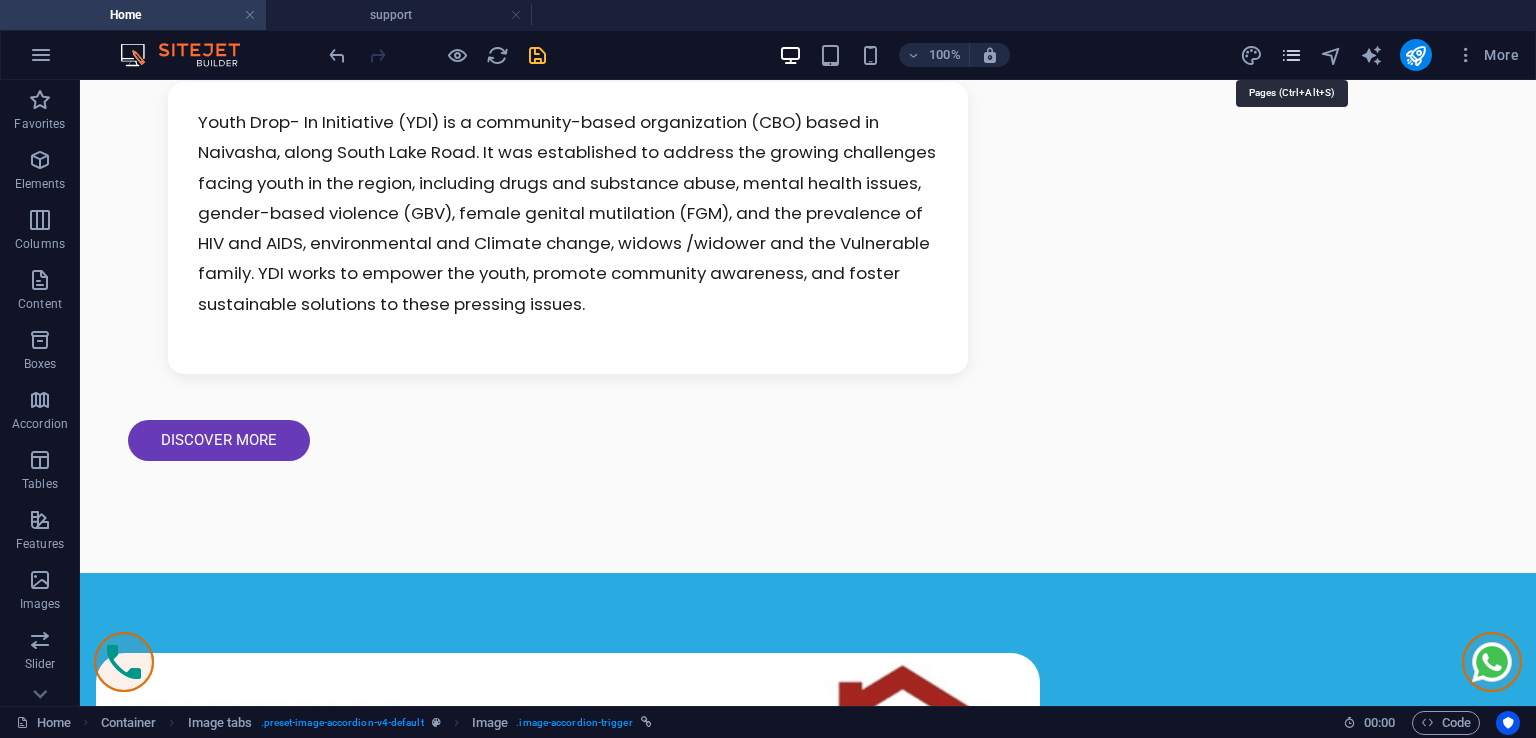 click at bounding box center [1291, 55] 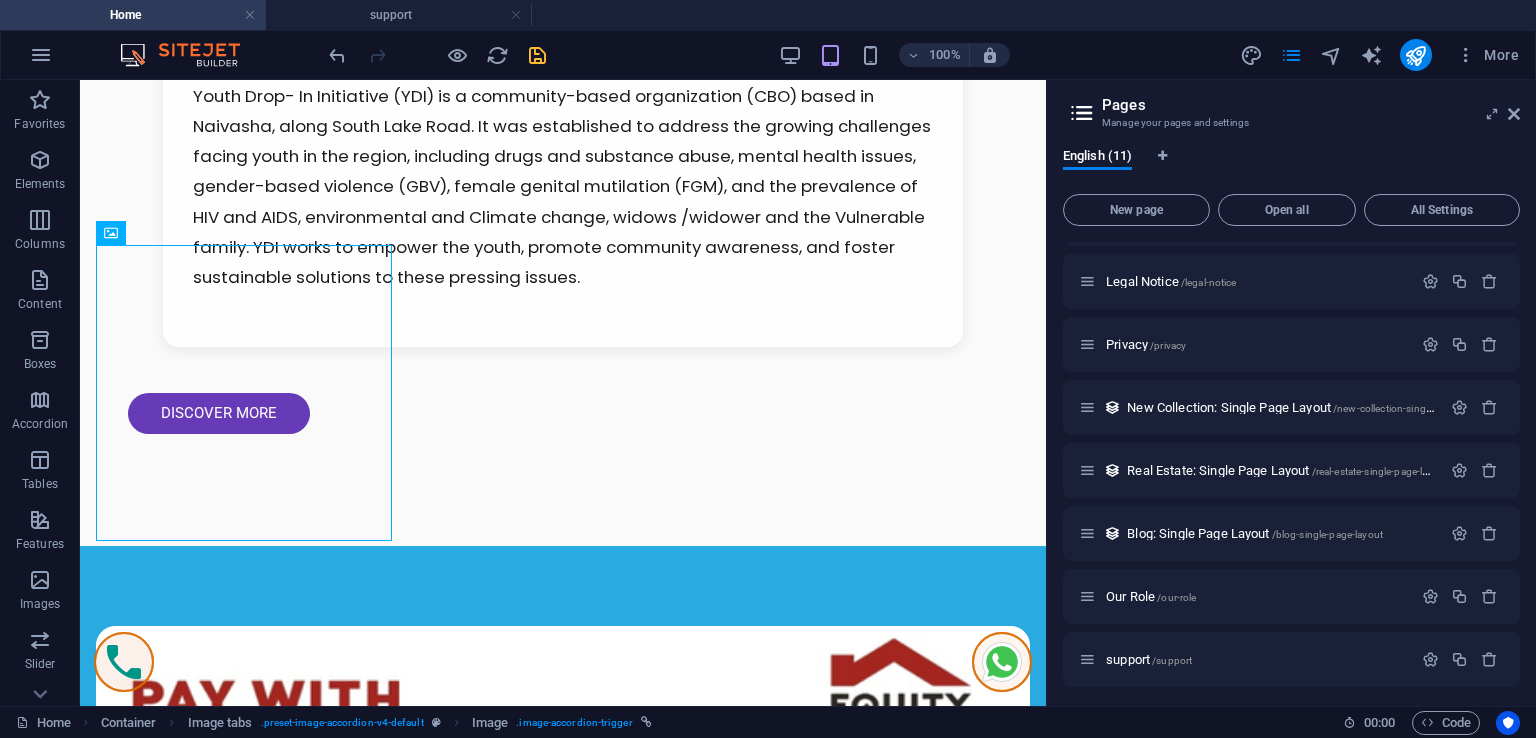 scroll, scrollTop: 244, scrollLeft: 0, axis: vertical 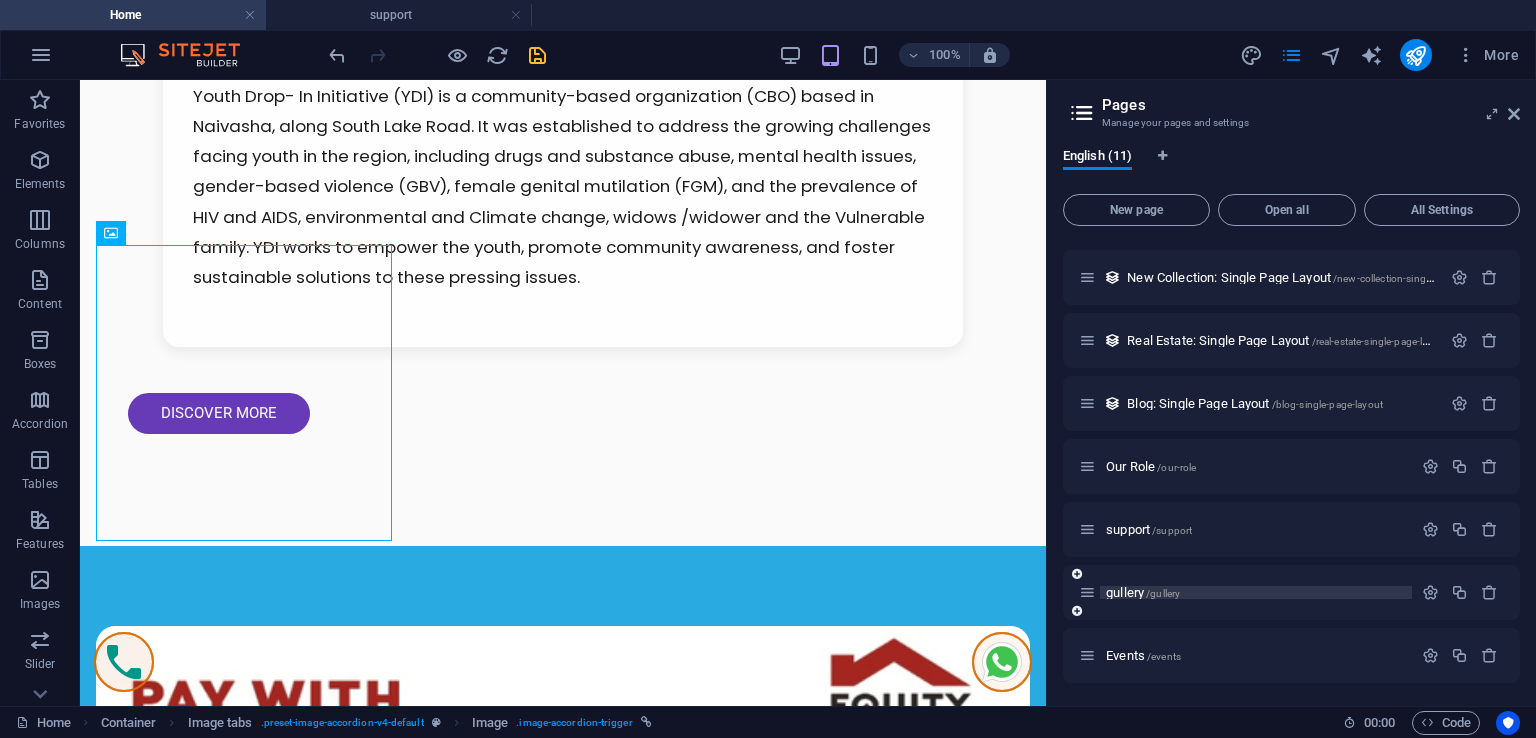 click on "gallery /gallery" at bounding box center (1143, 592) 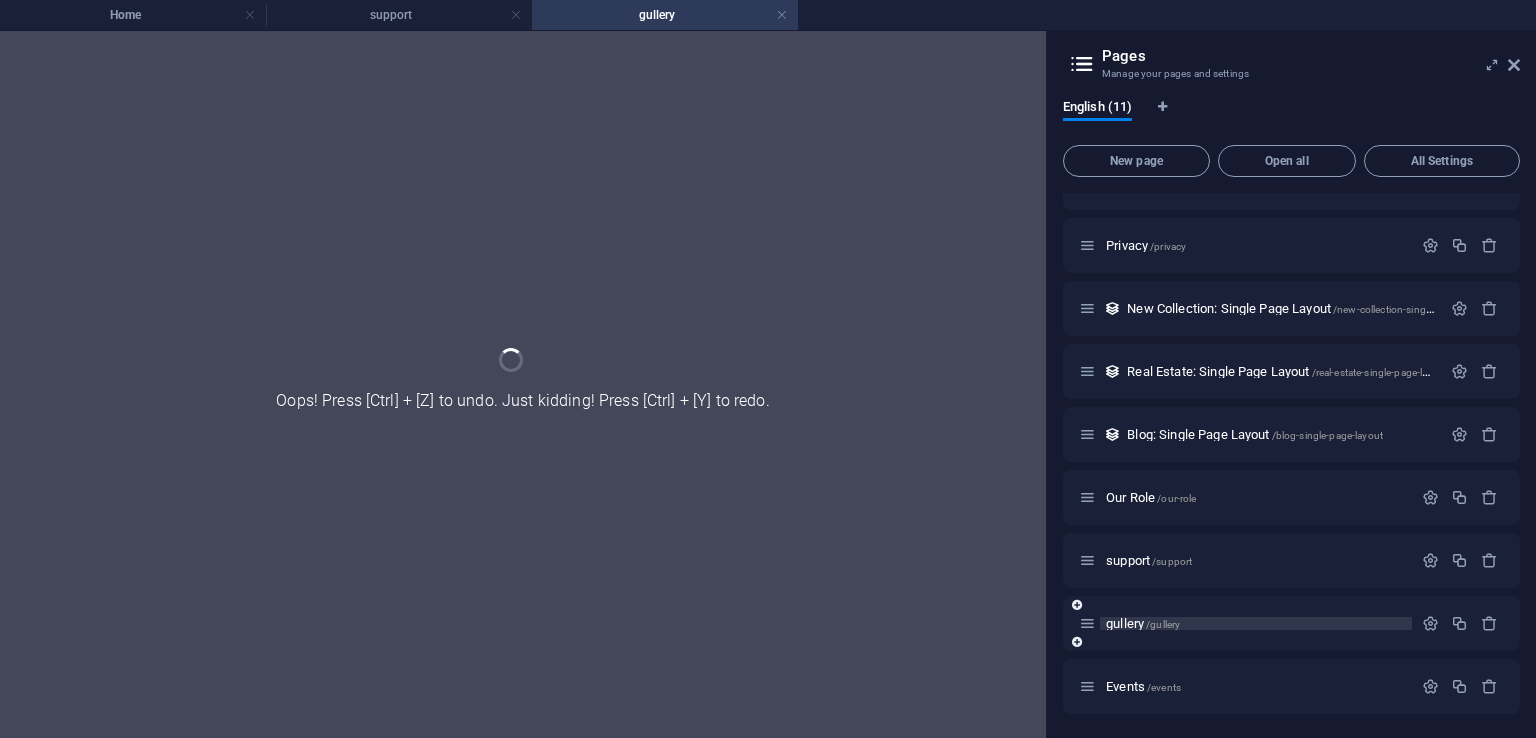 scroll, scrollTop: 164, scrollLeft: 0, axis: vertical 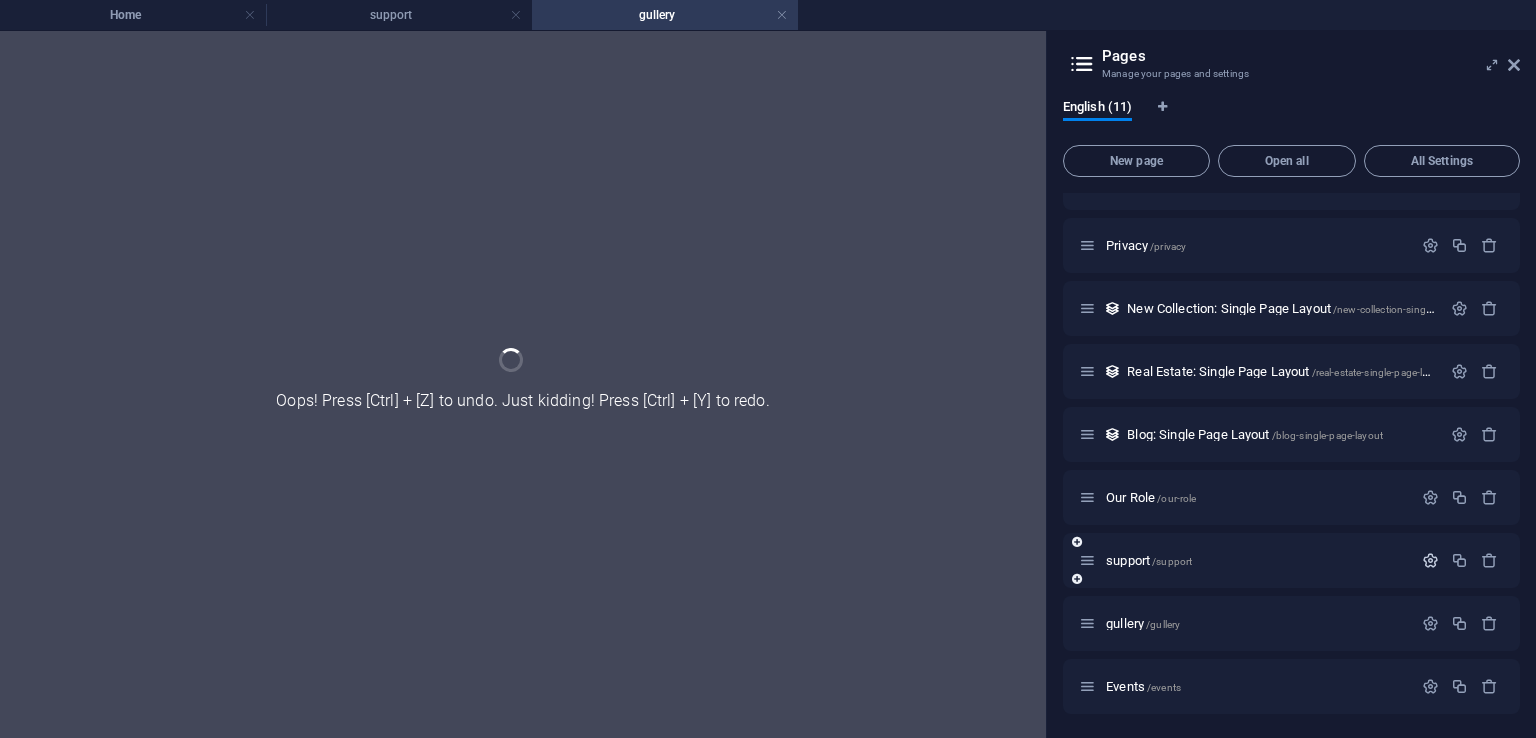 click at bounding box center (1430, 560) 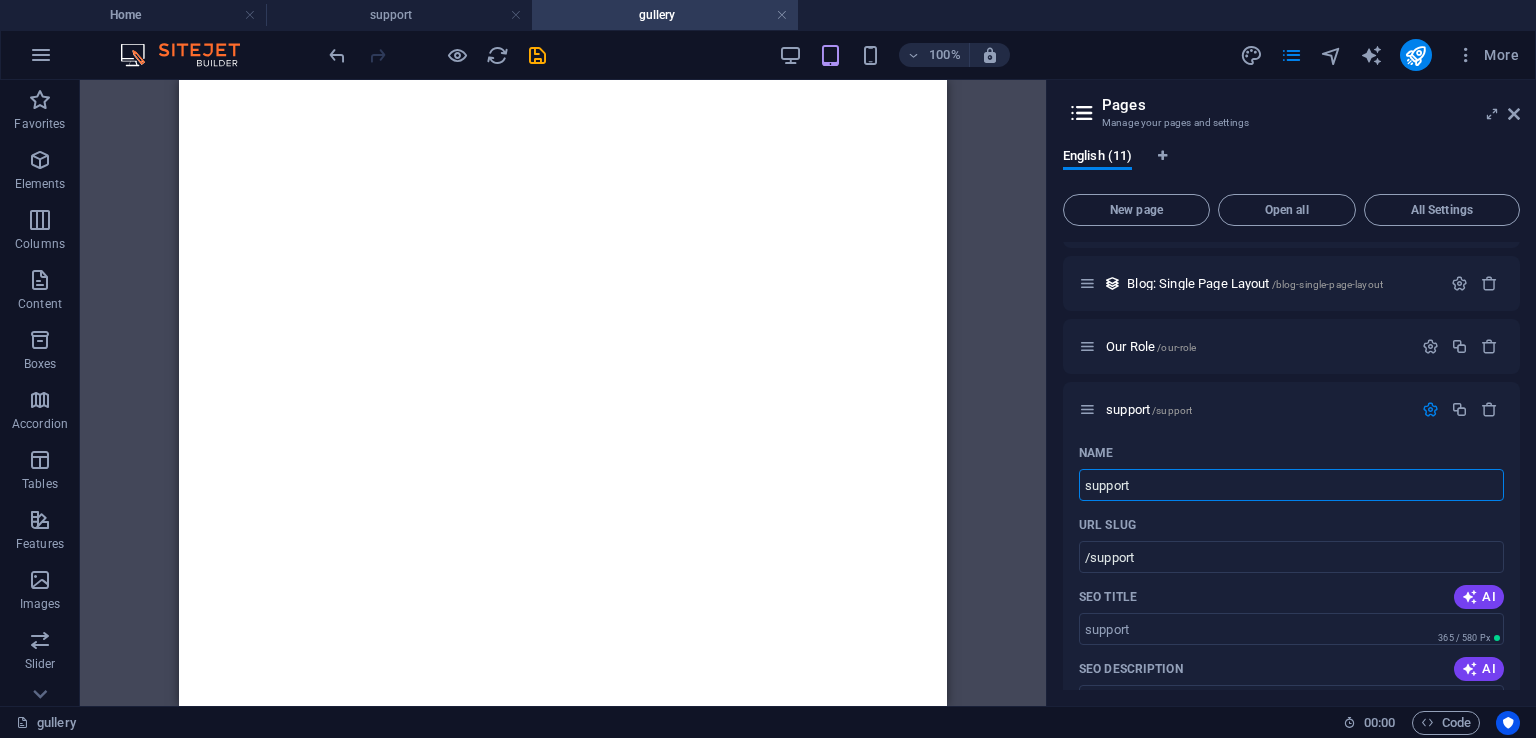 scroll, scrollTop: 564, scrollLeft: 0, axis: vertical 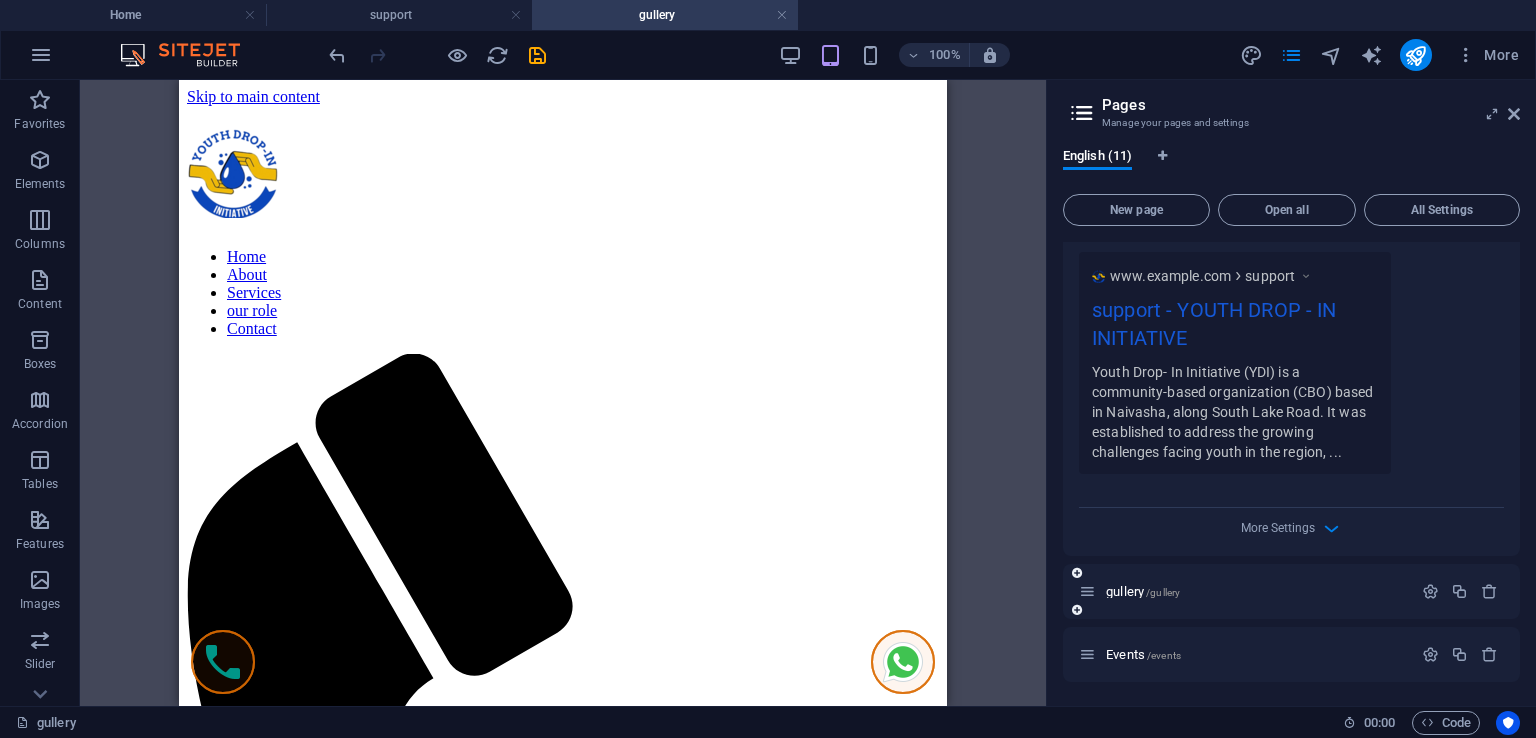 click at bounding box center [1460, 592] 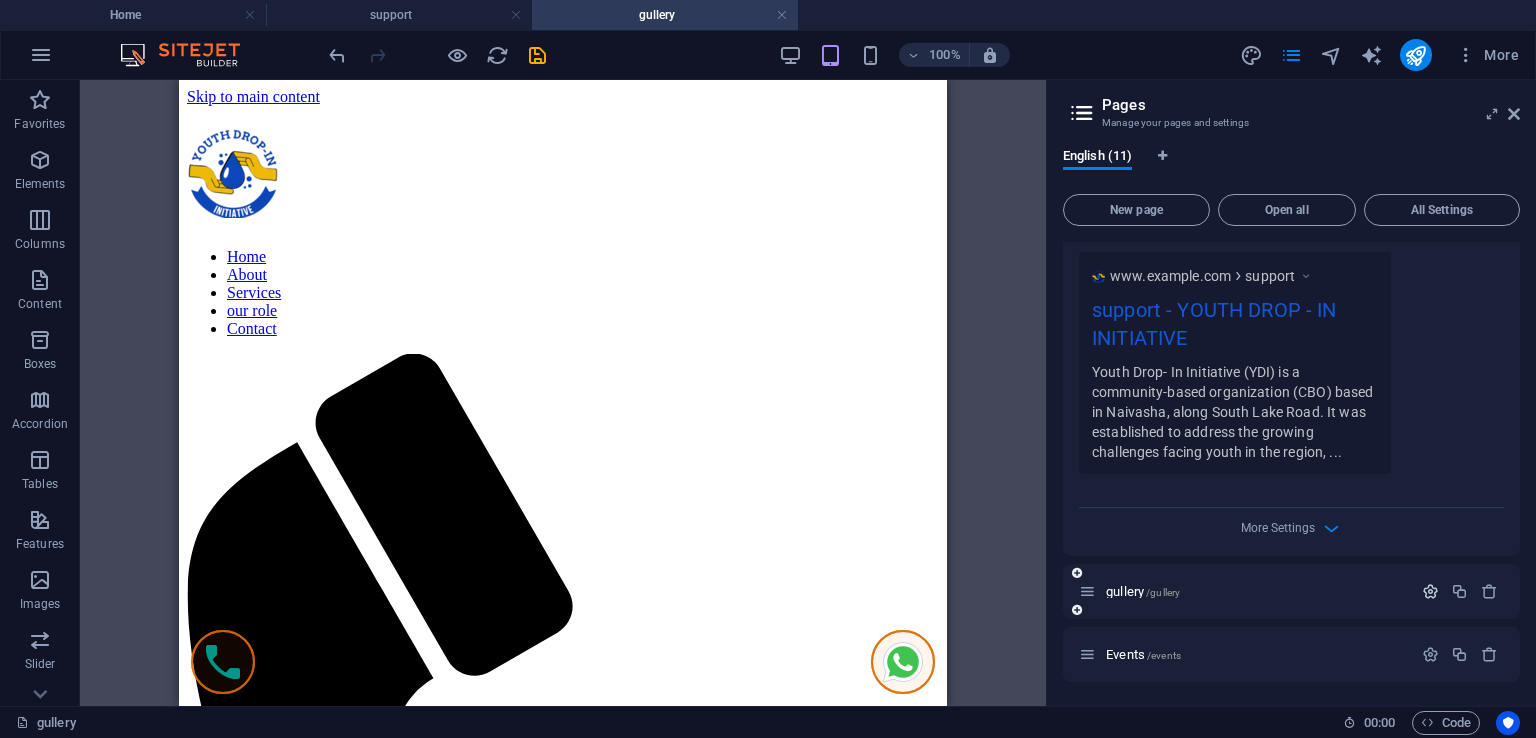 click at bounding box center (1430, 591) 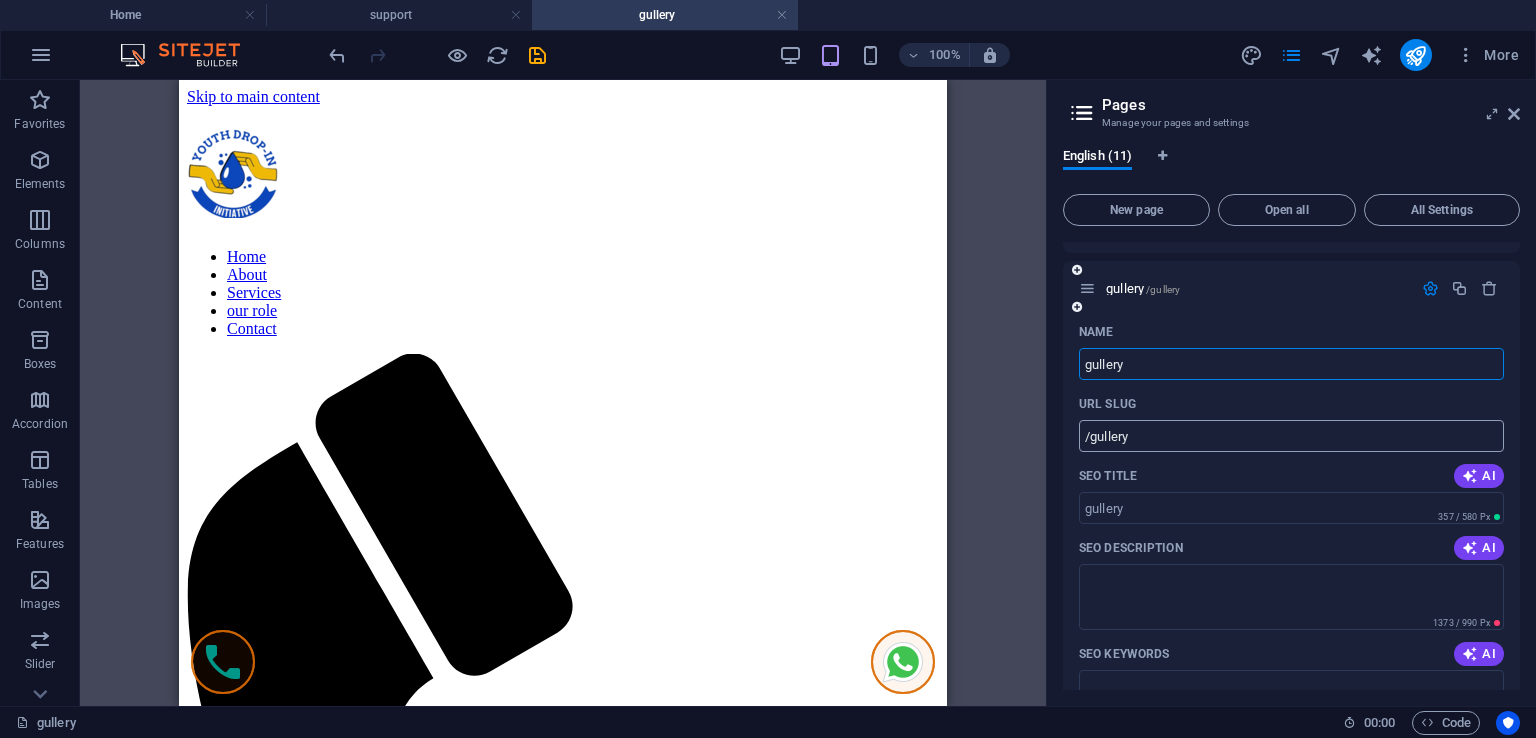 scroll, scrollTop: 1498, scrollLeft: 0, axis: vertical 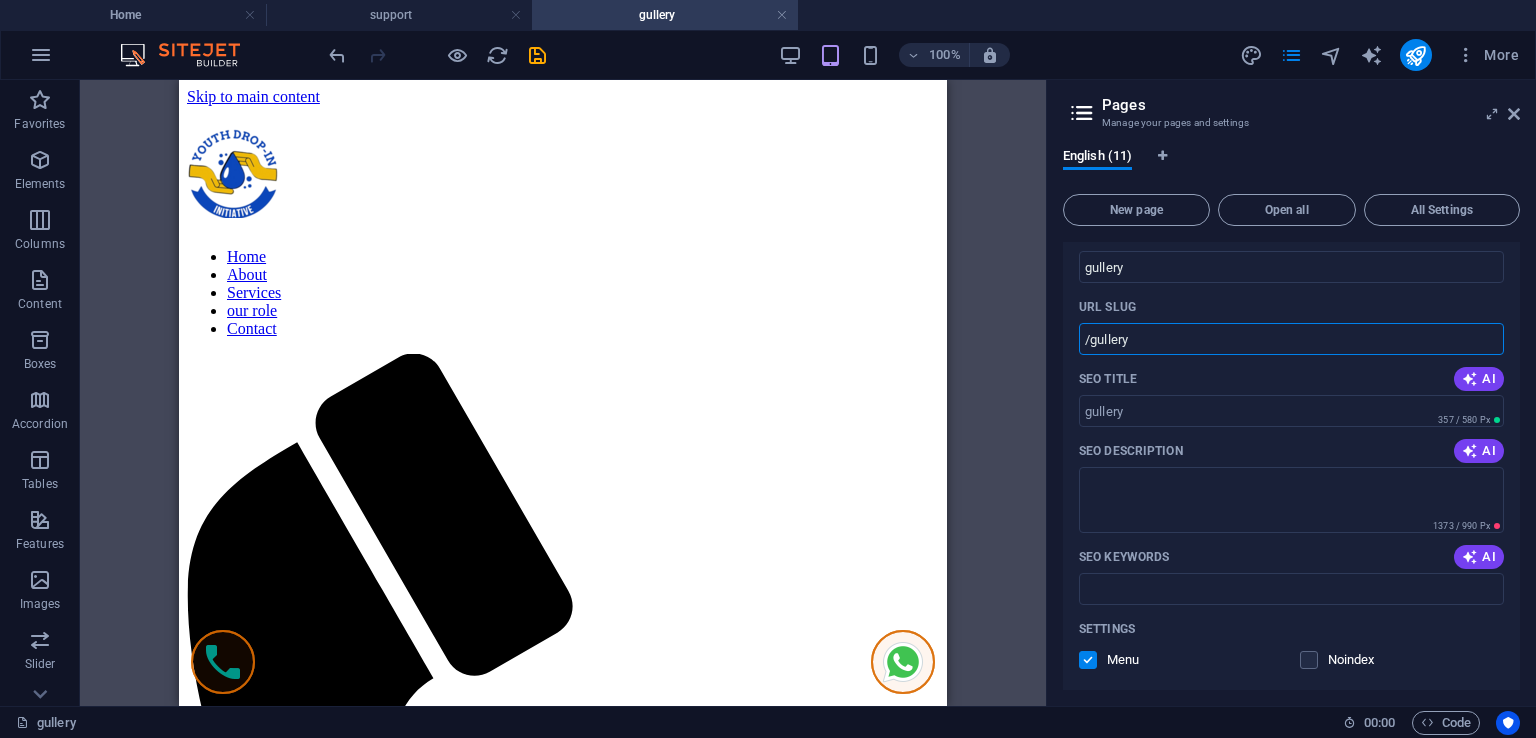 click on "/gullery" at bounding box center [1291, 339] 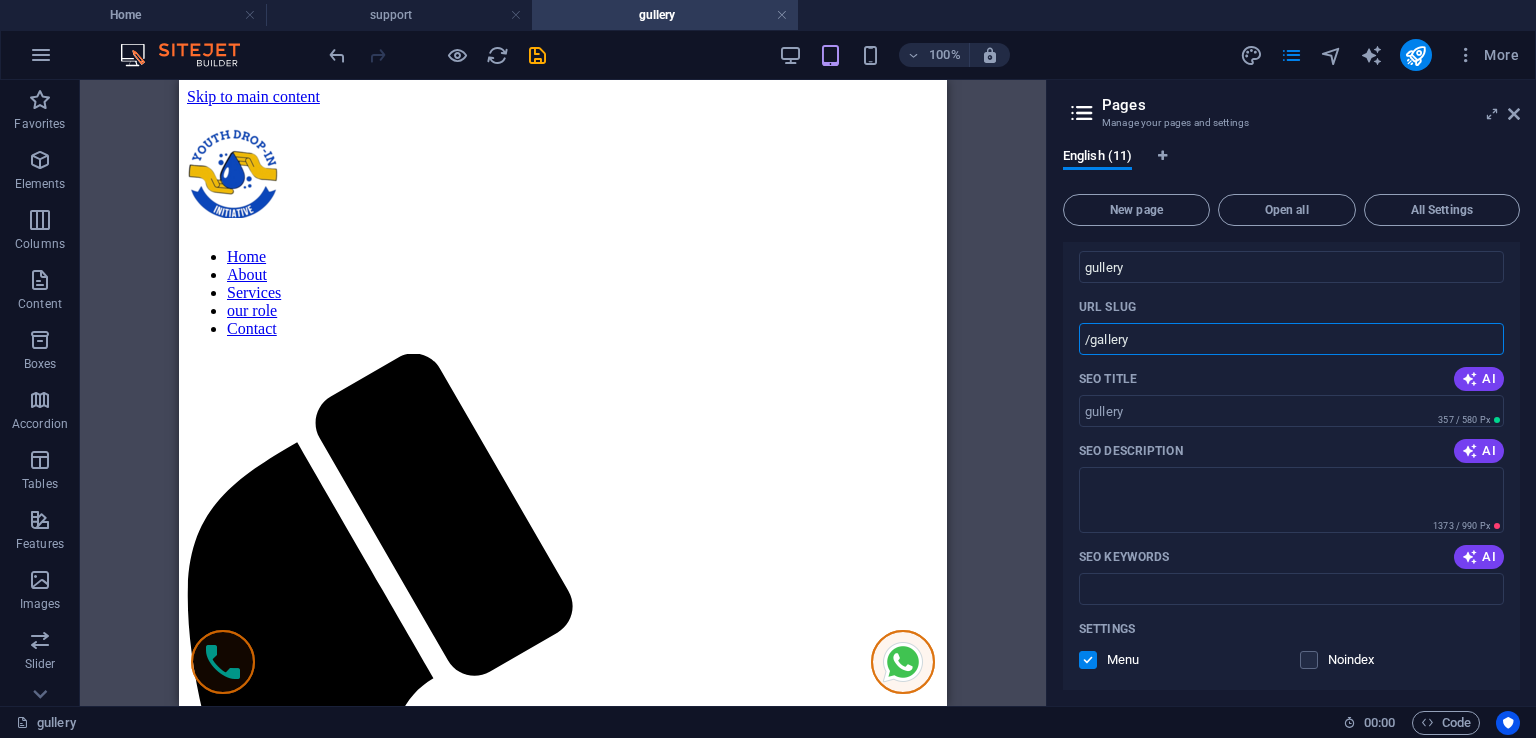 drag, startPoint x: 1142, startPoint y: 330, endPoint x: 1083, endPoint y: 328, distance: 59.03389 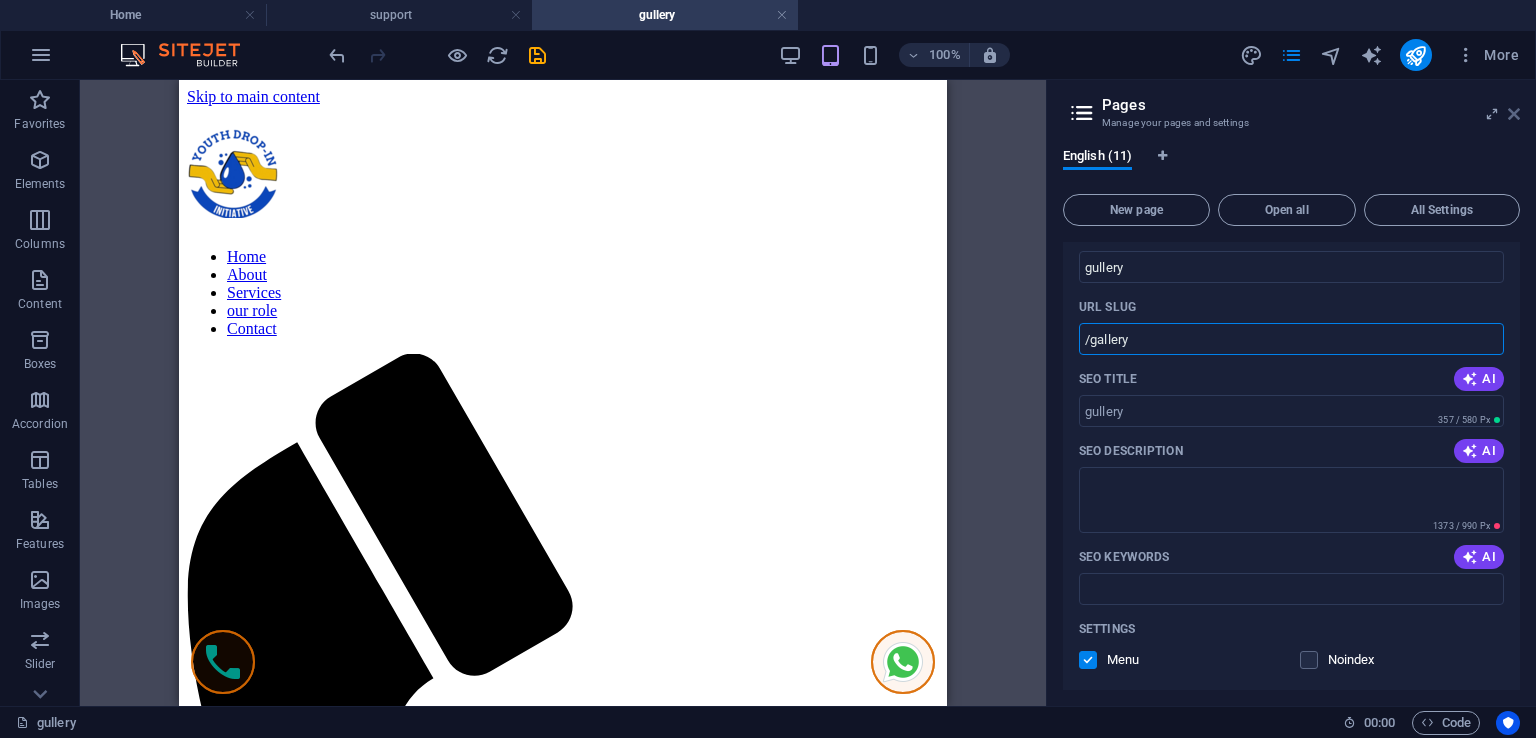 type on "/gallery" 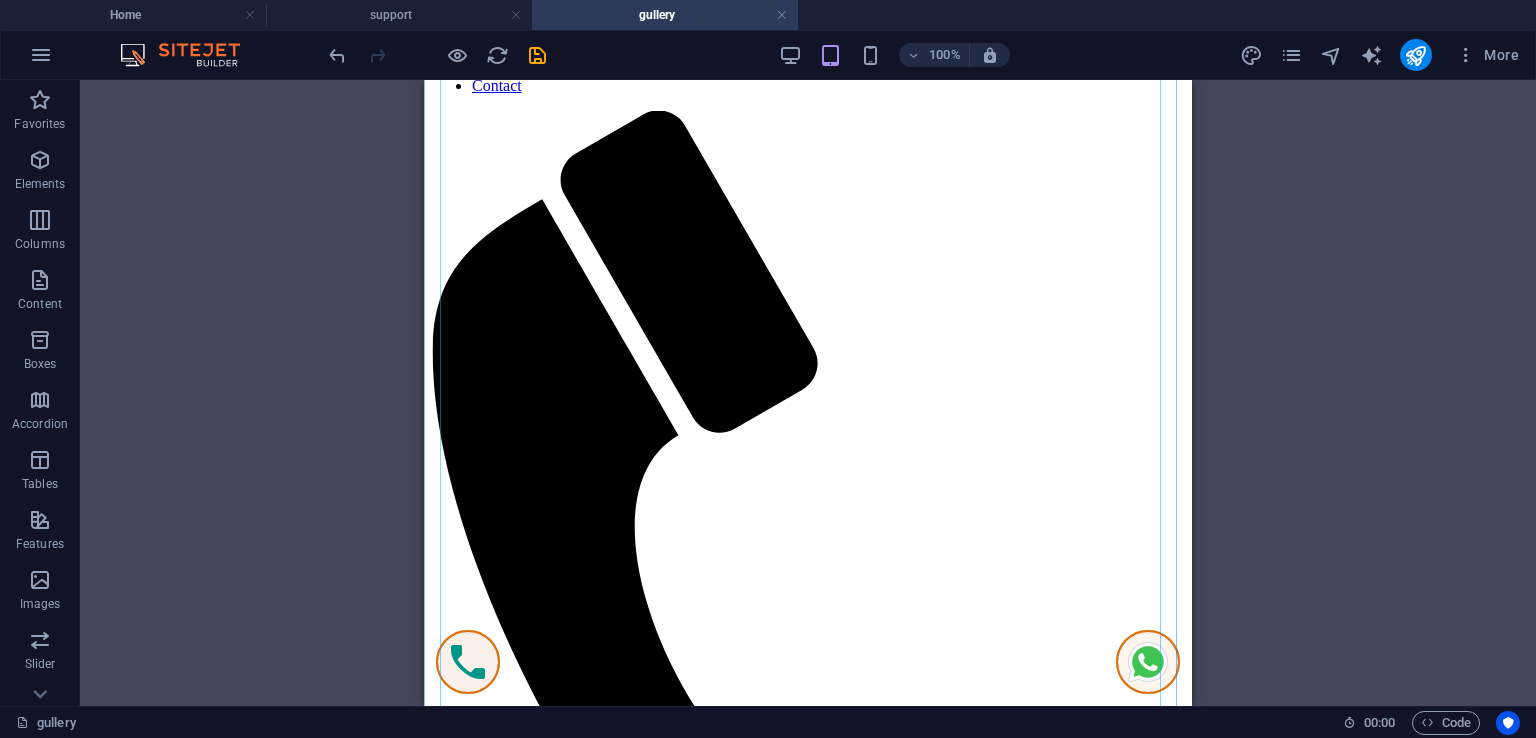 scroll, scrollTop: 500, scrollLeft: 0, axis: vertical 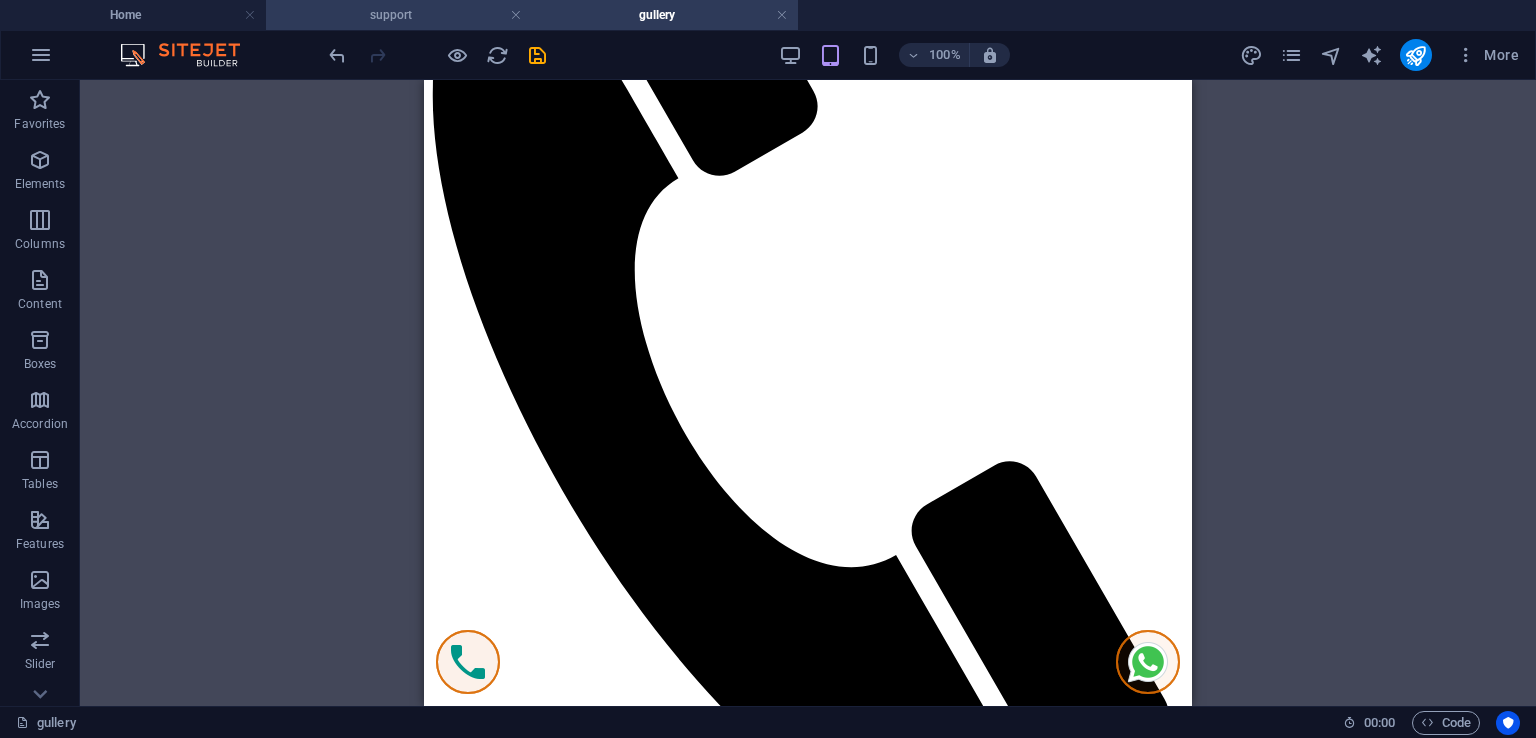 click on "support" at bounding box center [399, 15] 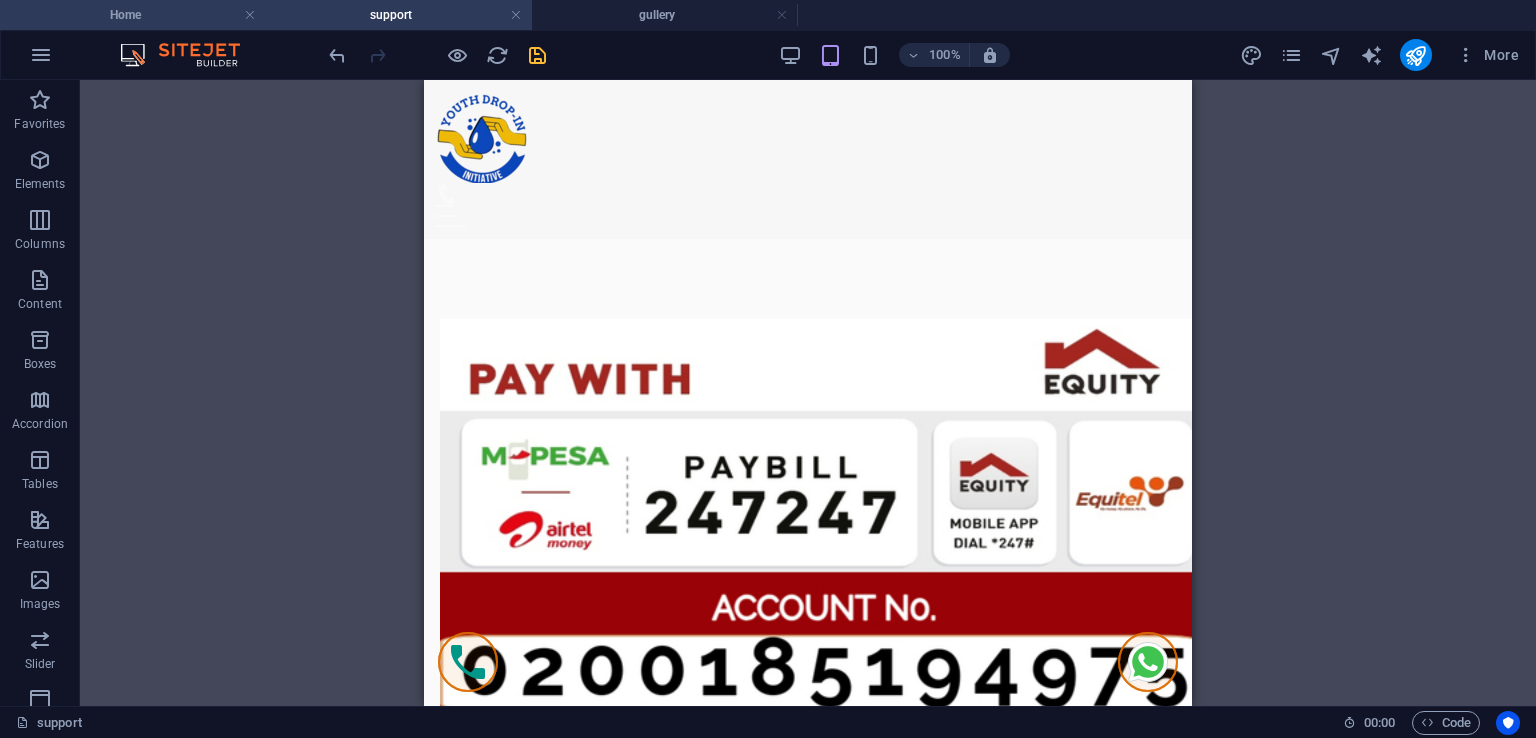 scroll, scrollTop: 0, scrollLeft: 0, axis: both 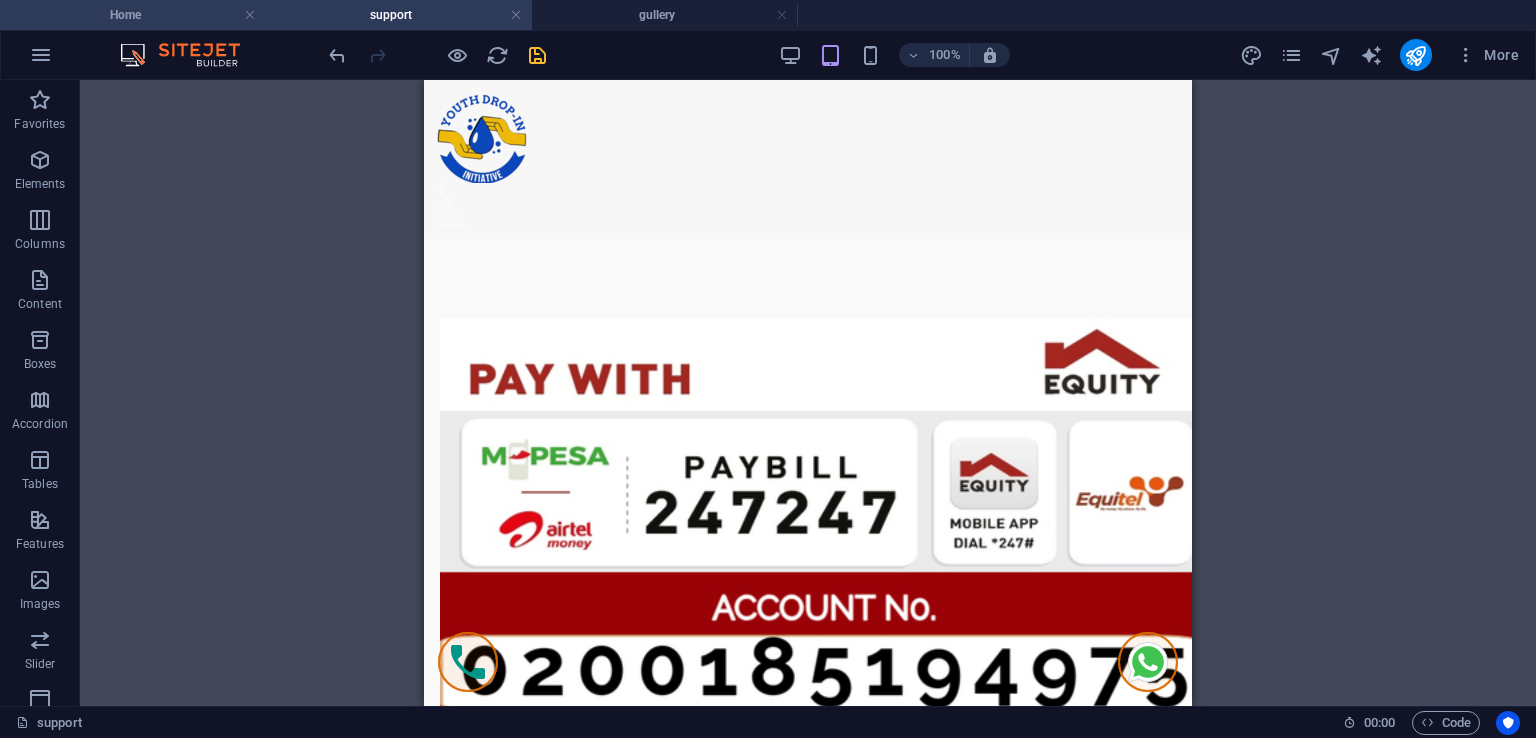 click on "Home" at bounding box center [133, 15] 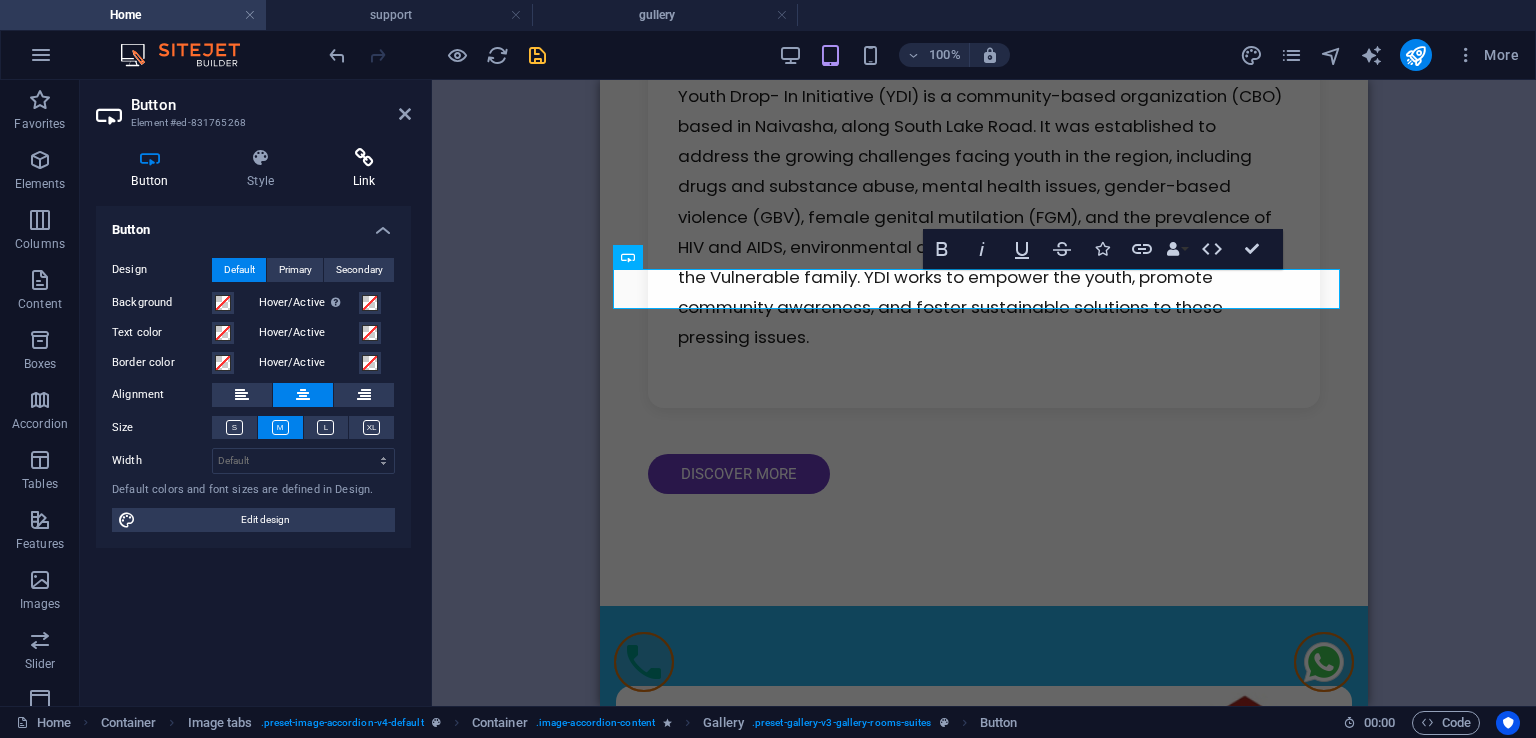 click on "Link" at bounding box center [364, 169] 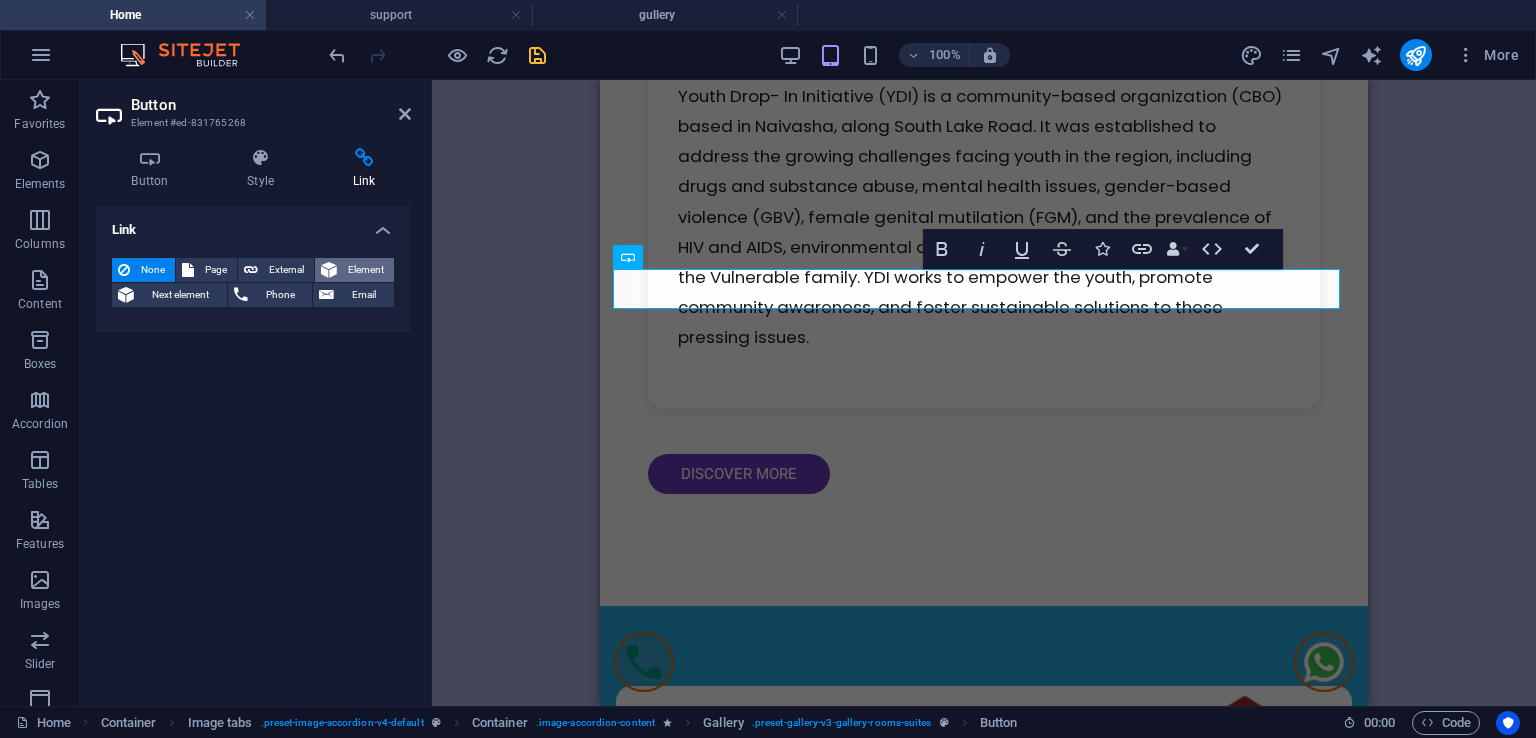 click on "Element" at bounding box center (365, 270) 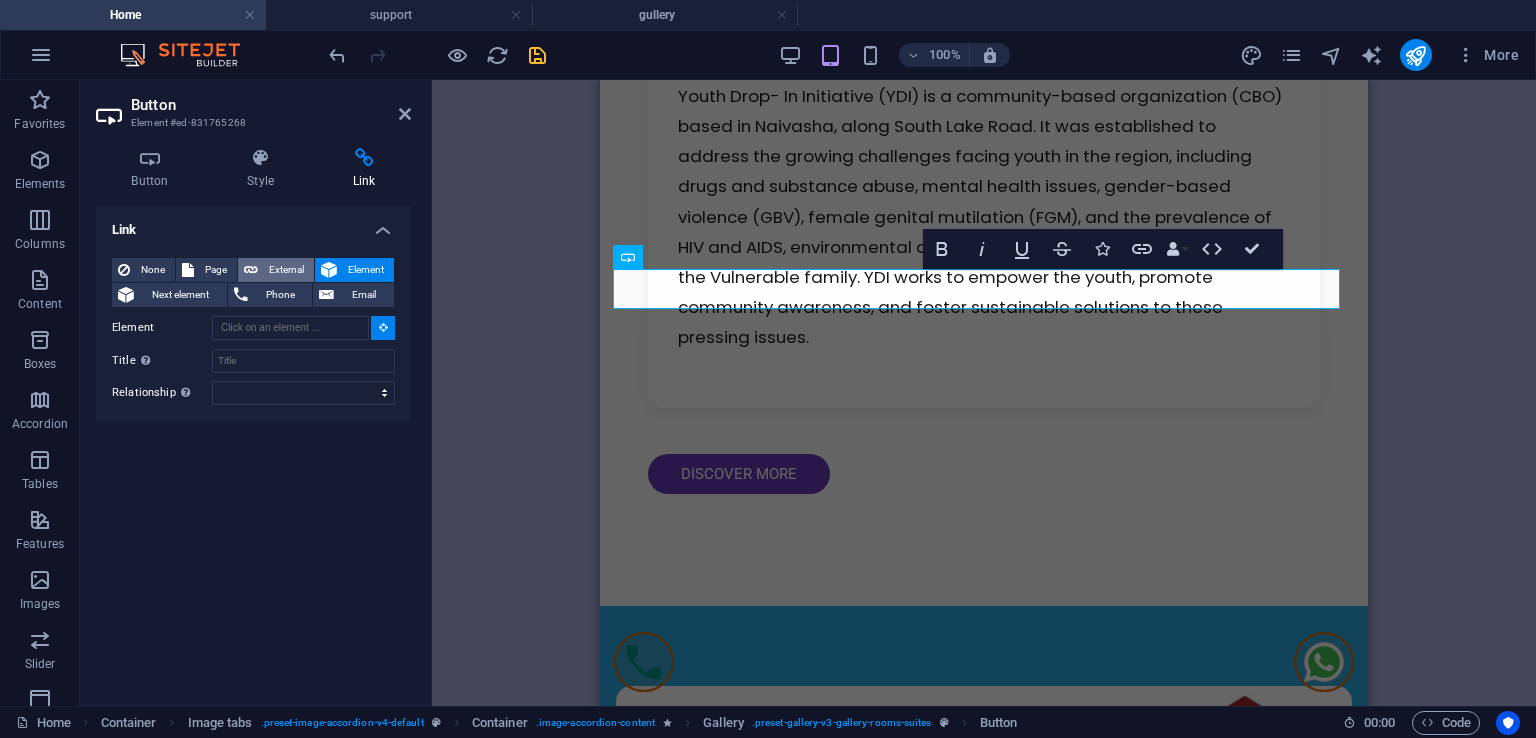 click on "External" at bounding box center [286, 270] 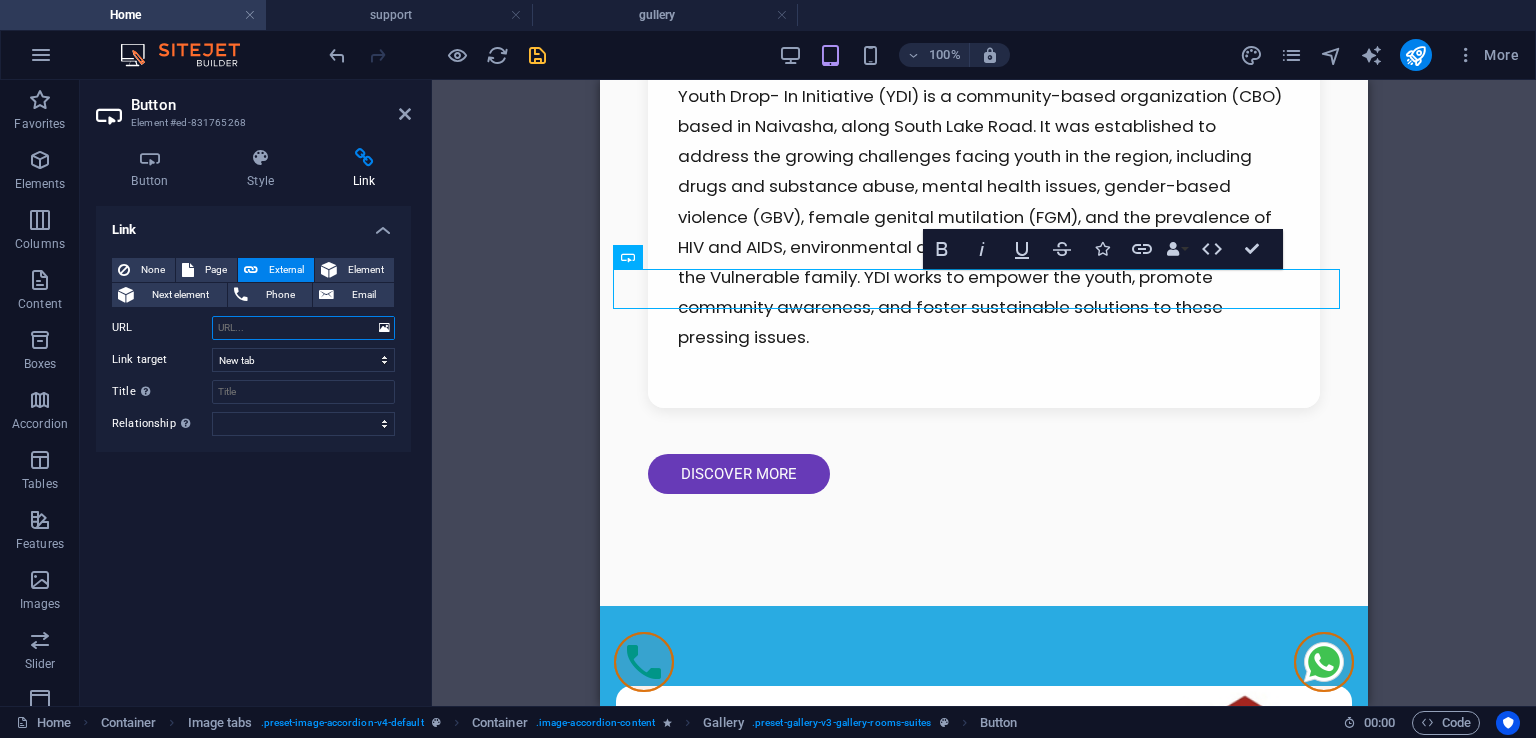click on "URL" at bounding box center [303, 328] 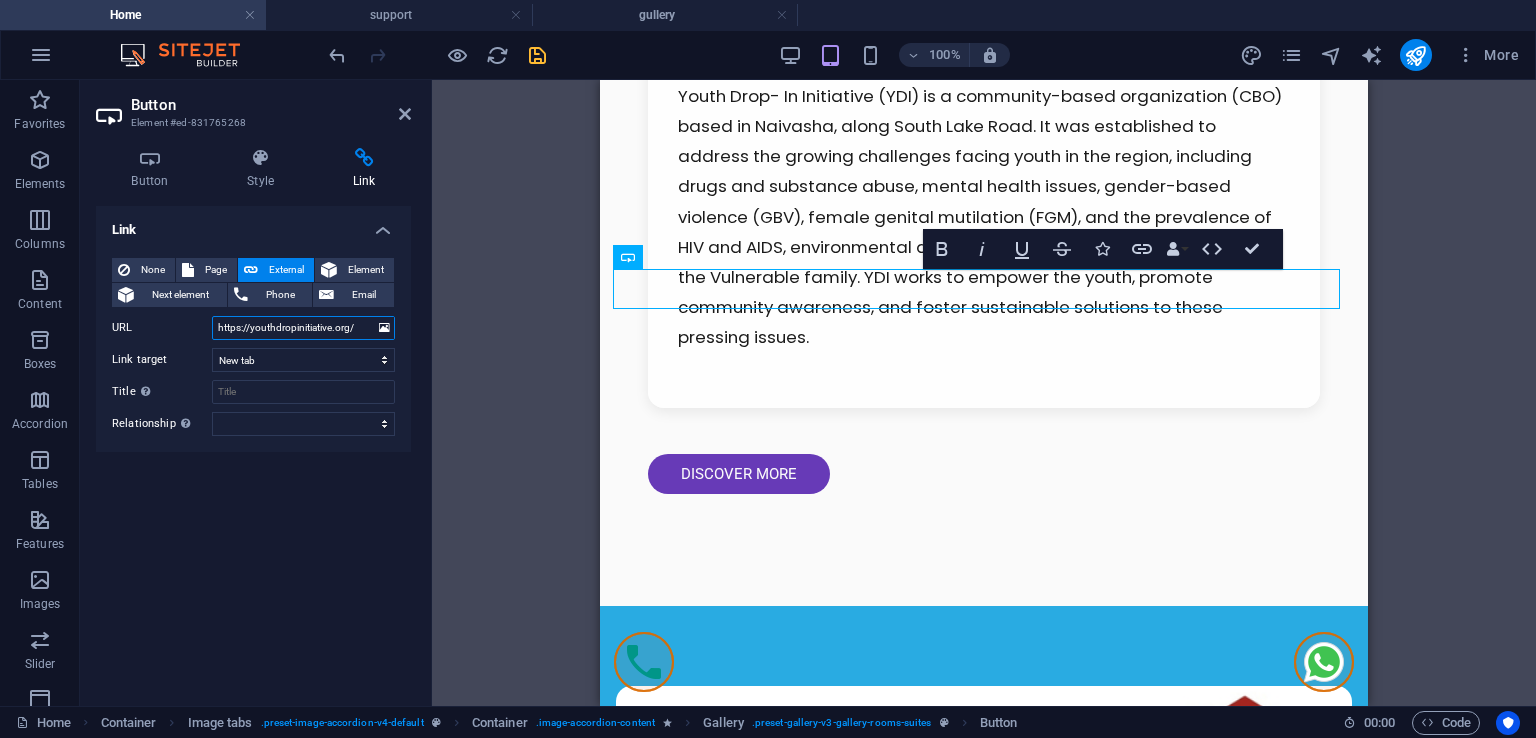 paste on "/gallery" 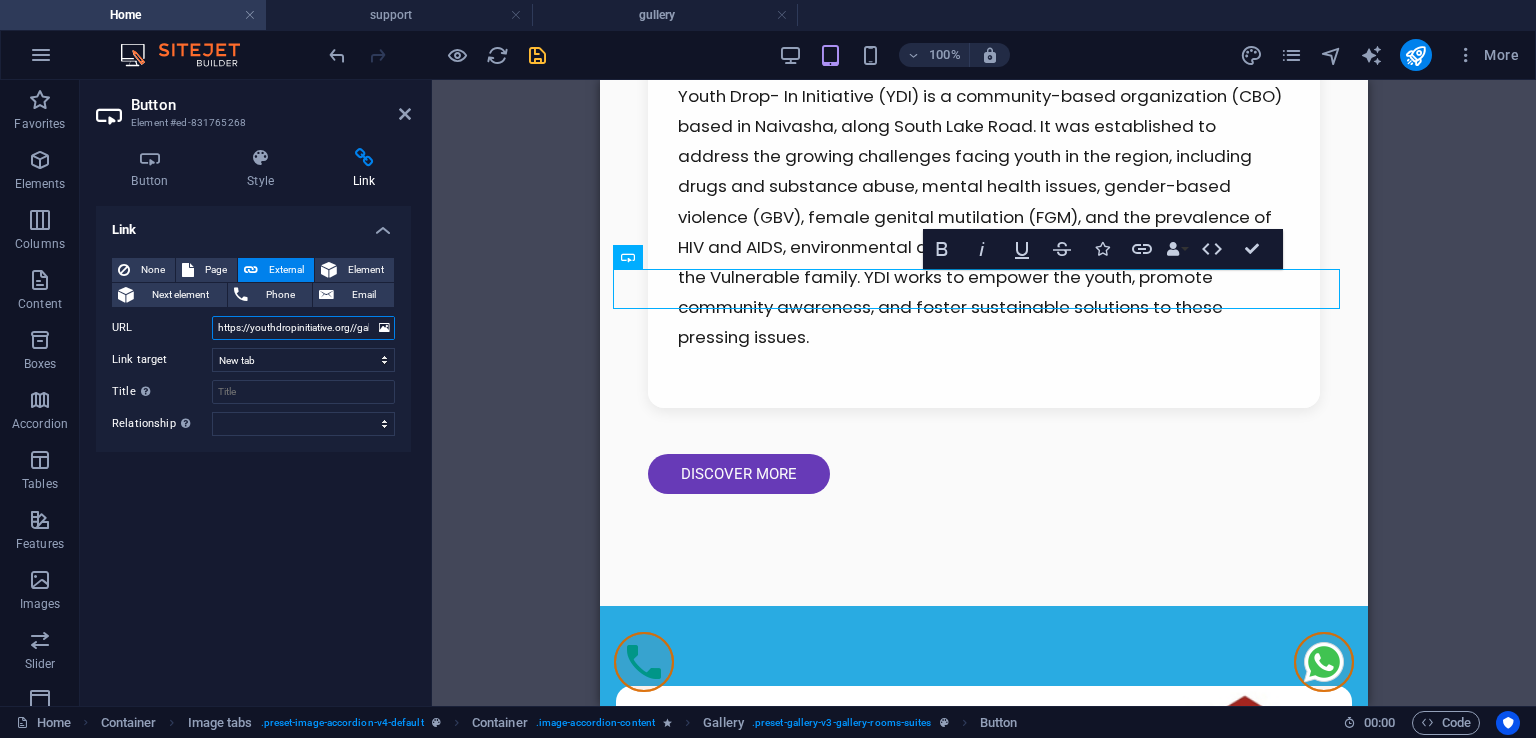 scroll, scrollTop: 0, scrollLeft: 16, axis: horizontal 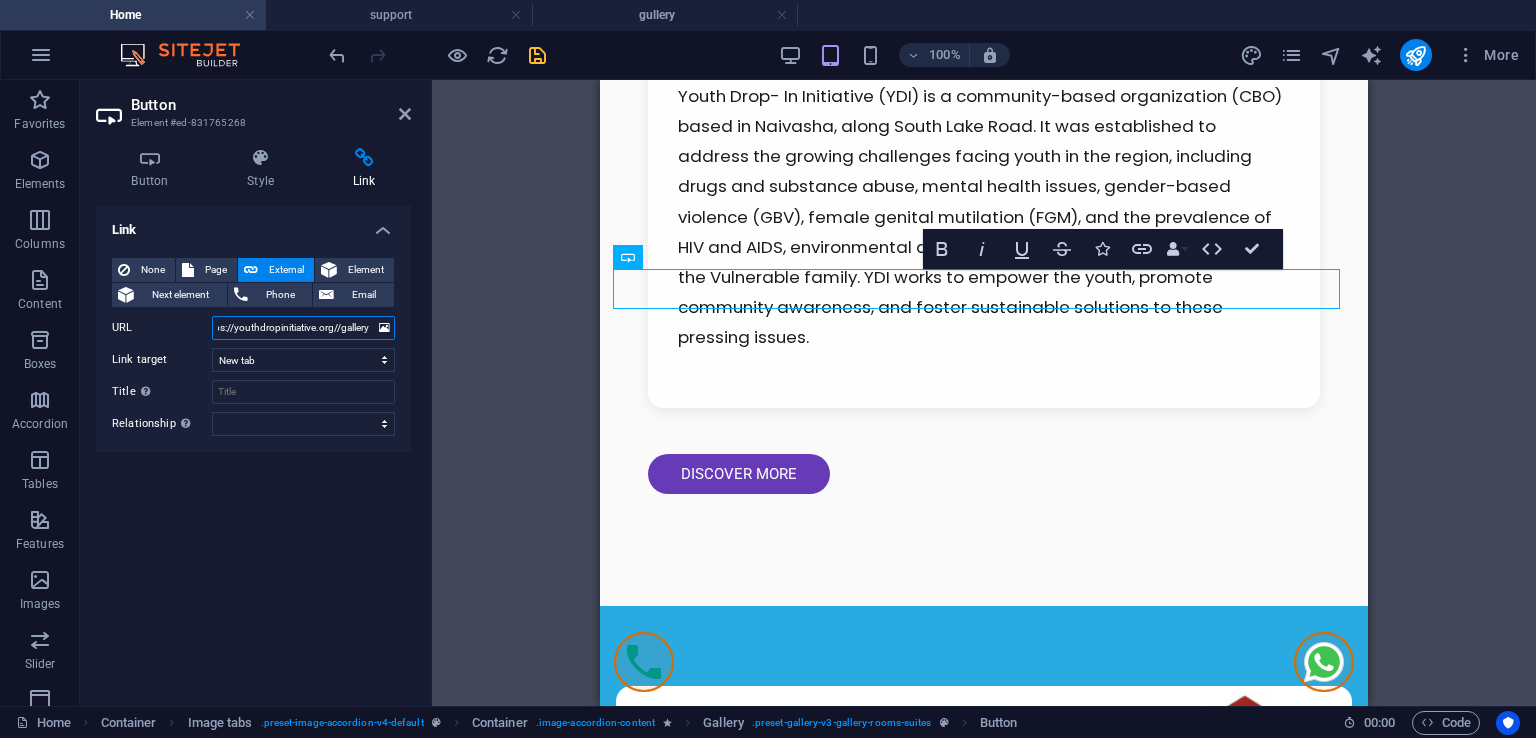 click on "https://youthdropinitiative.org//gallery" at bounding box center [303, 328] 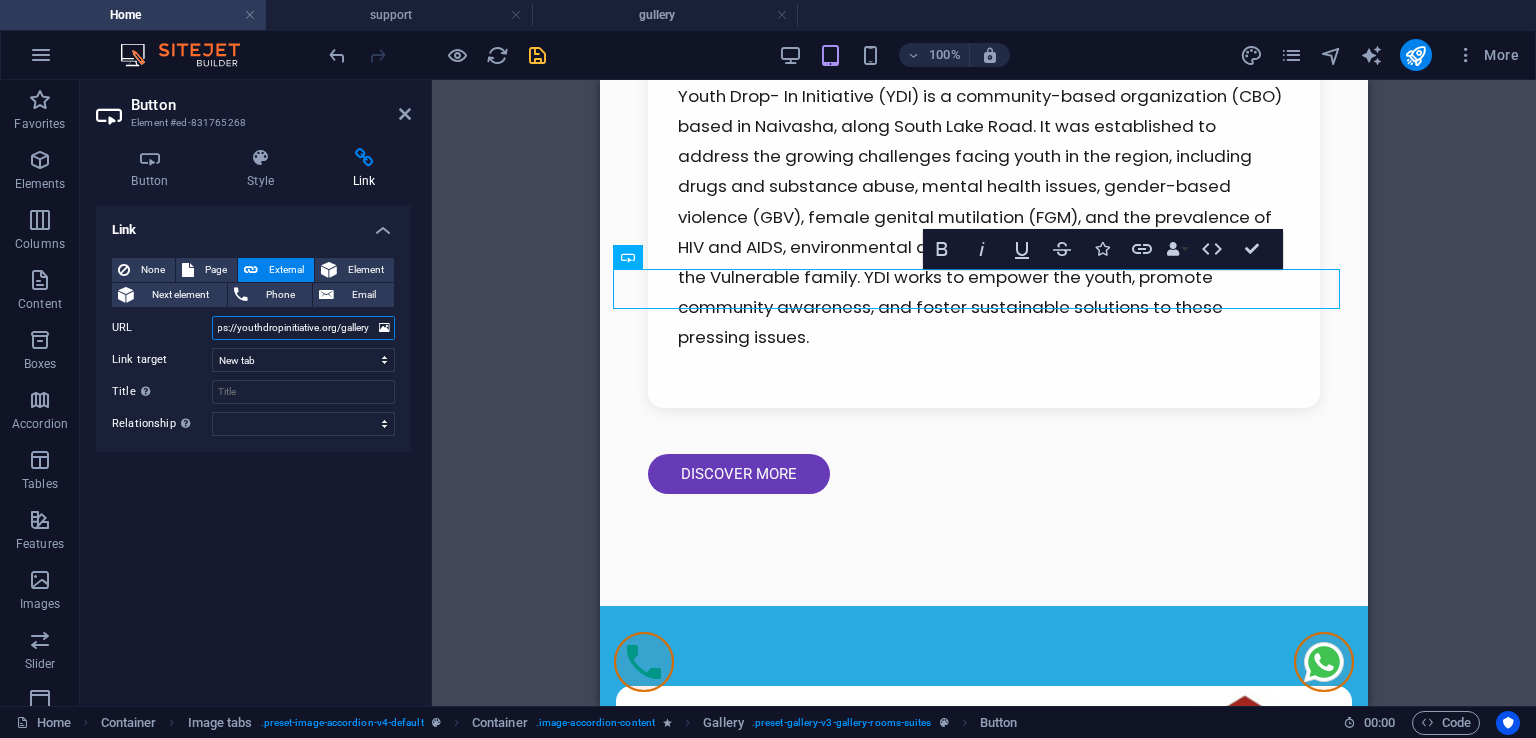 scroll, scrollTop: 0, scrollLeft: 13, axis: horizontal 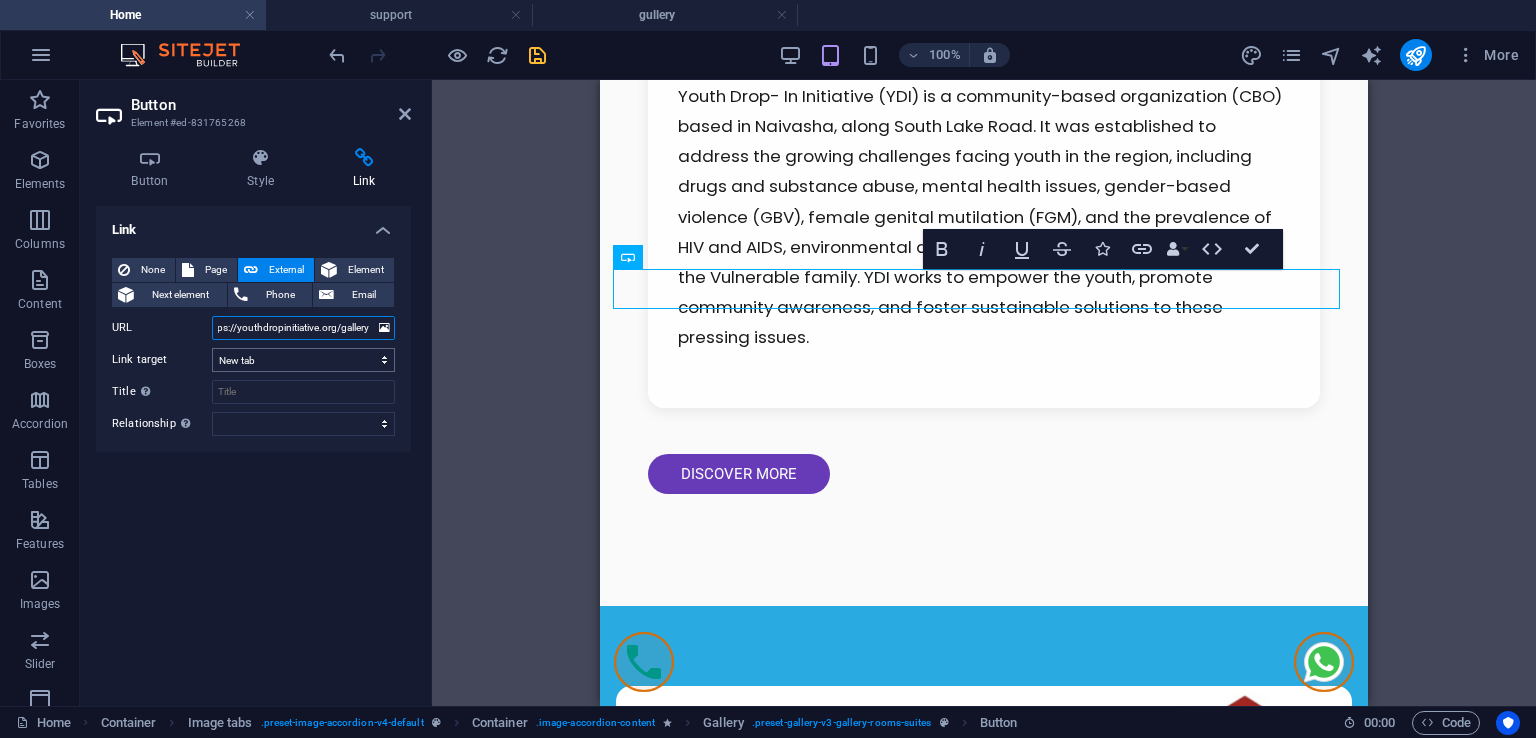 type on "https://youthdropinitiative.org/gallery" 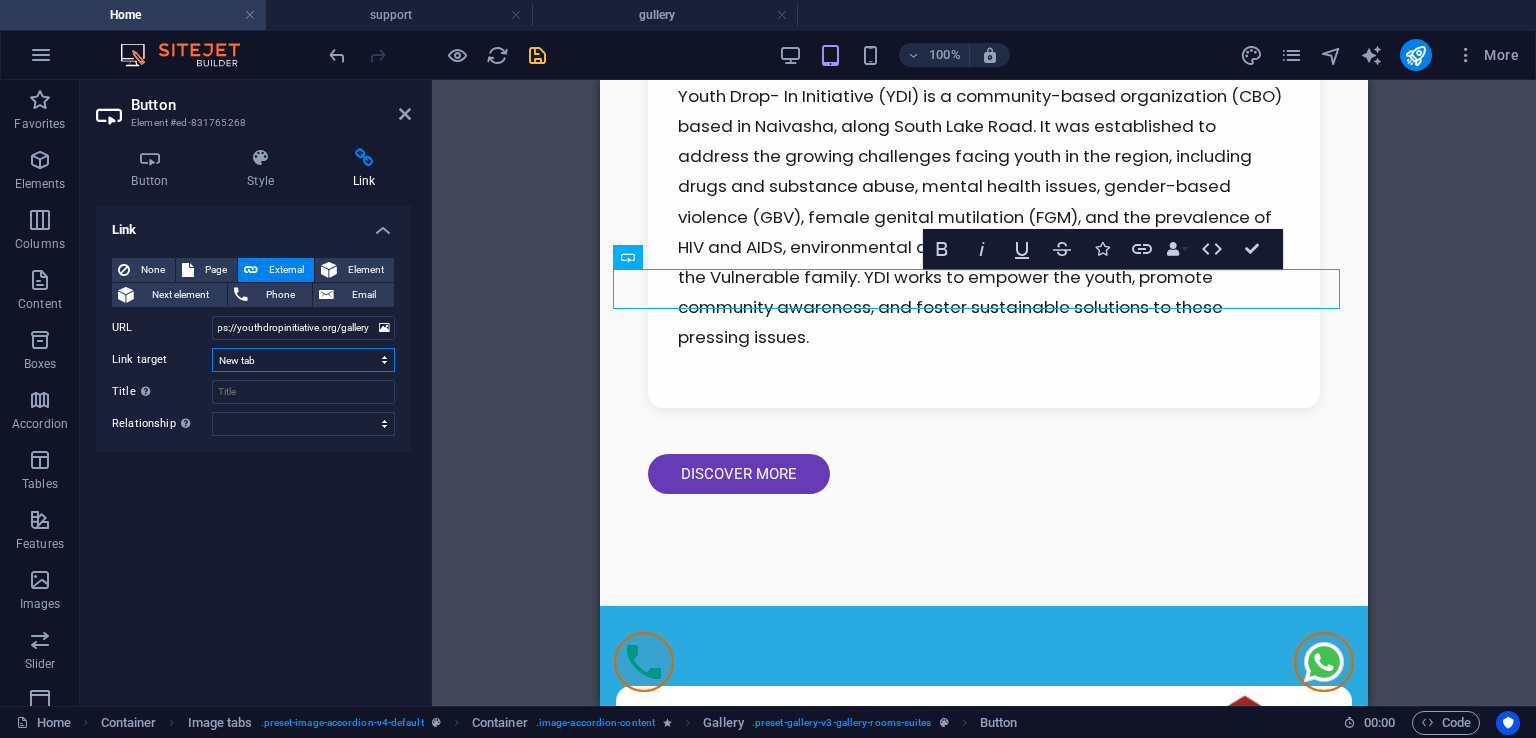 click on "New tab Same tab Overlay" at bounding box center [303, 360] 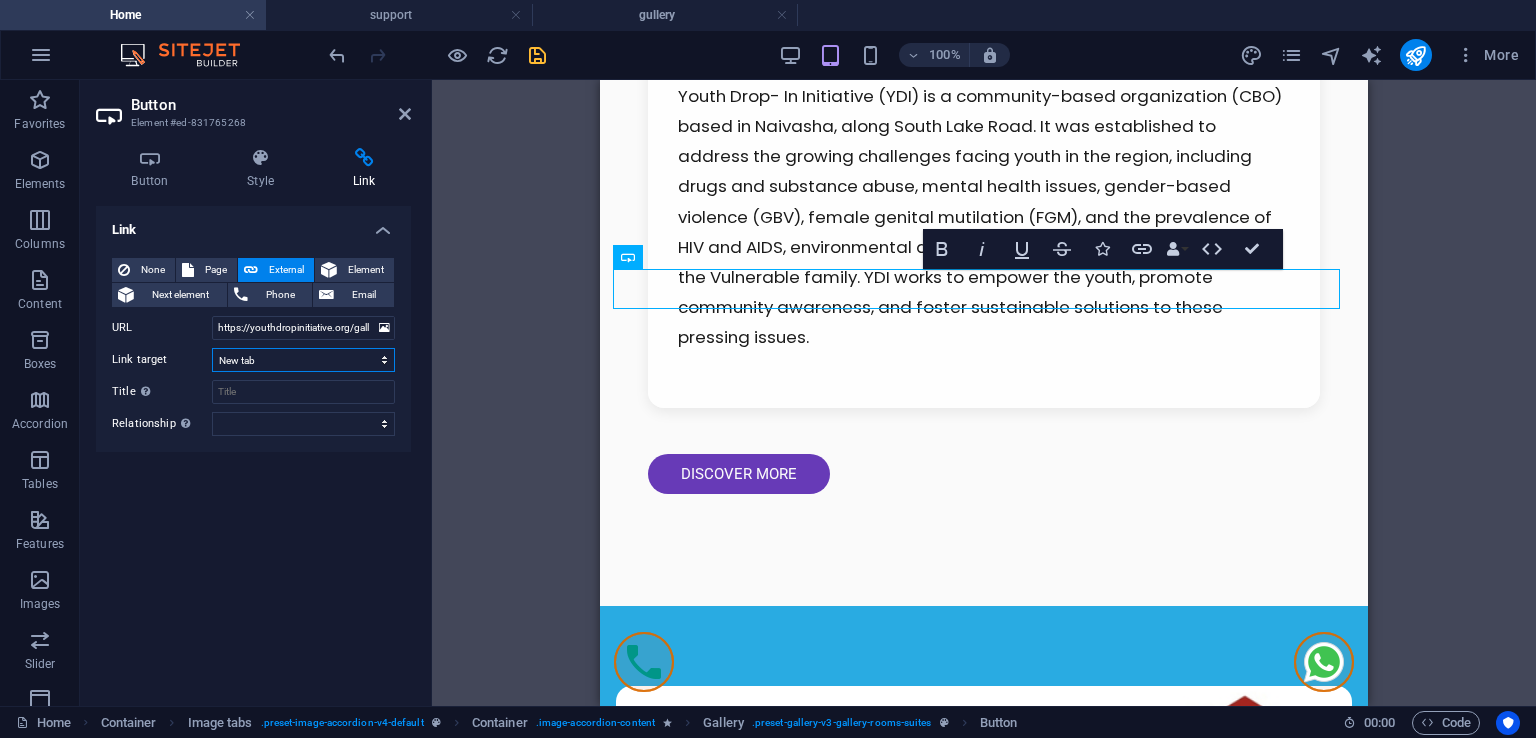 click on "New tab Same tab Overlay" at bounding box center (303, 360) 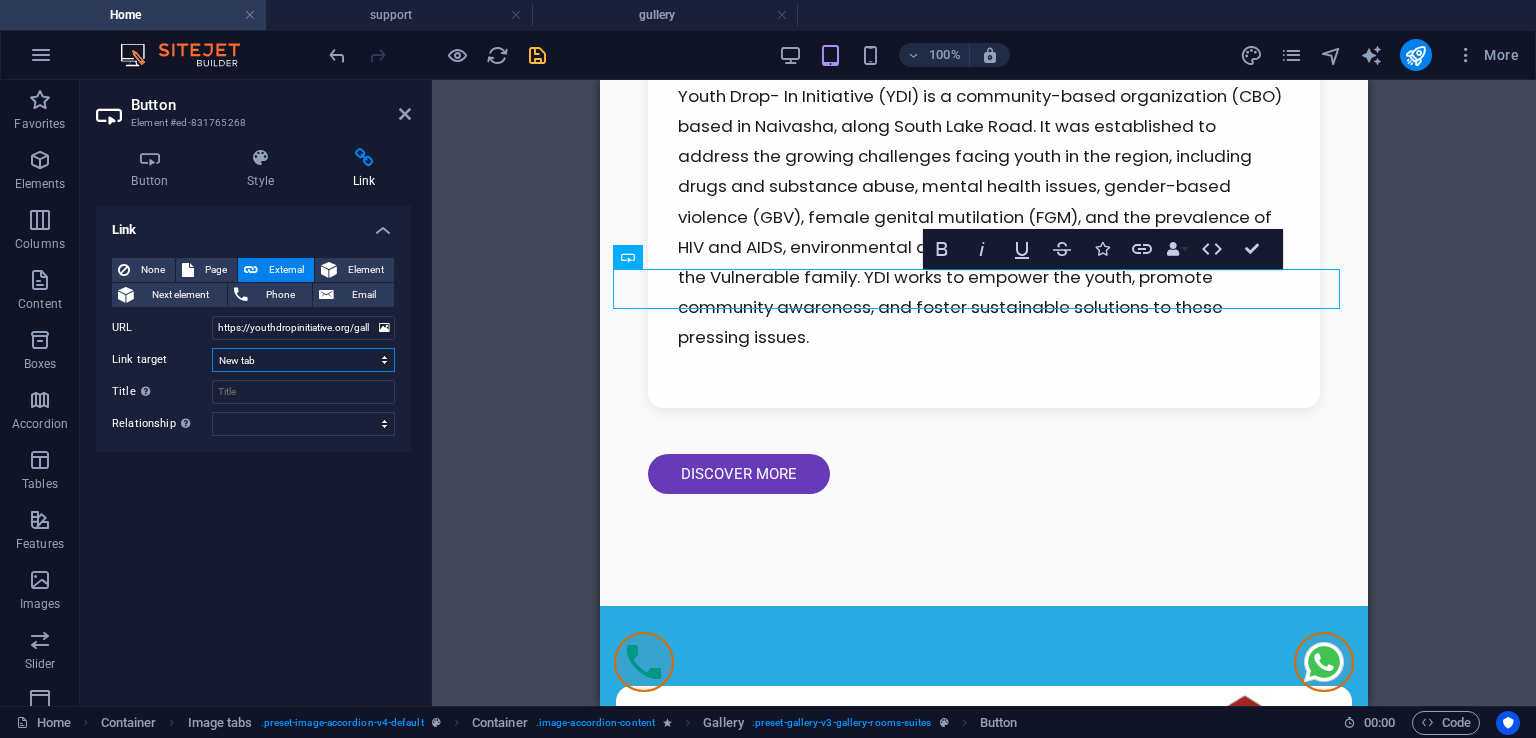 click on "New tab Same tab Overlay" at bounding box center [303, 360] 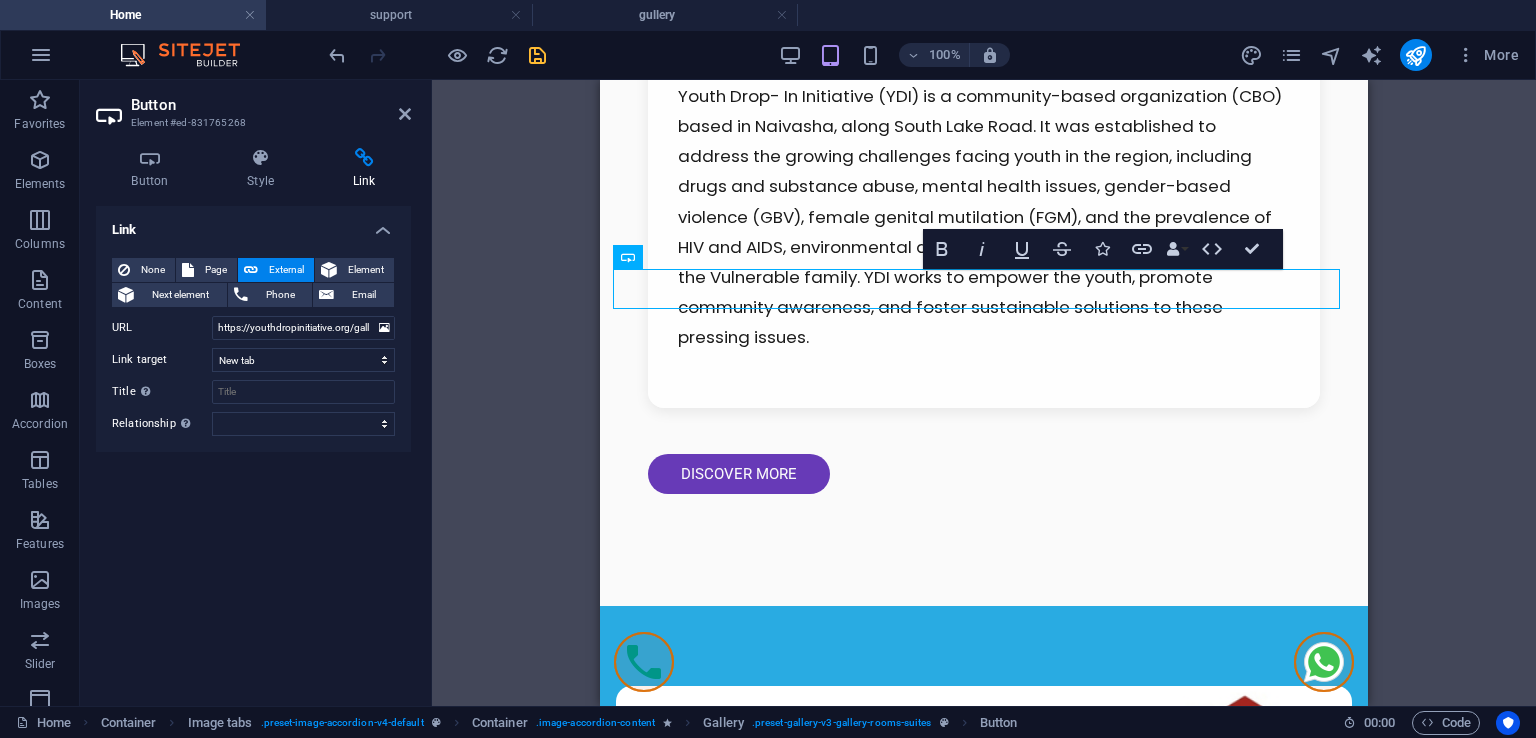 click on "Link" at bounding box center (364, 169) 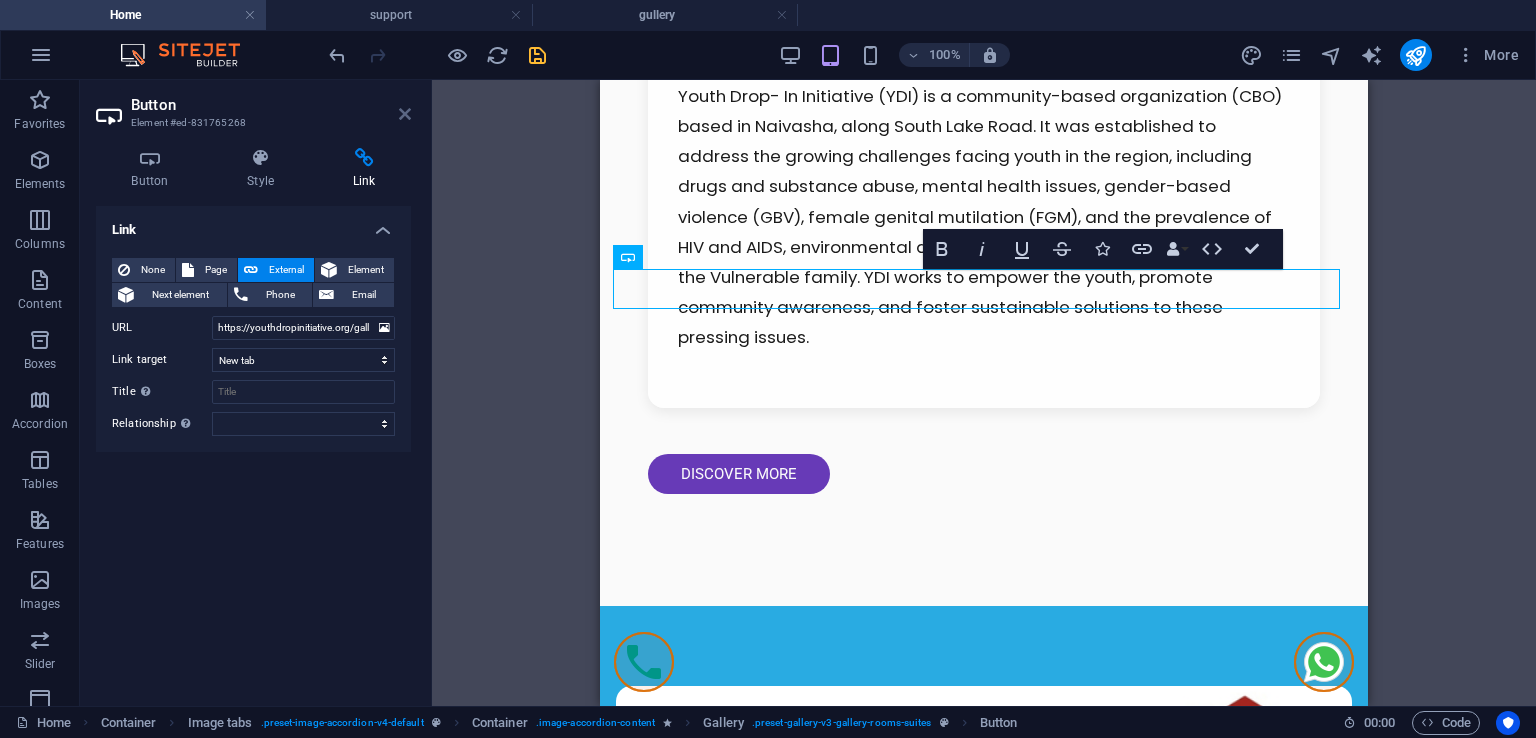 click at bounding box center [405, 114] 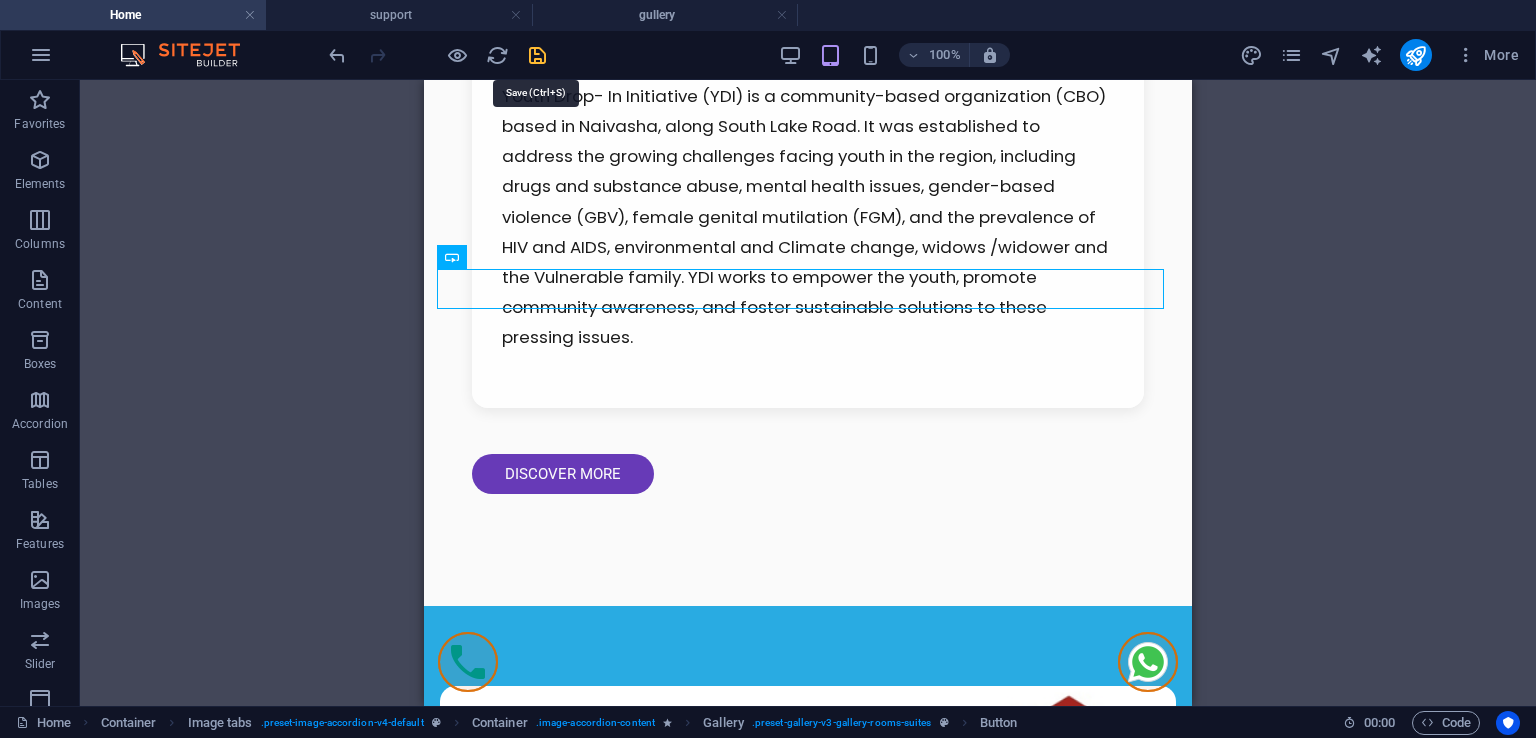 click at bounding box center [537, 55] 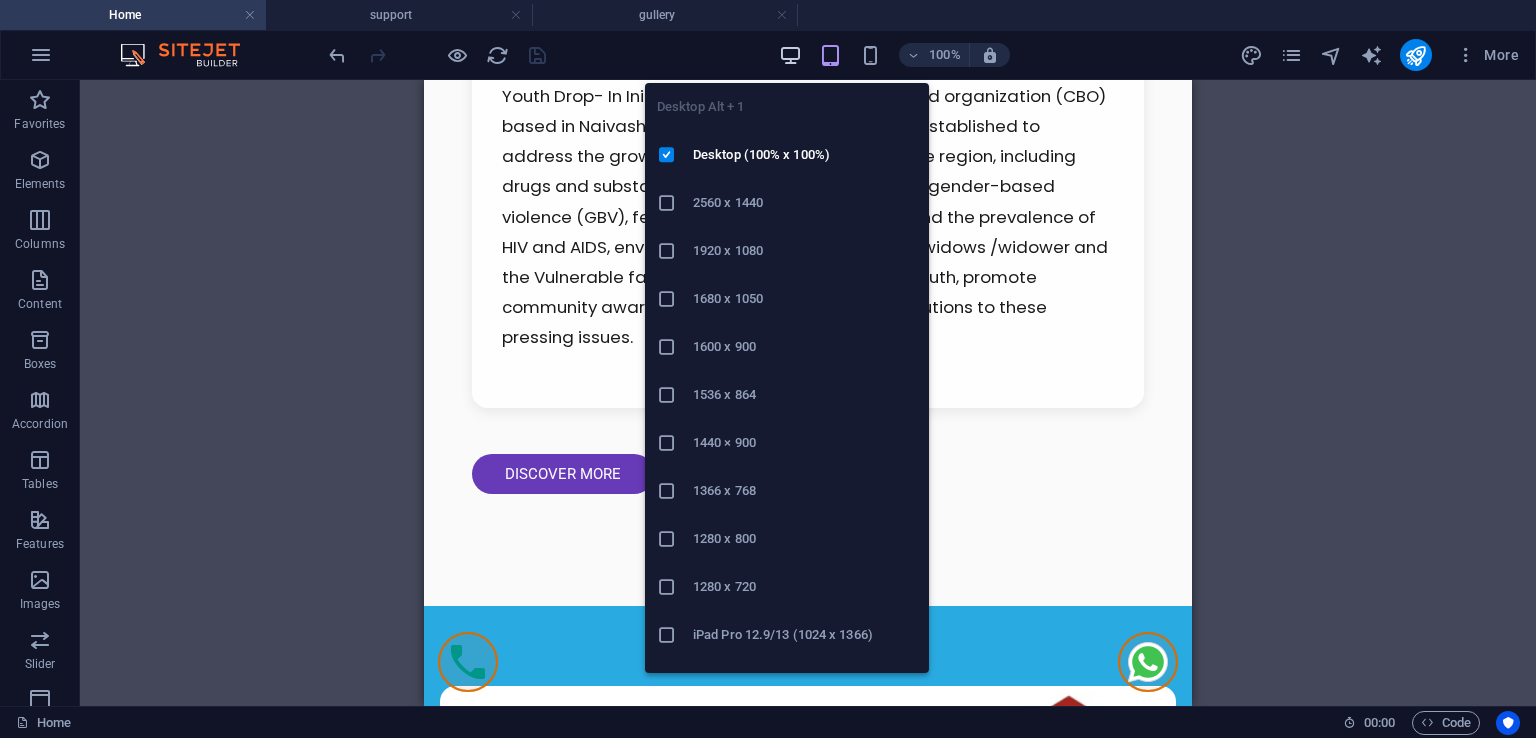 click at bounding box center (790, 55) 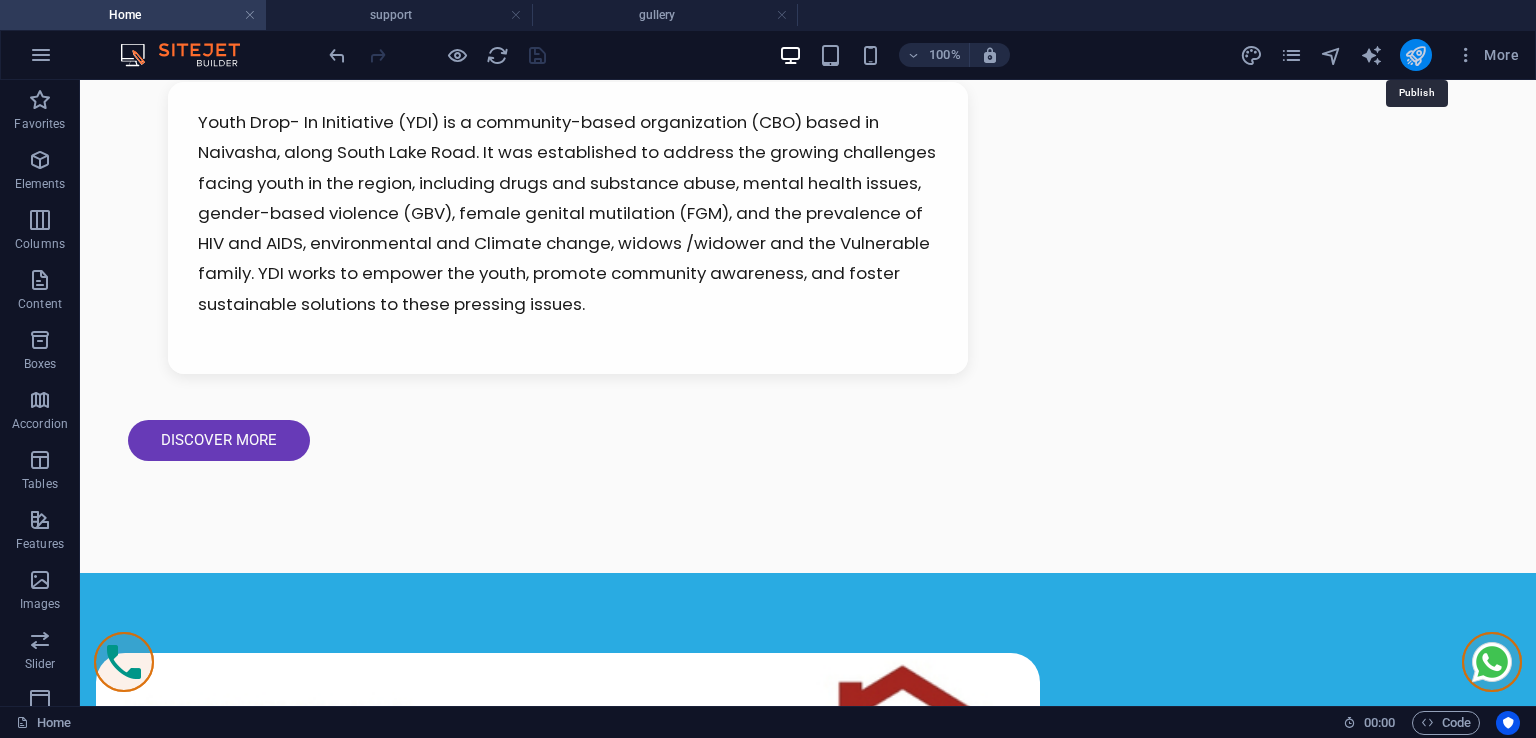 click at bounding box center (1415, 55) 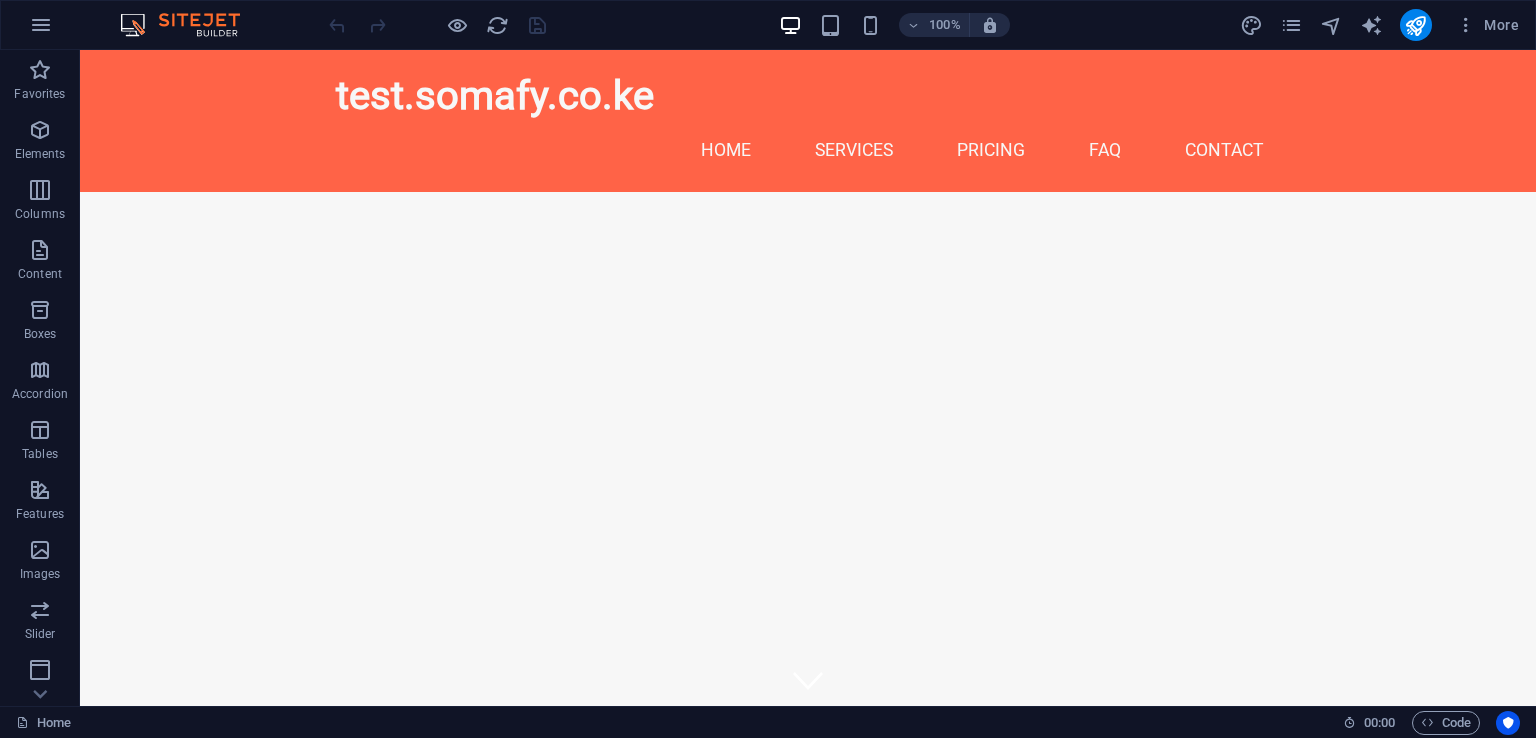 scroll, scrollTop: 0, scrollLeft: 0, axis: both 